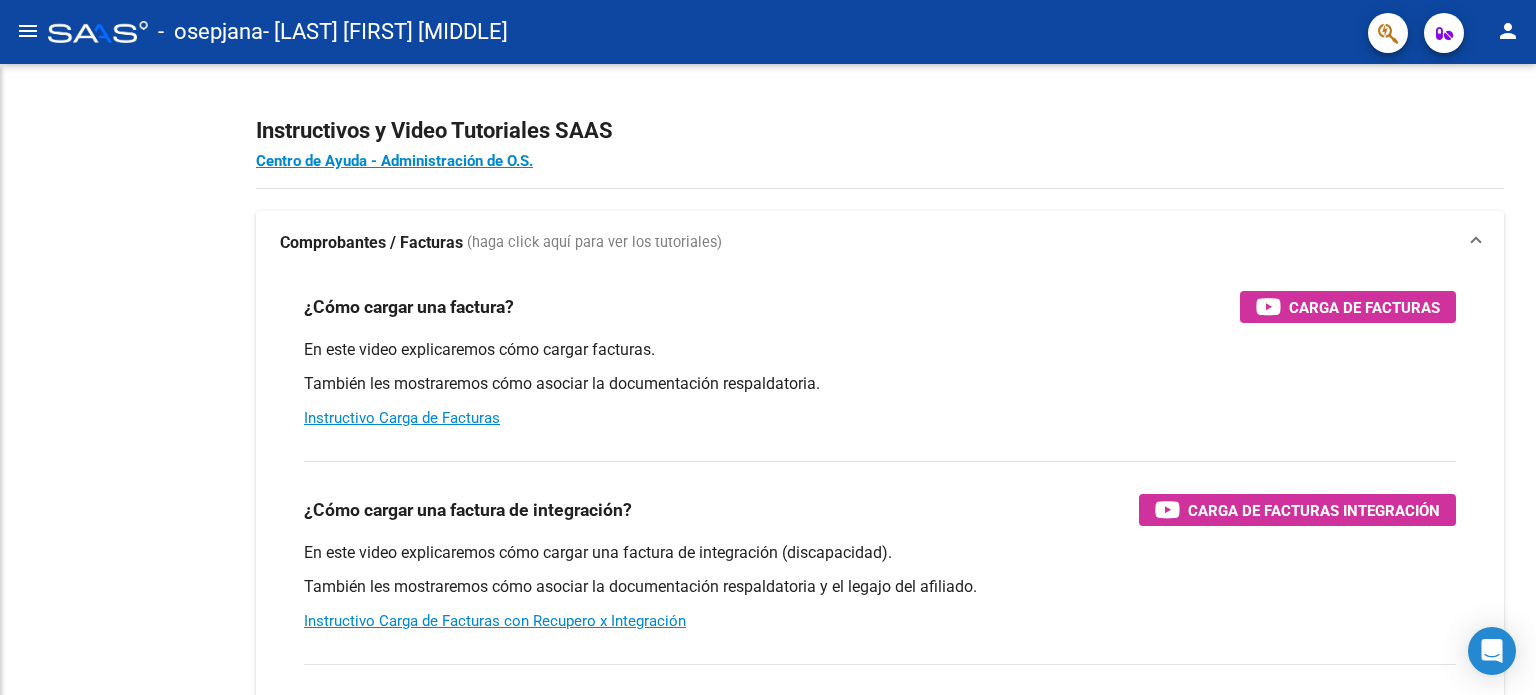 scroll, scrollTop: 0, scrollLeft: 0, axis: both 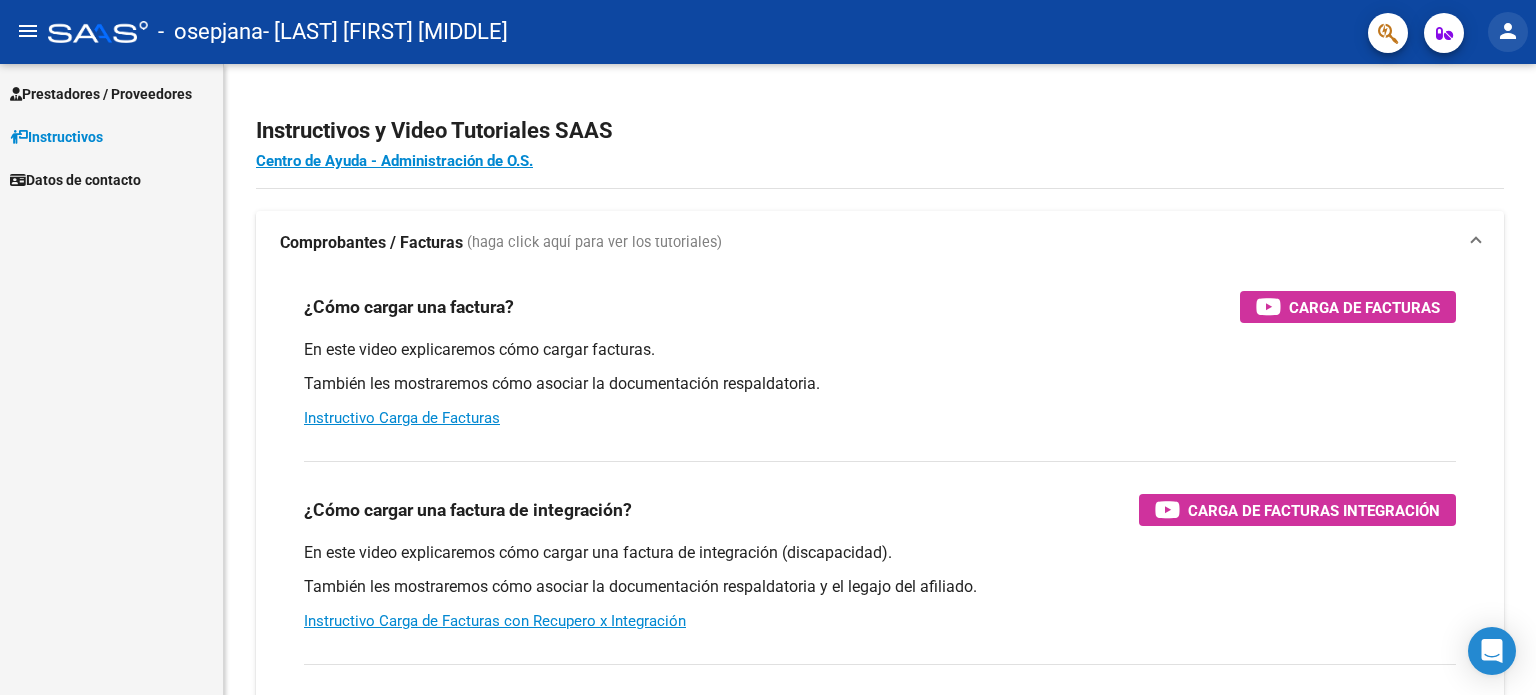 click on "person" 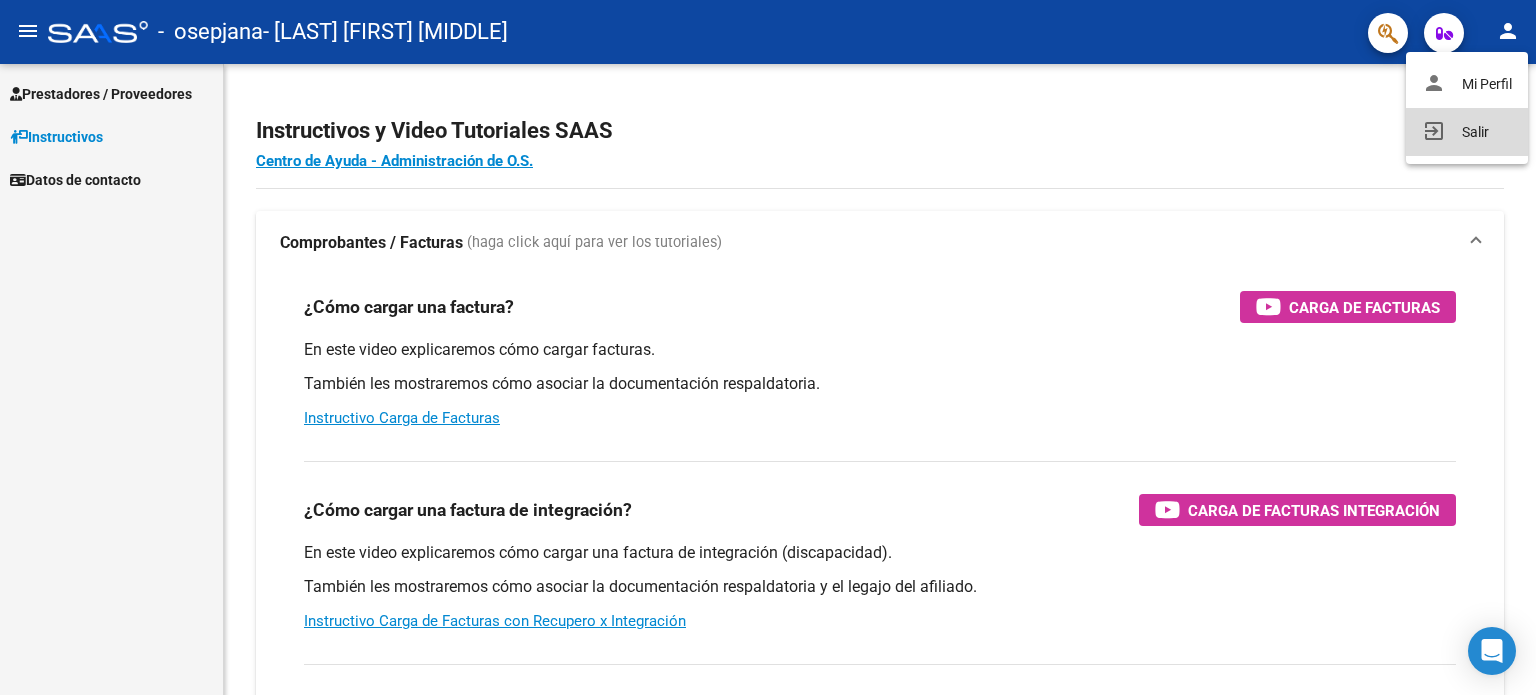 click on "exit_to_app  Salir" at bounding box center (1467, 132) 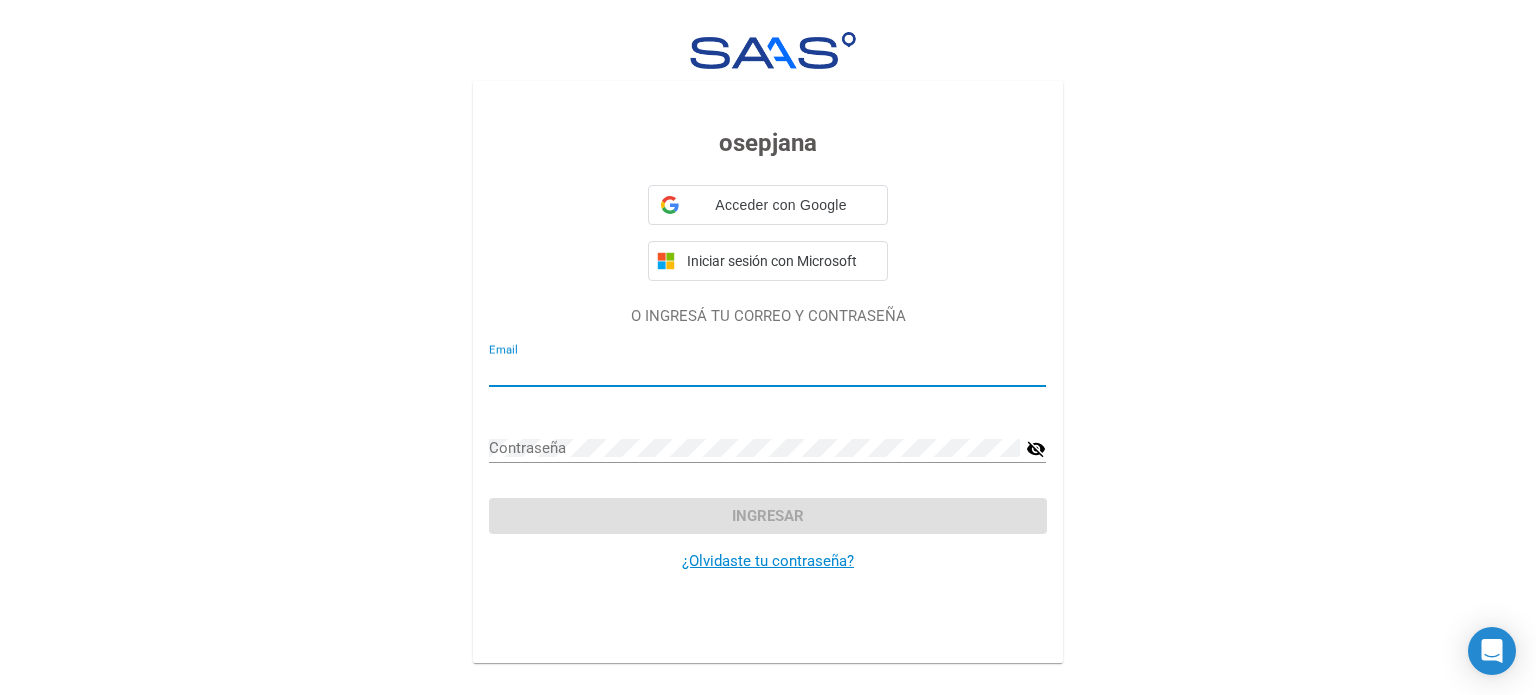 type on "eve.daniela.castellano@example.com" 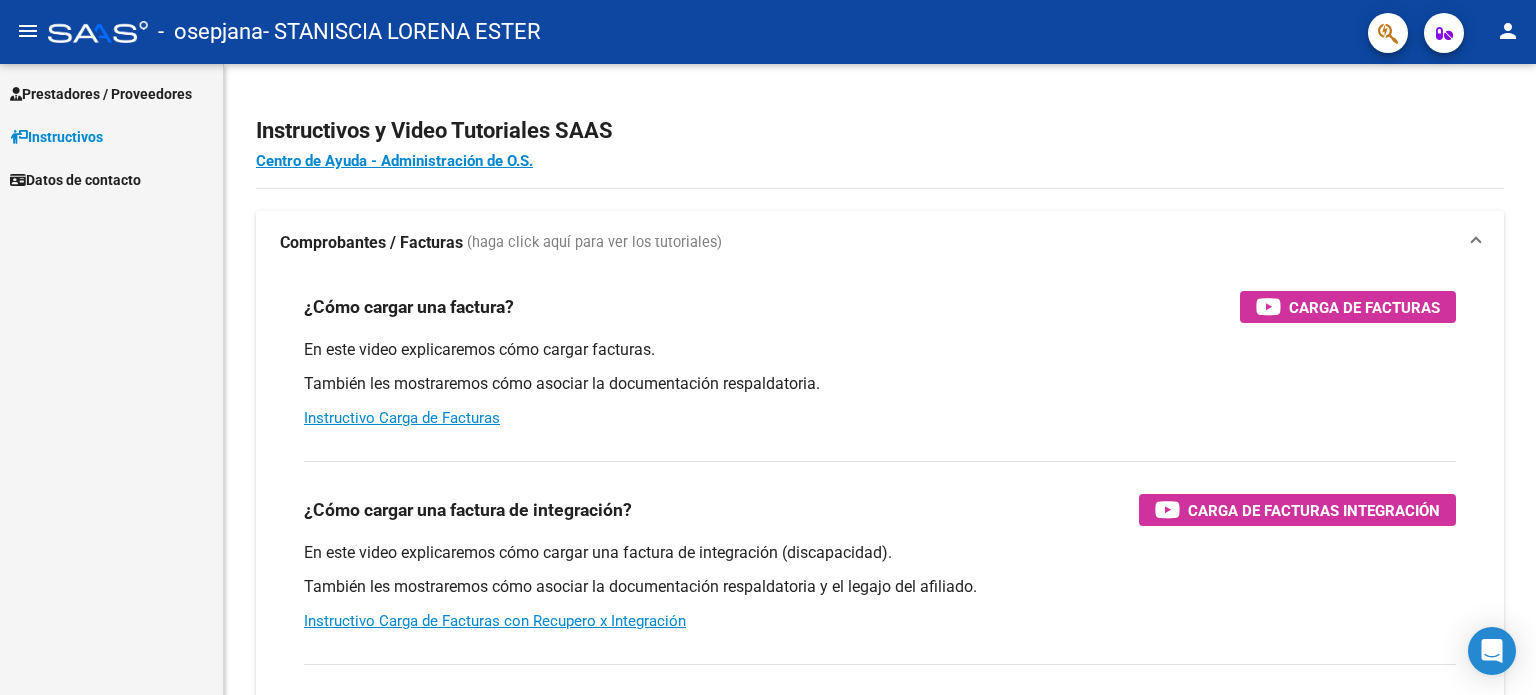 scroll, scrollTop: 0, scrollLeft: 0, axis: both 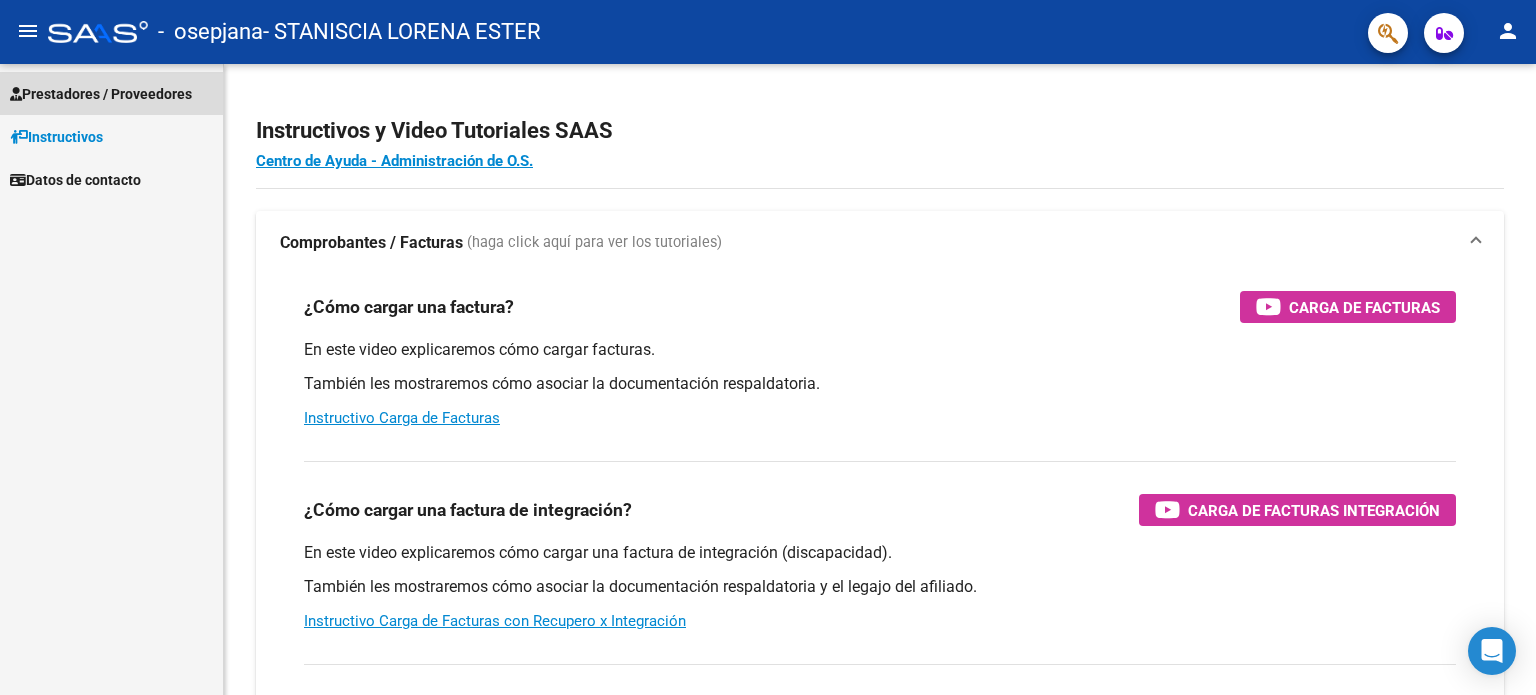 click on "Prestadores / Proveedores" at bounding box center (101, 94) 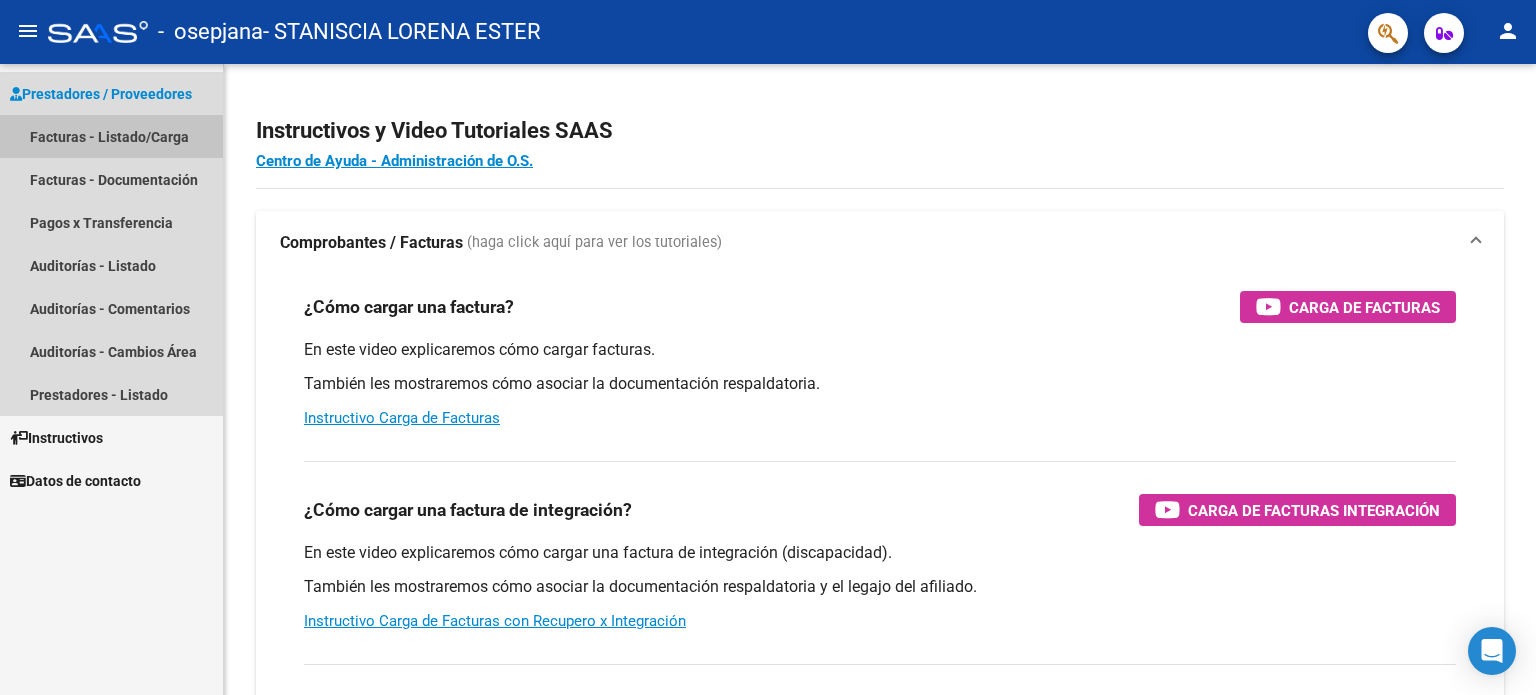 click on "Facturas - Listado/Carga" at bounding box center [111, 136] 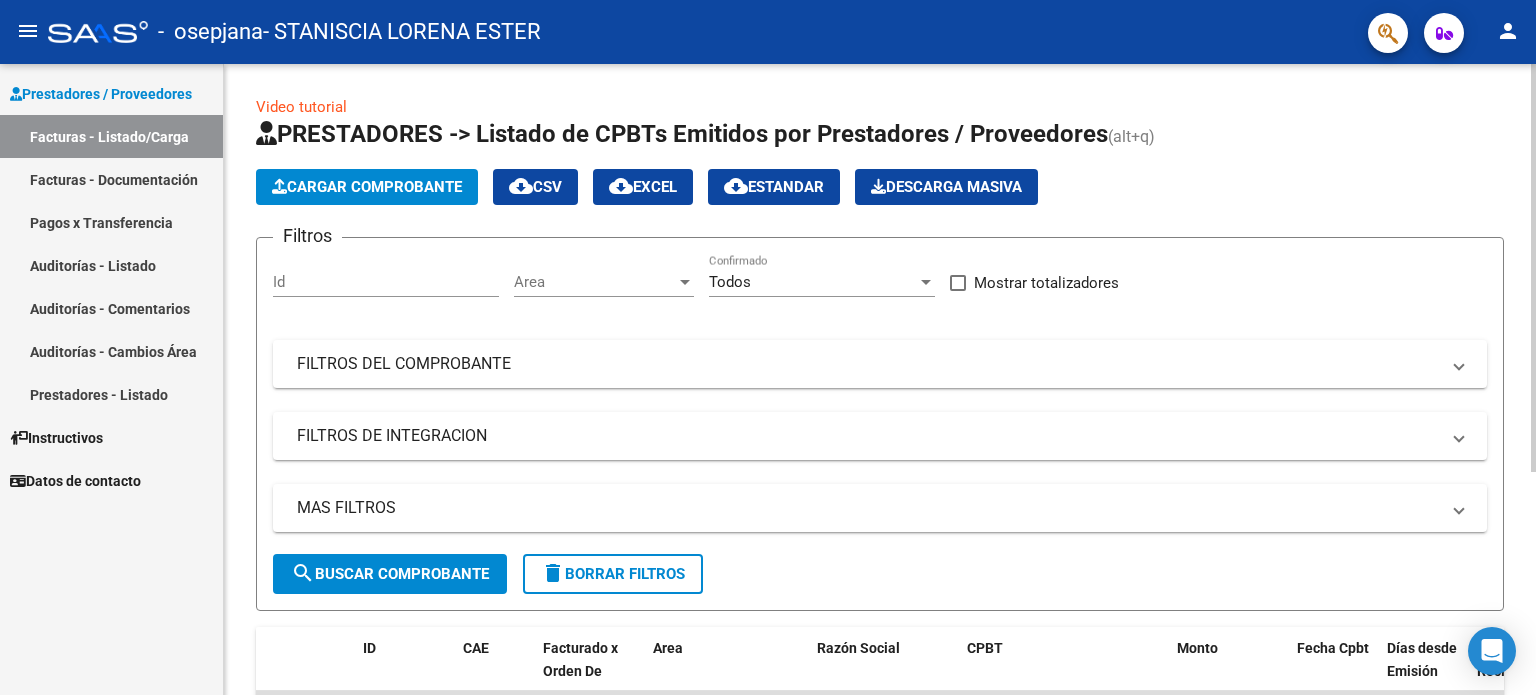 click on "Cargar Comprobante" 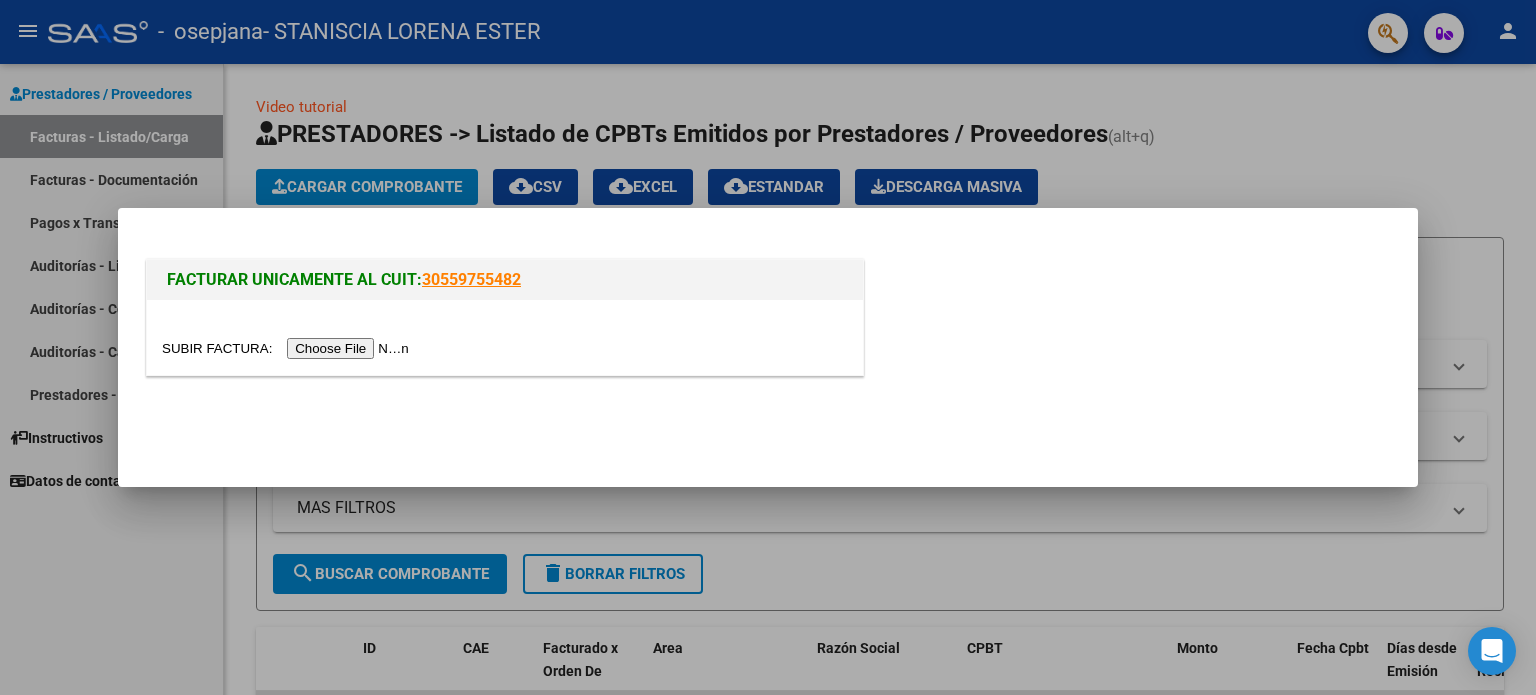 click at bounding box center [288, 348] 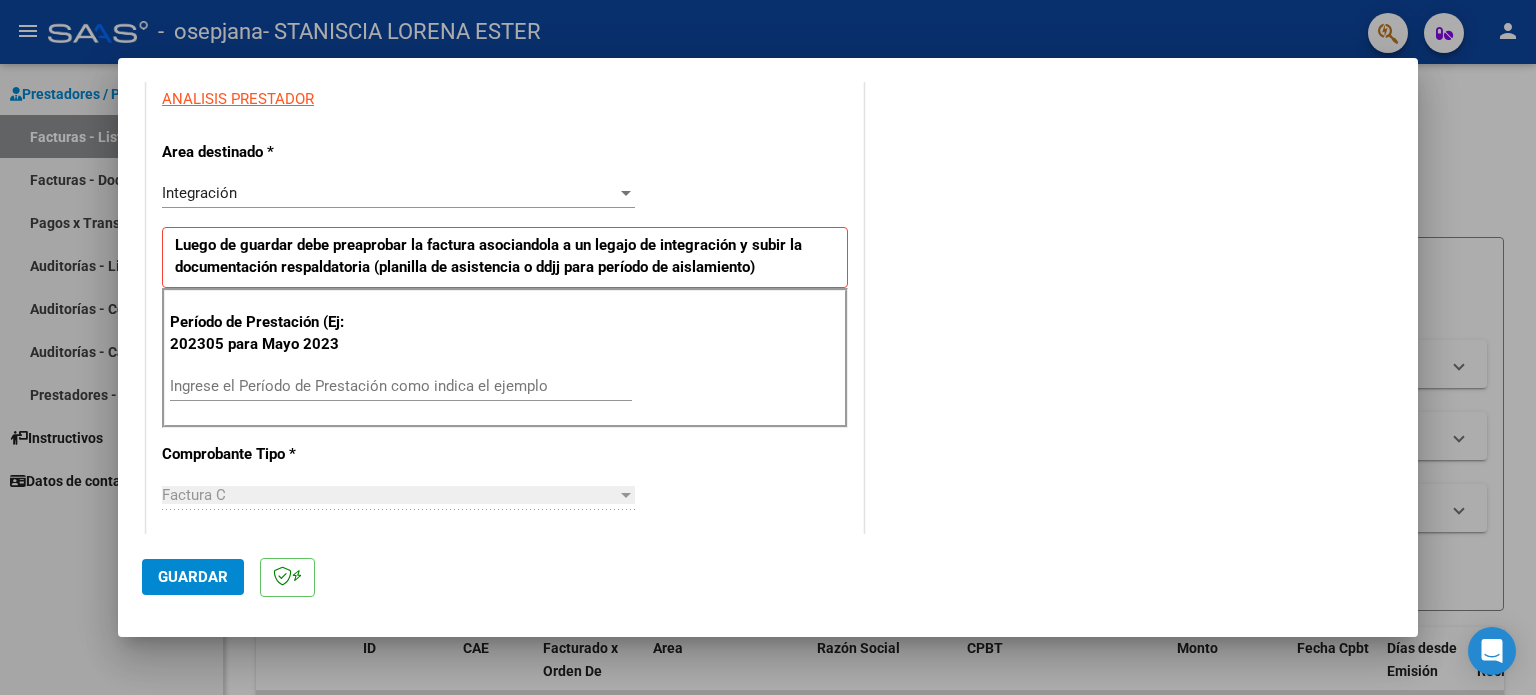 scroll, scrollTop: 386, scrollLeft: 0, axis: vertical 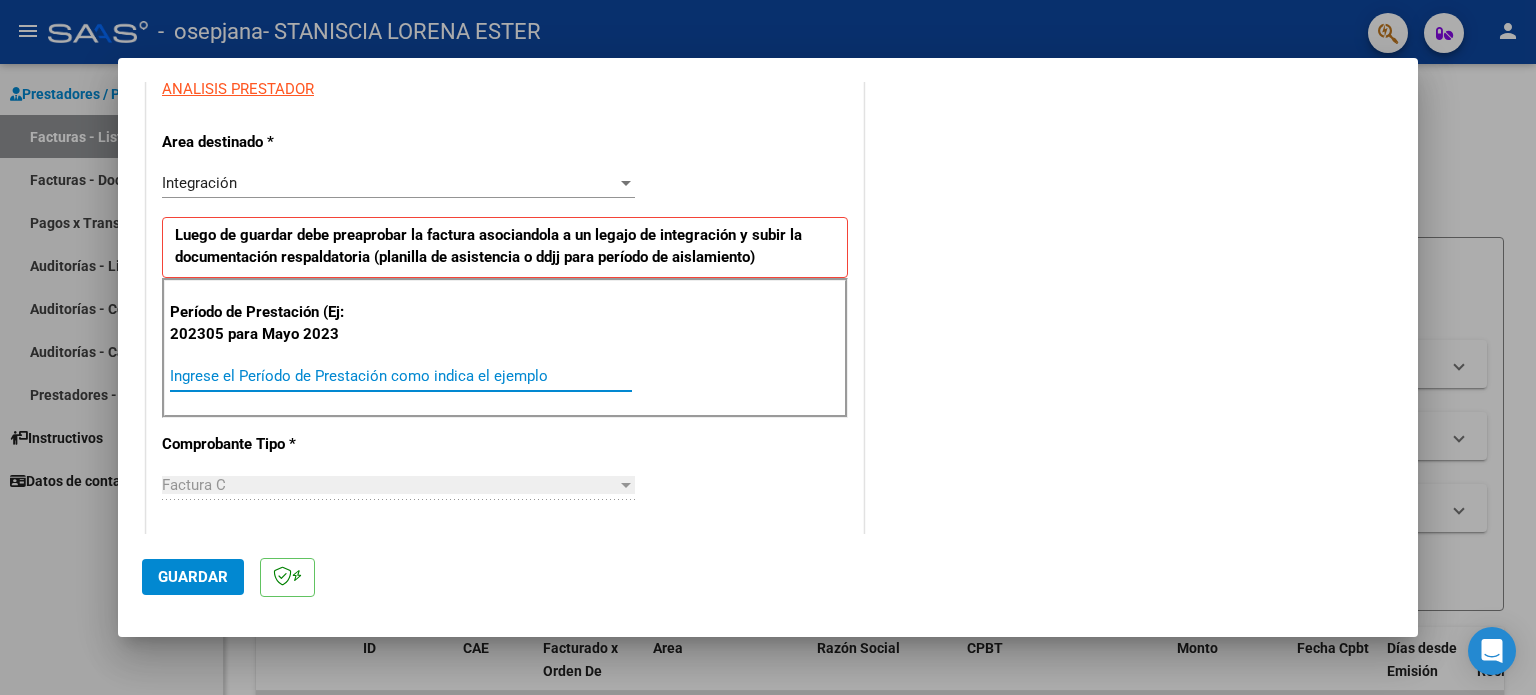 click on "Ingrese el Período de Prestación como indica el ejemplo" at bounding box center (401, 376) 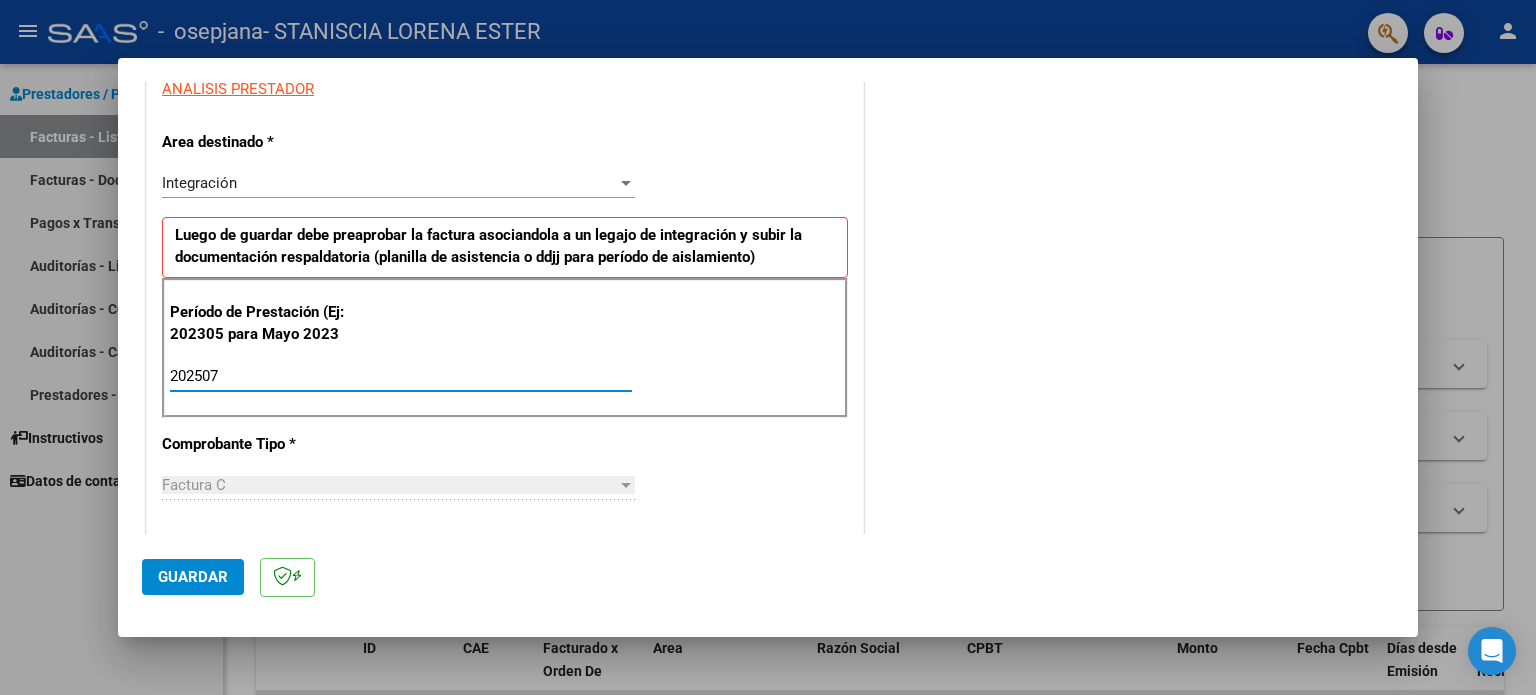 type on "202507" 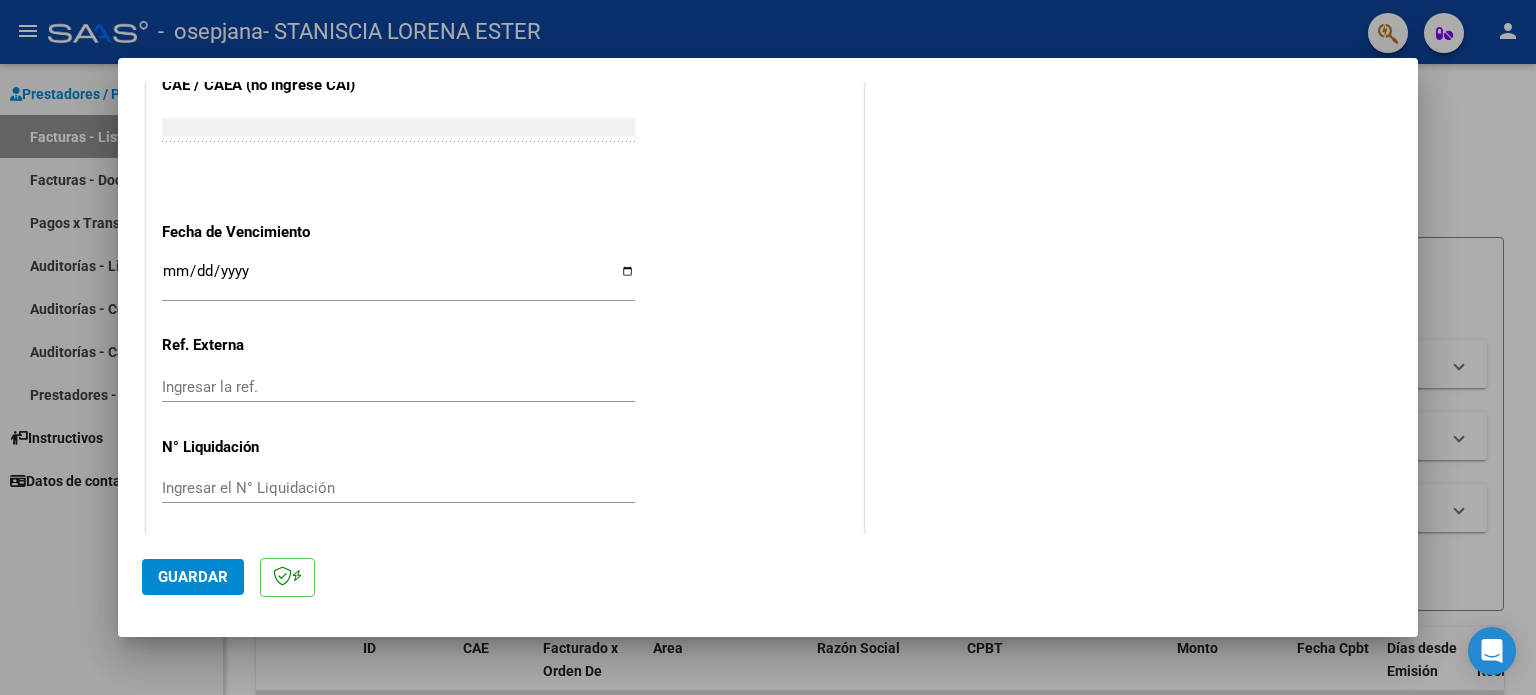 scroll, scrollTop: 1263, scrollLeft: 0, axis: vertical 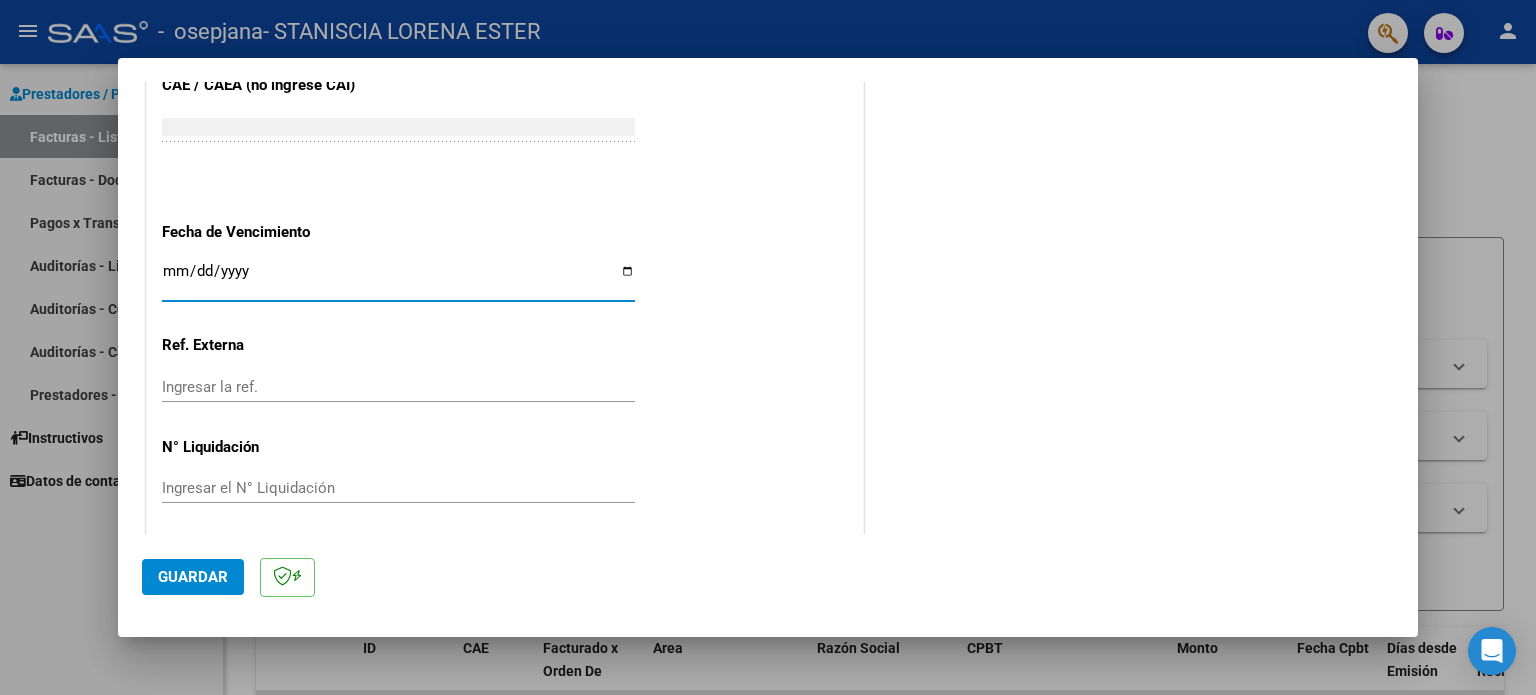 click on "Ingresar la fecha" at bounding box center [398, 279] 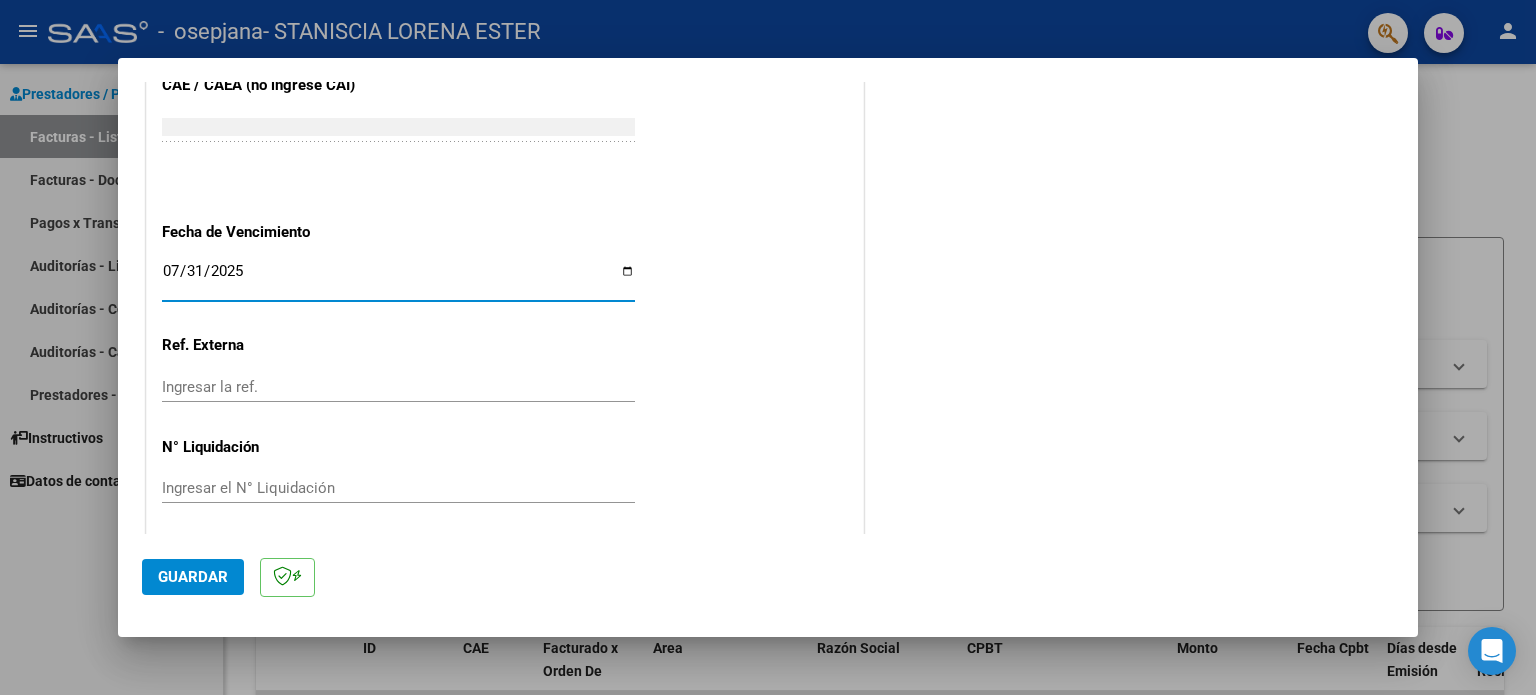 type on "2025-07-31" 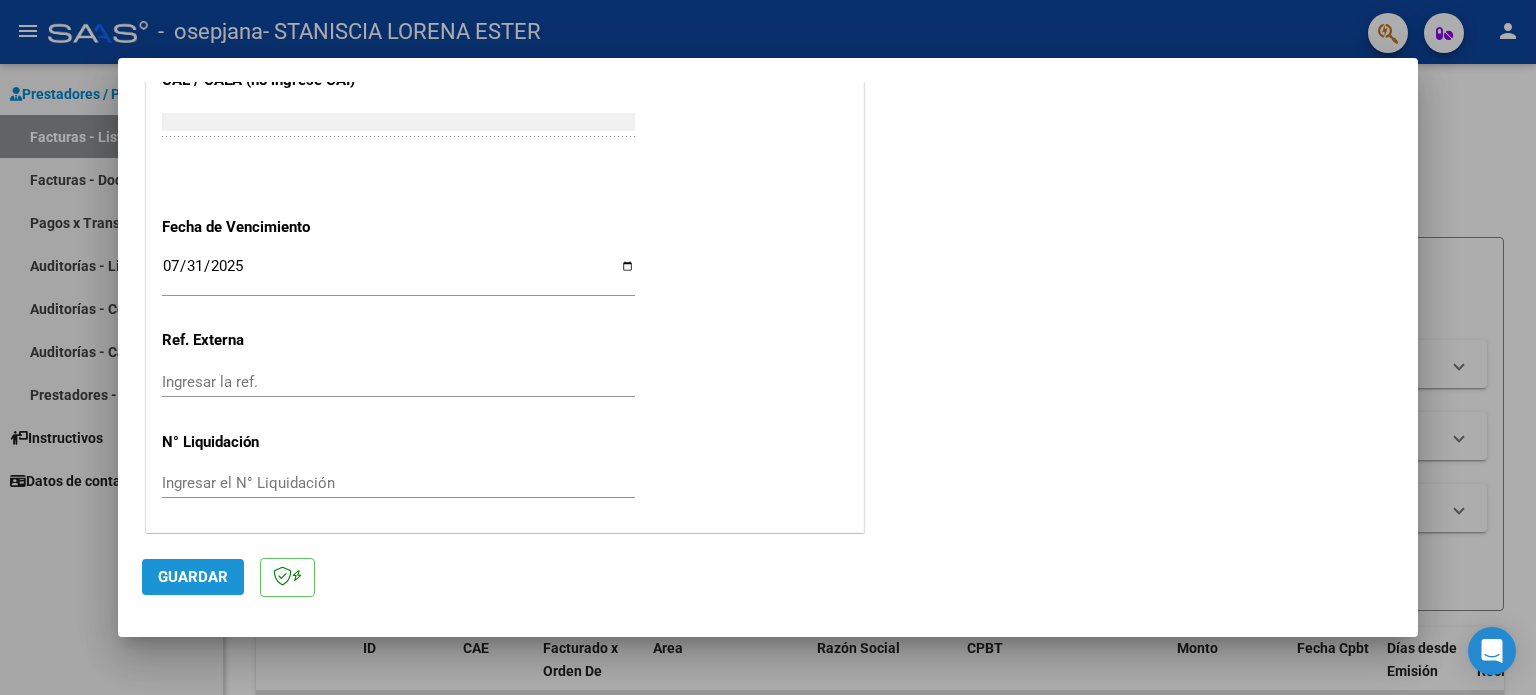 click on "Guardar" 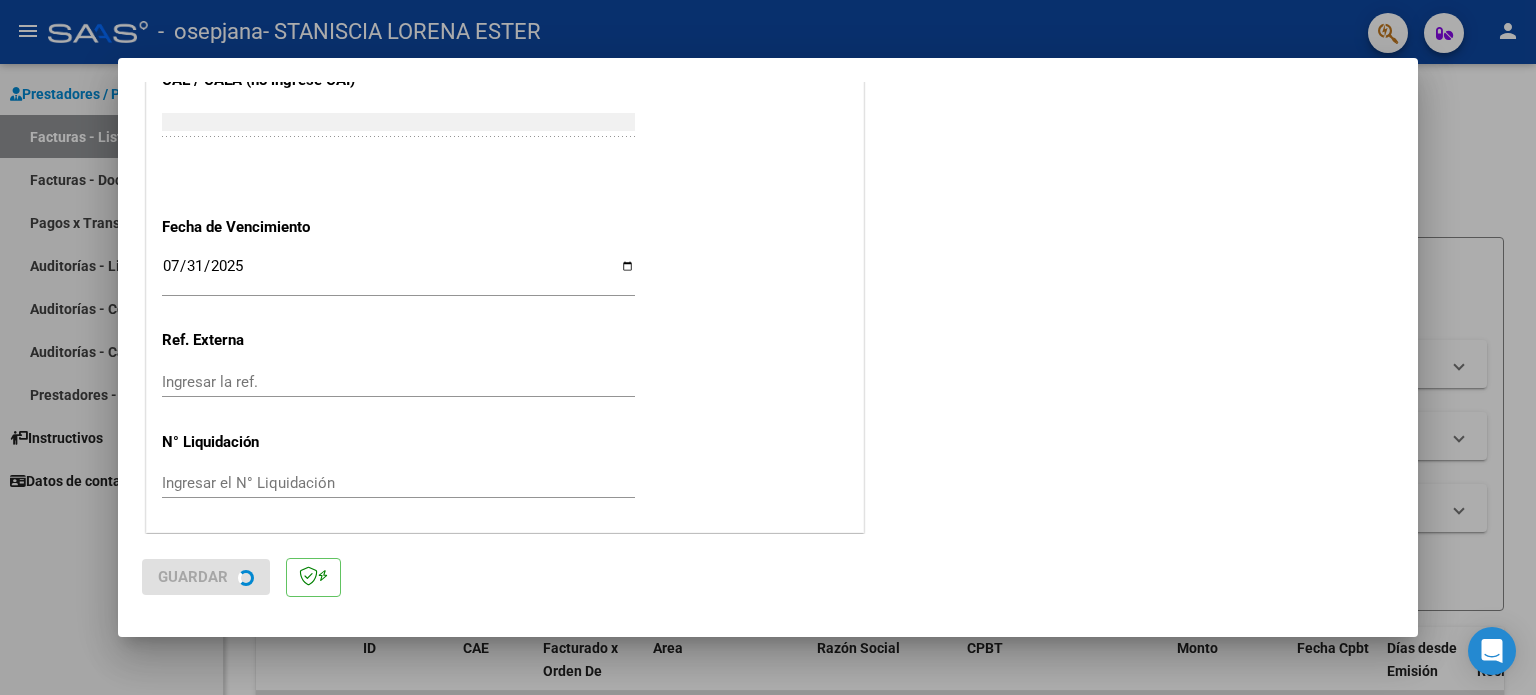 scroll, scrollTop: 0, scrollLeft: 0, axis: both 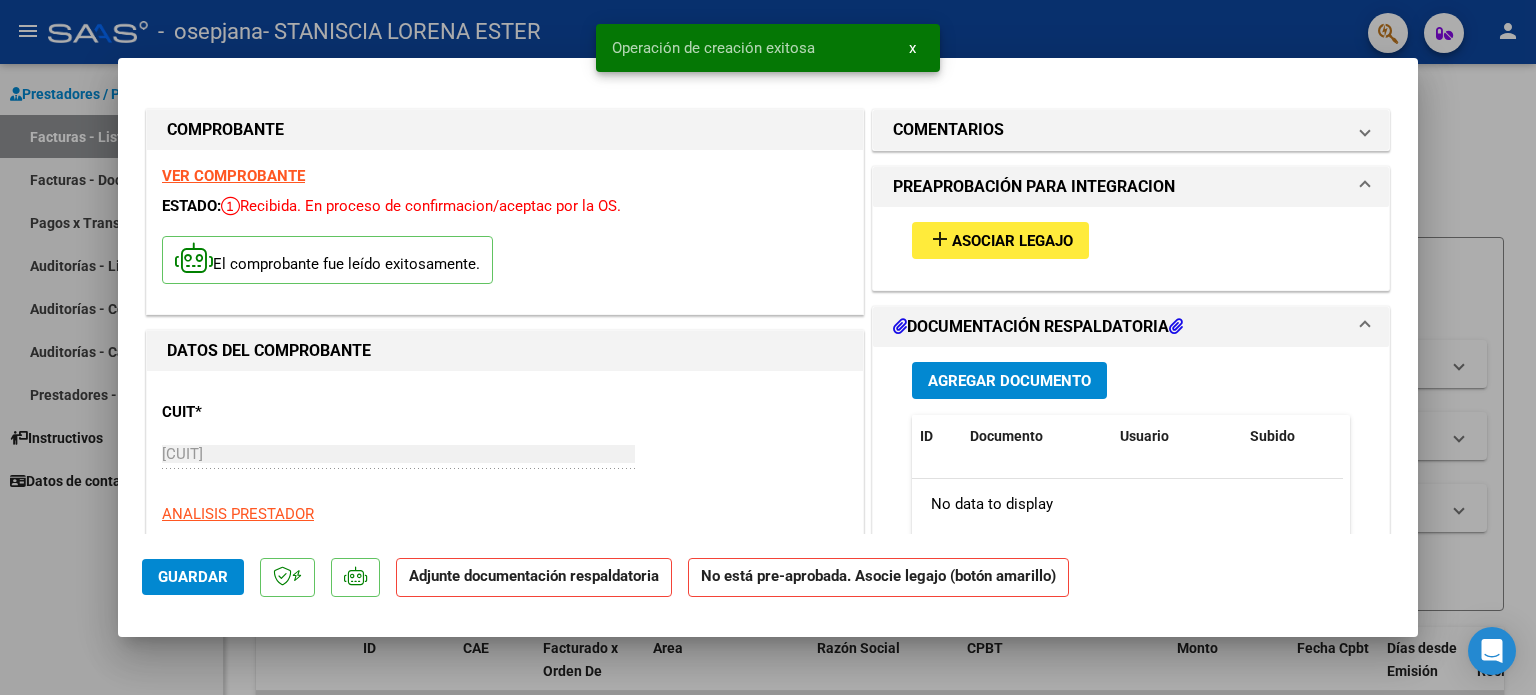 click on "add Asociar Legajo" at bounding box center (1000, 240) 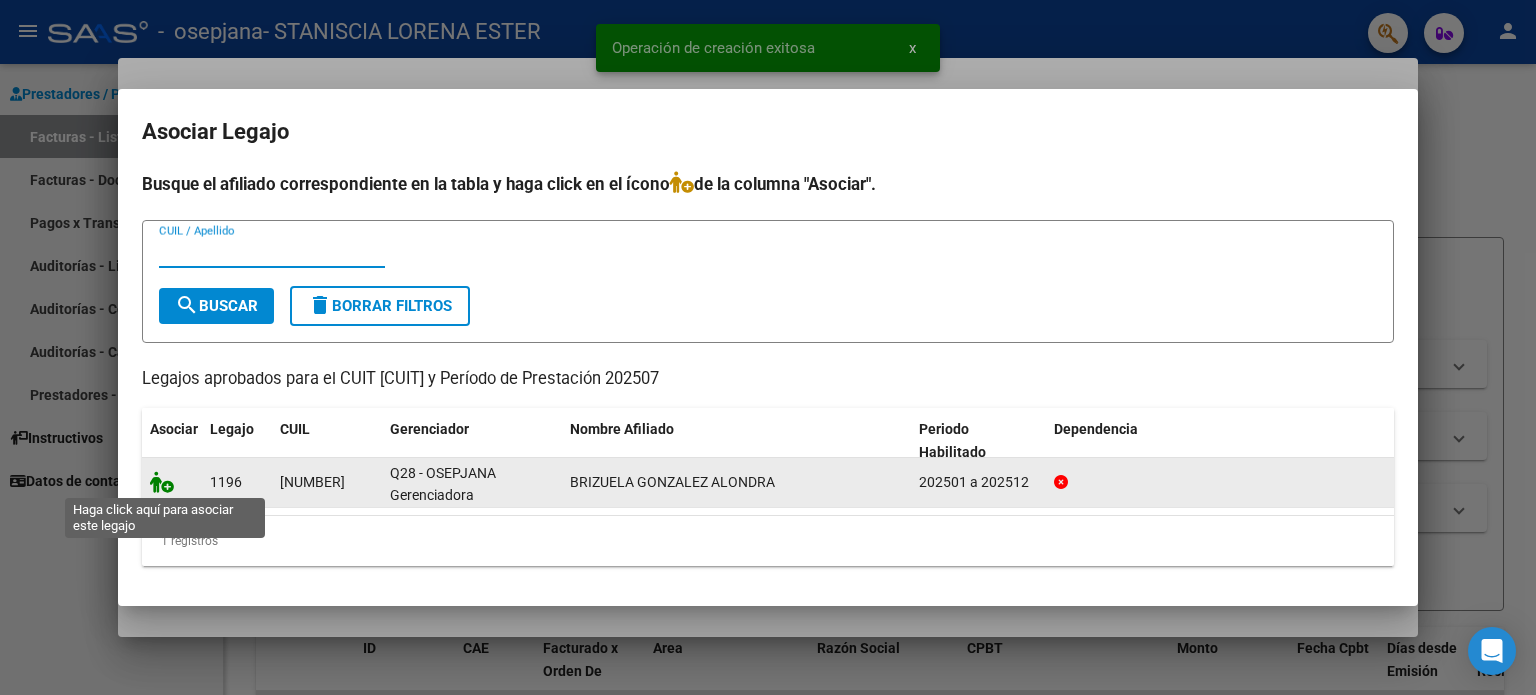 click 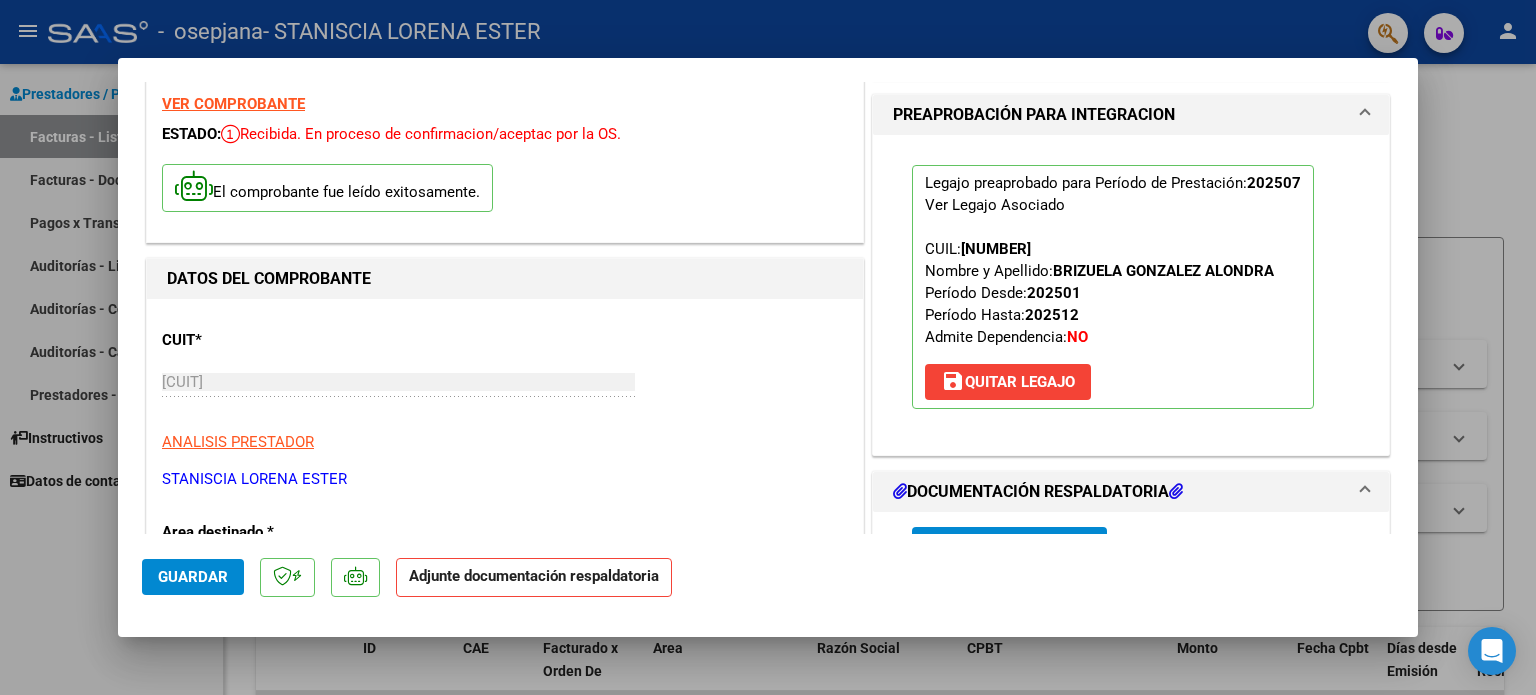click on "CUIT  *   23-32153620-4 Ingresar CUIT  ANALISIS PRESTADOR  STANISCIA LORENA ESTER  ARCA Padrón" at bounding box center (505, 402) 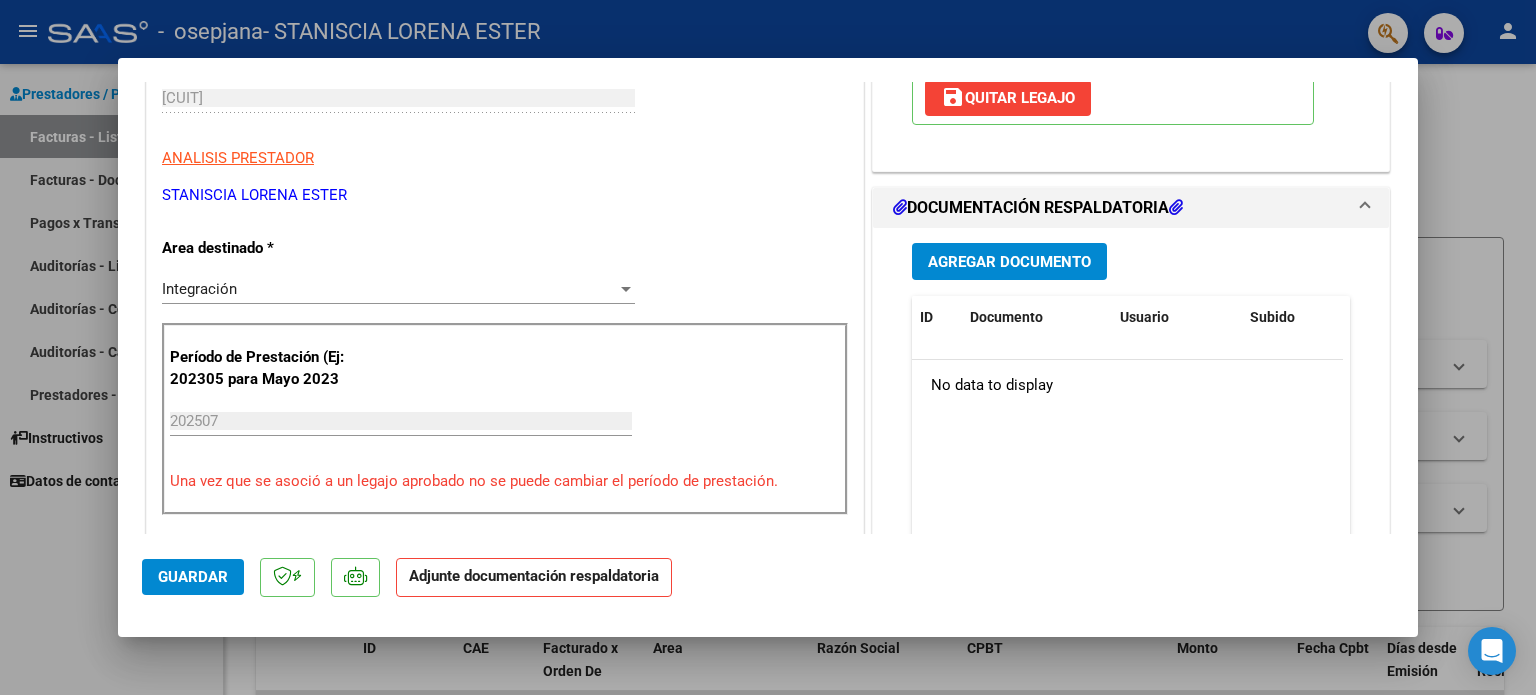 scroll, scrollTop: 367, scrollLeft: 0, axis: vertical 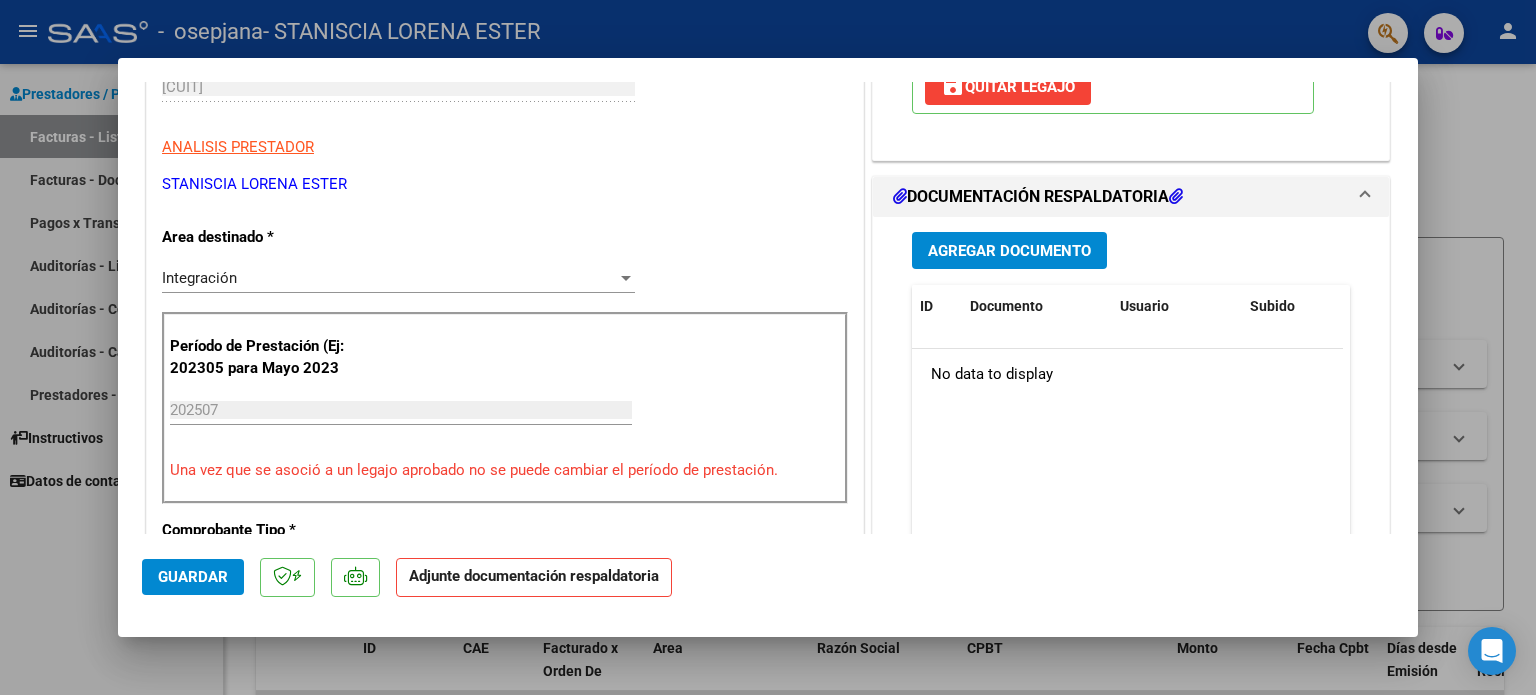 click on "Agregar Documento" at bounding box center (1009, 251) 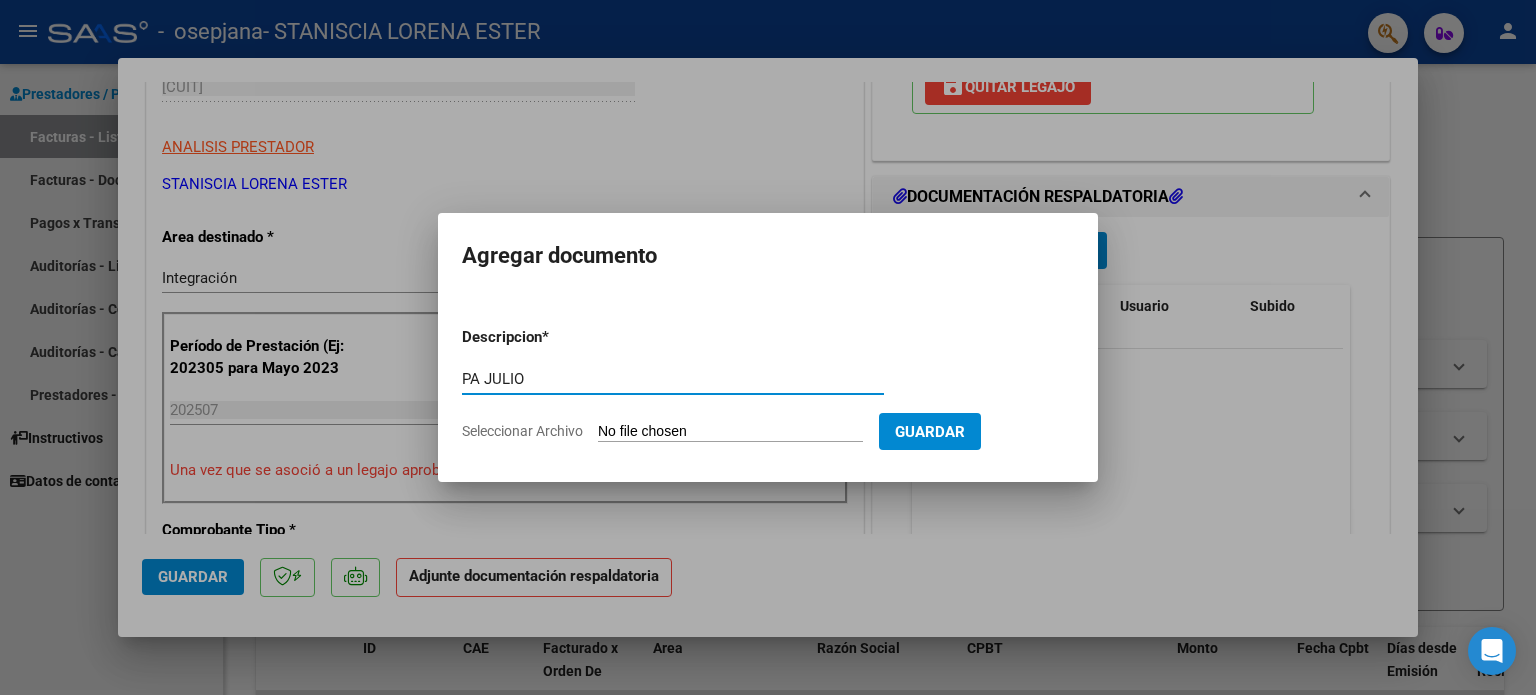 type on "PA JULIO" 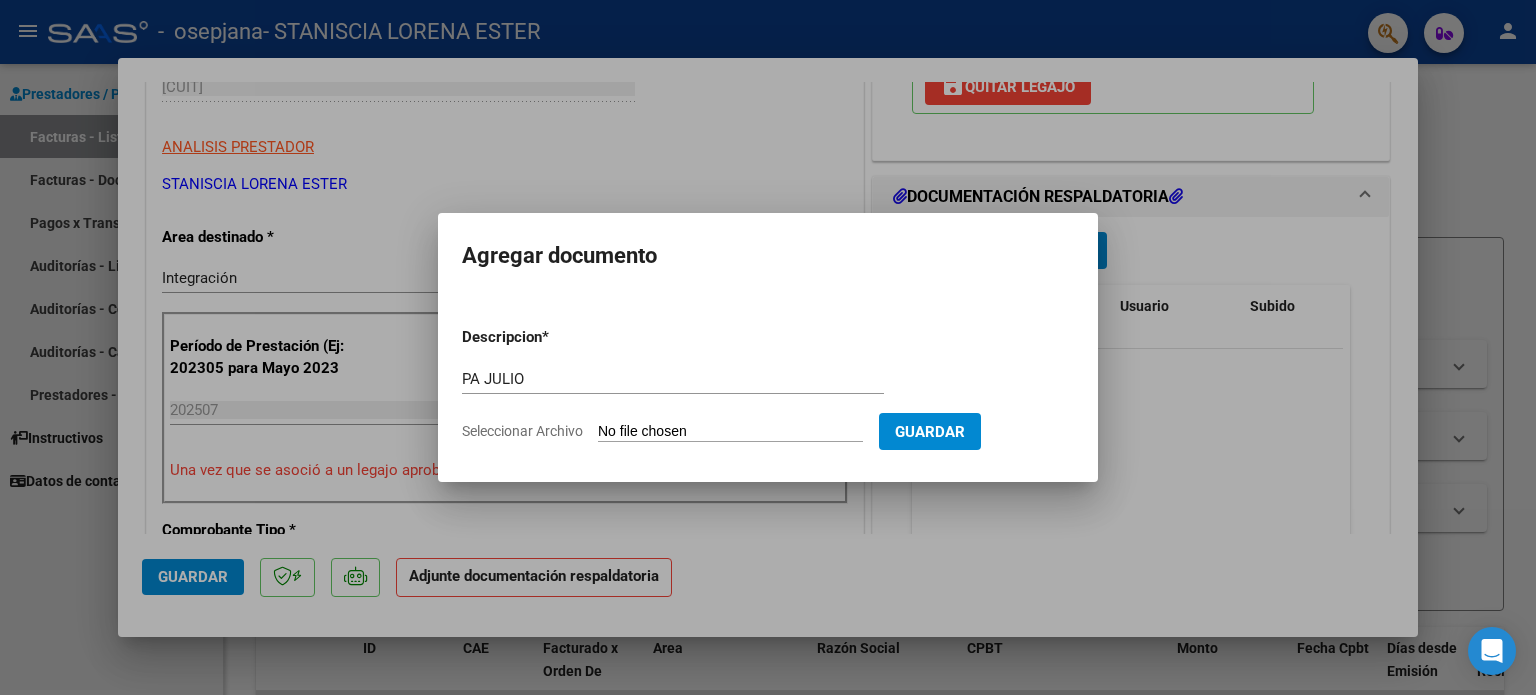 type on "C:\fakepath\PA JULIO 2025 .pdf" 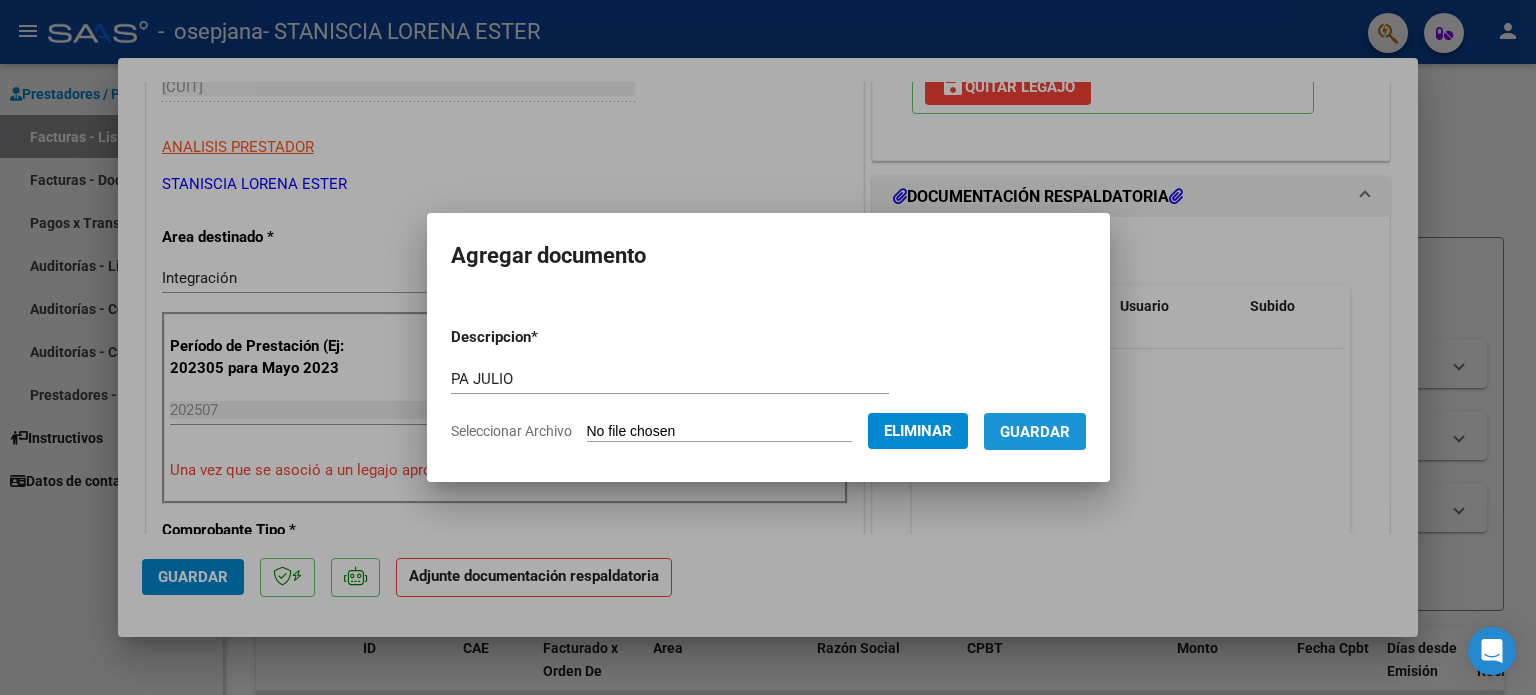 click on "Guardar" at bounding box center [1035, 432] 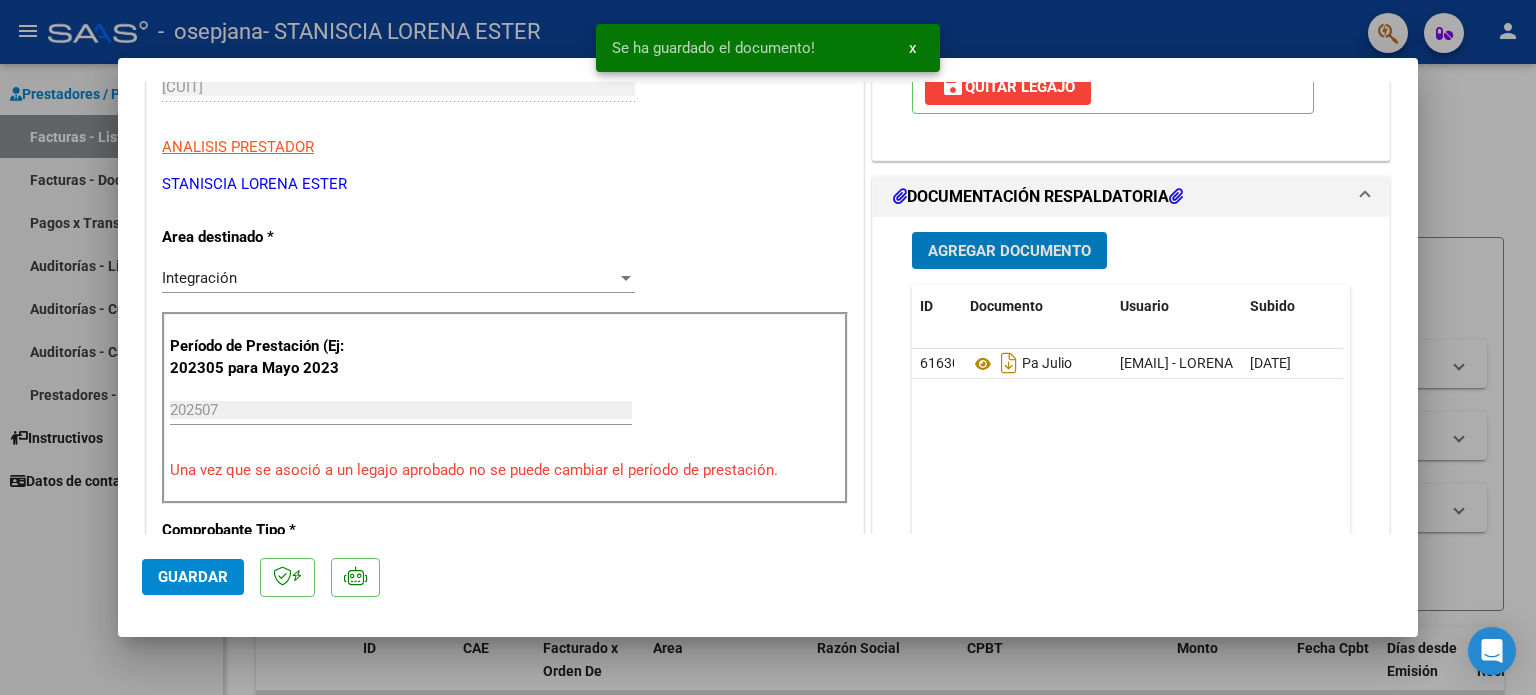 click on "Agregar Documento" at bounding box center (1009, 251) 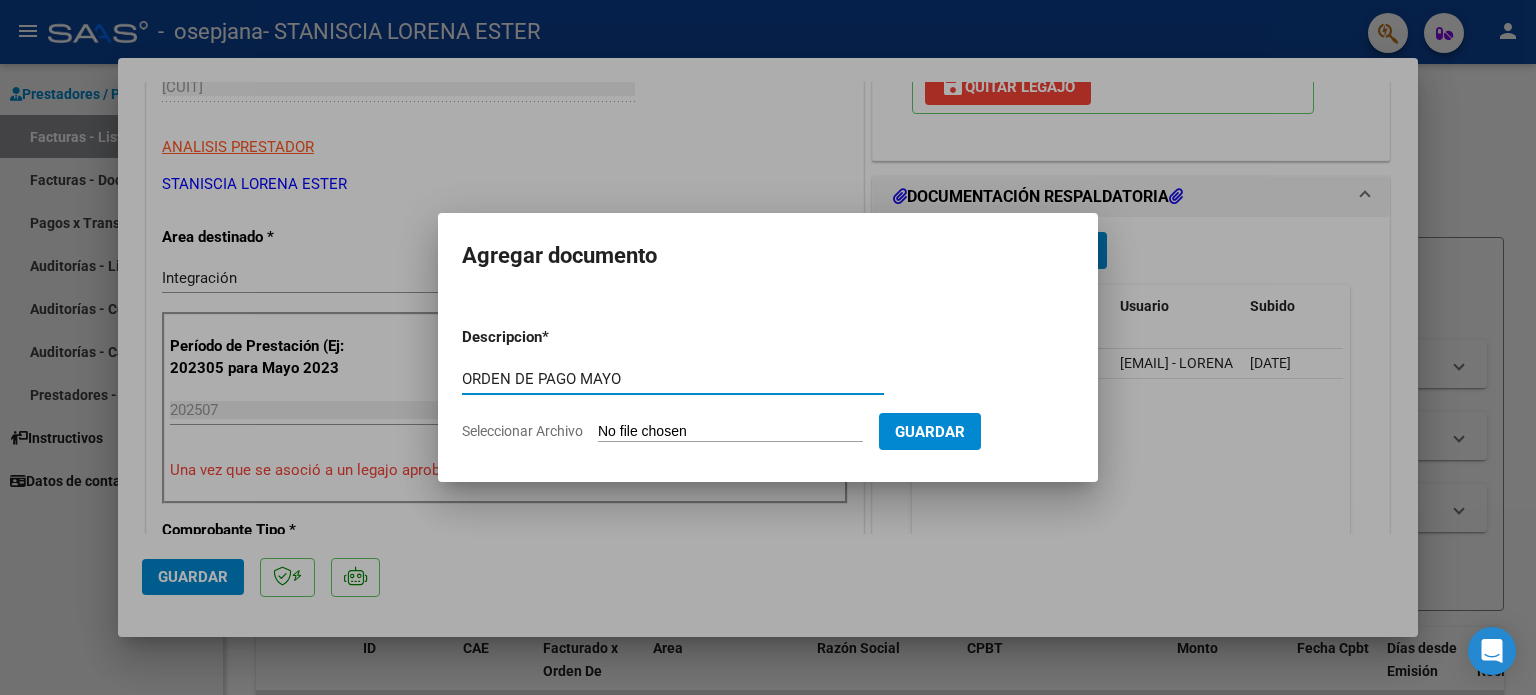type on "ORDEN DE PAGO MAYO" 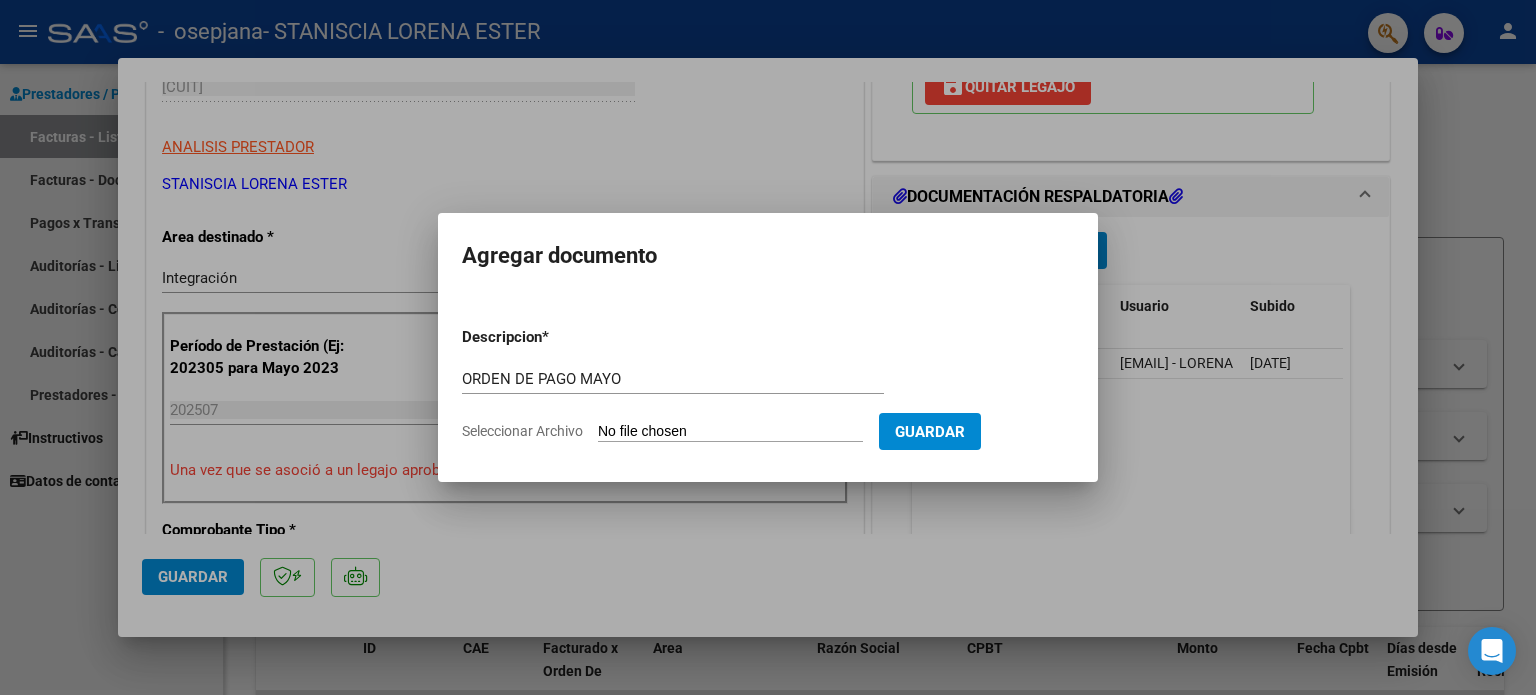 type on "C:\fakepath\ORDEN DE PAGO  MAYO 2025.pdf" 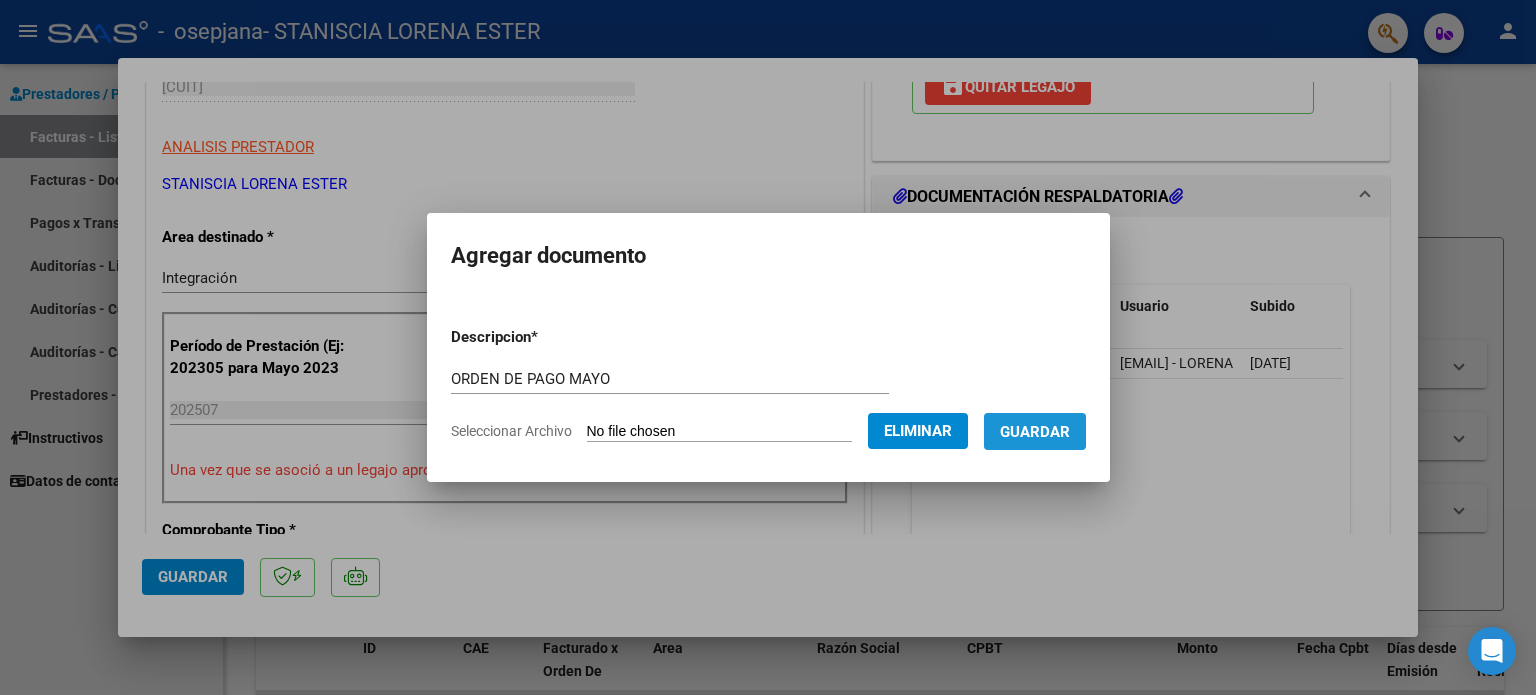 click on "Guardar" at bounding box center (1035, 431) 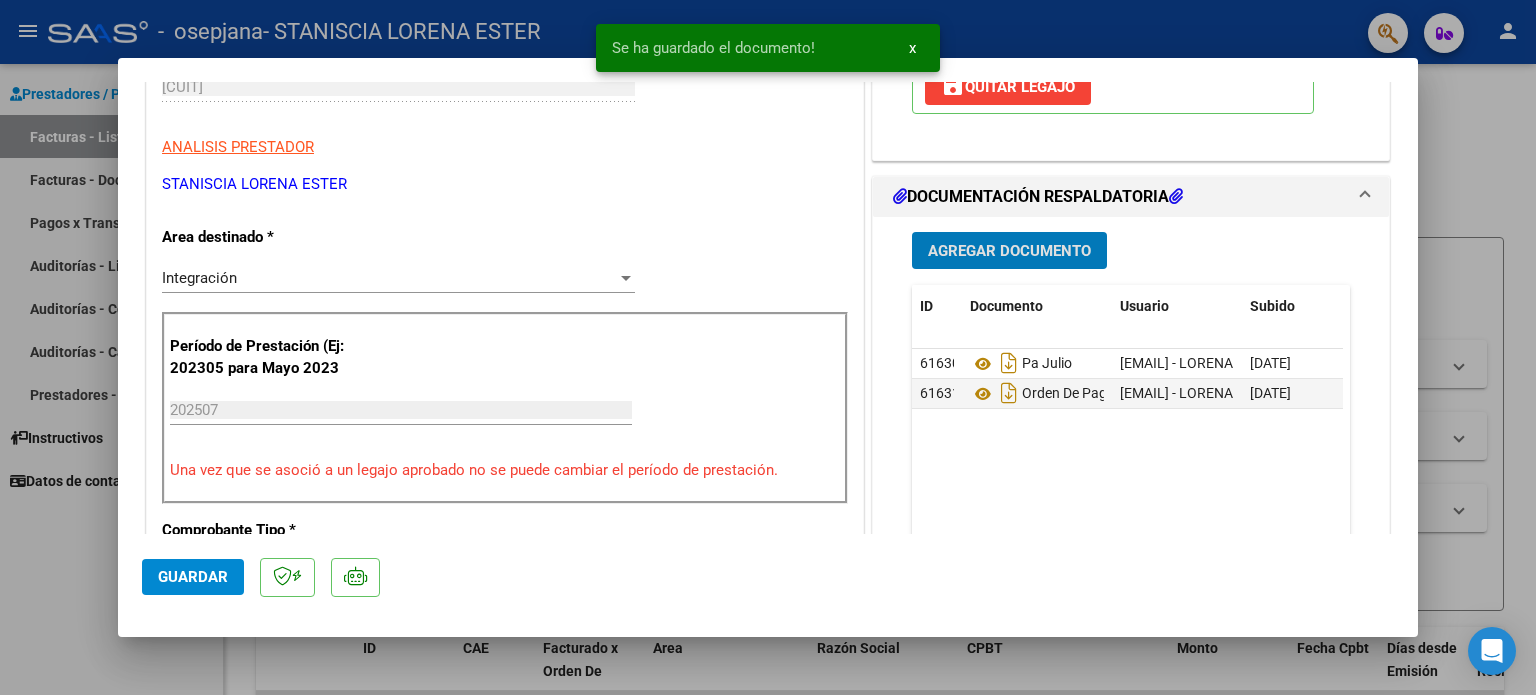 click on "Agregar Documento" at bounding box center (1009, 251) 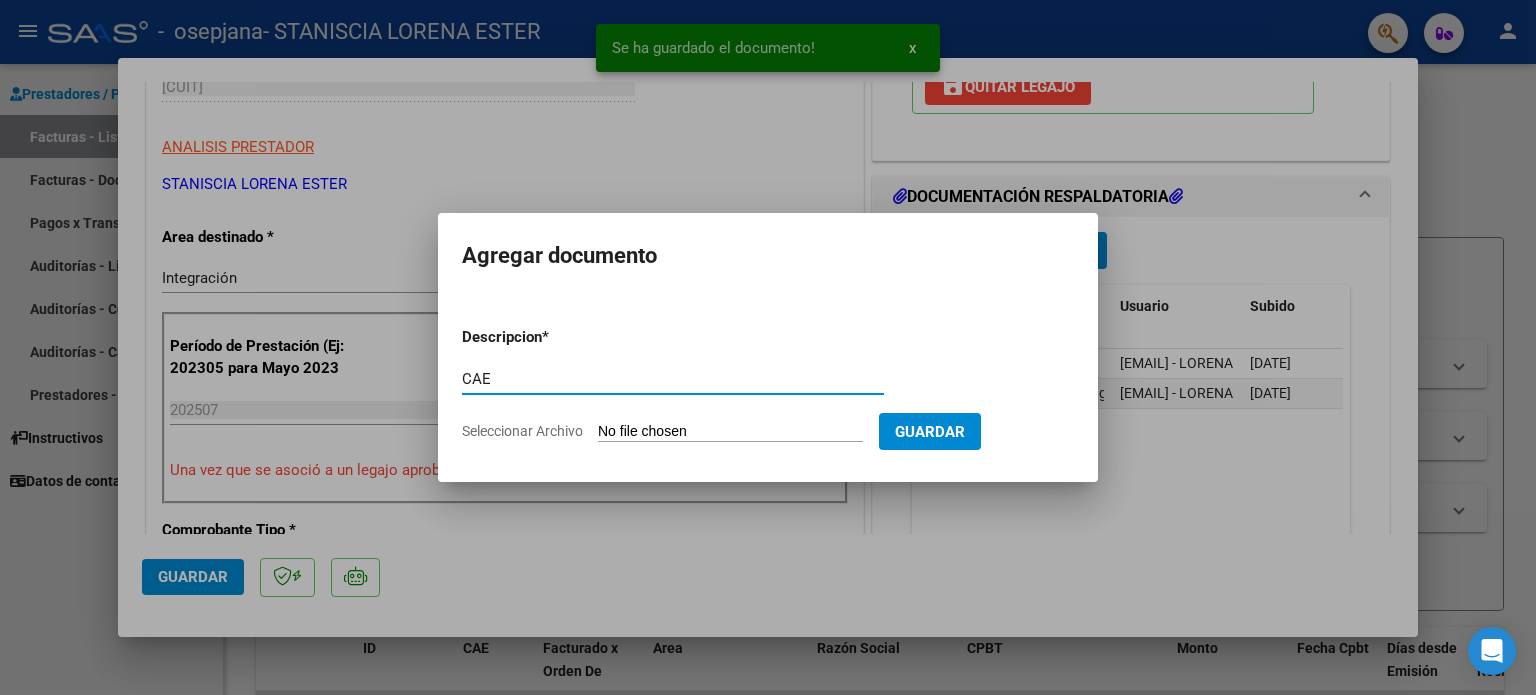 type on "CAE" 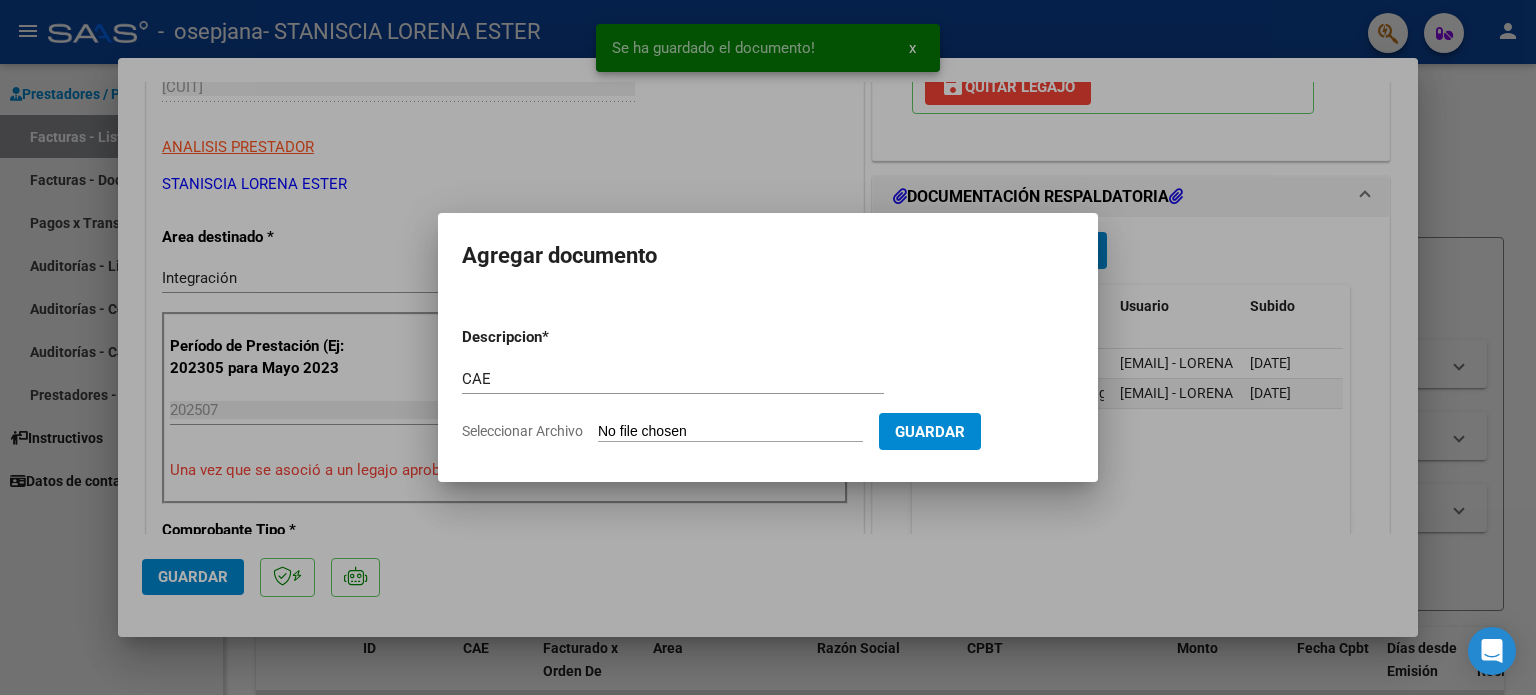 click on "Seleccionar Archivo" 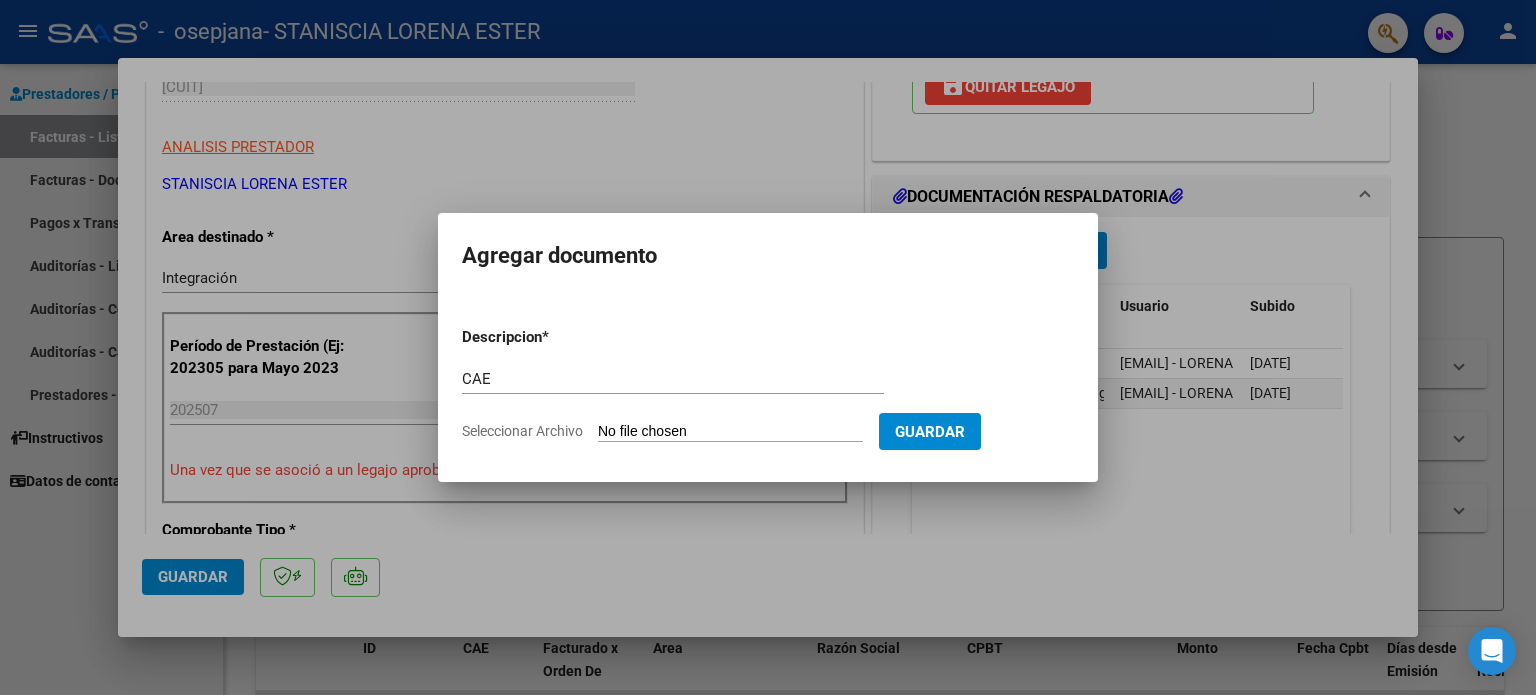 click on "Seleccionar Archivo" at bounding box center [730, 432] 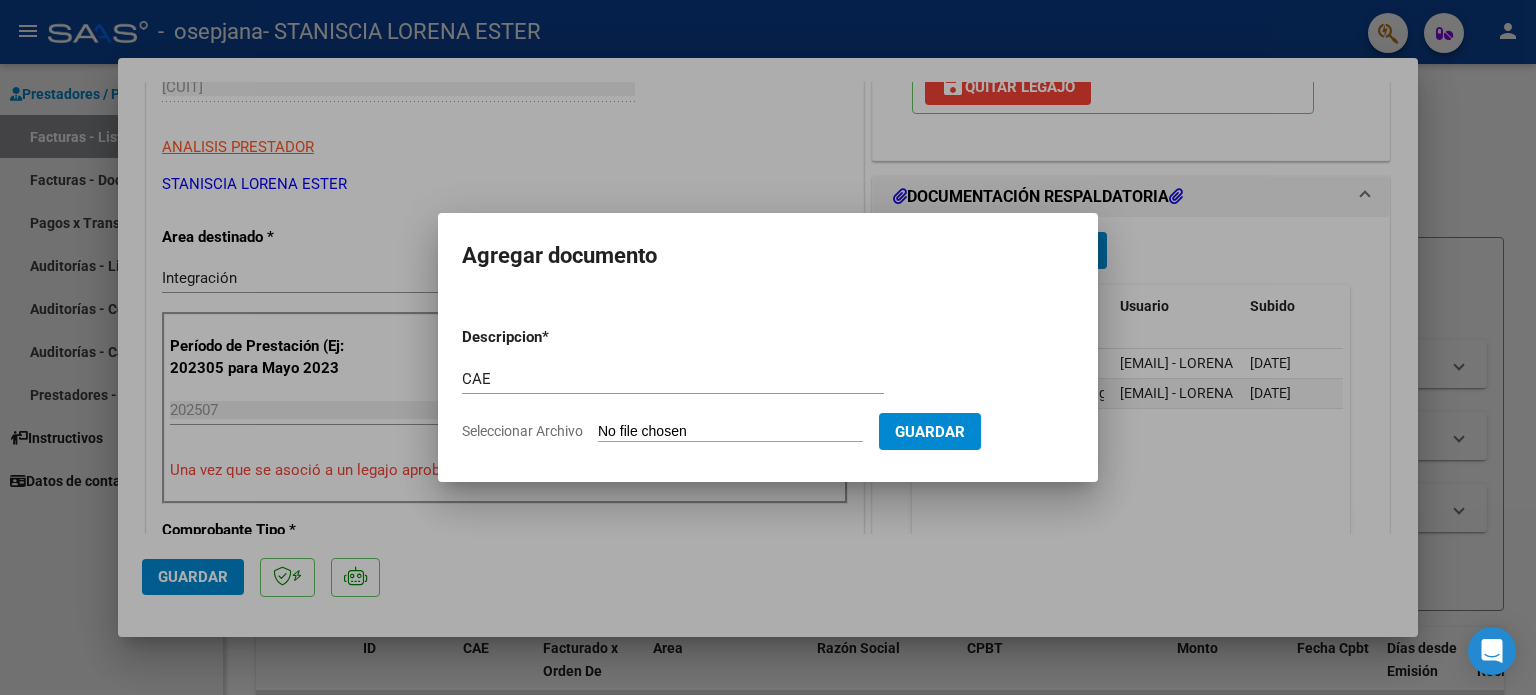type on "C:\fakepath\Constatación de Comprobantes _ AFIP julio.pdf" 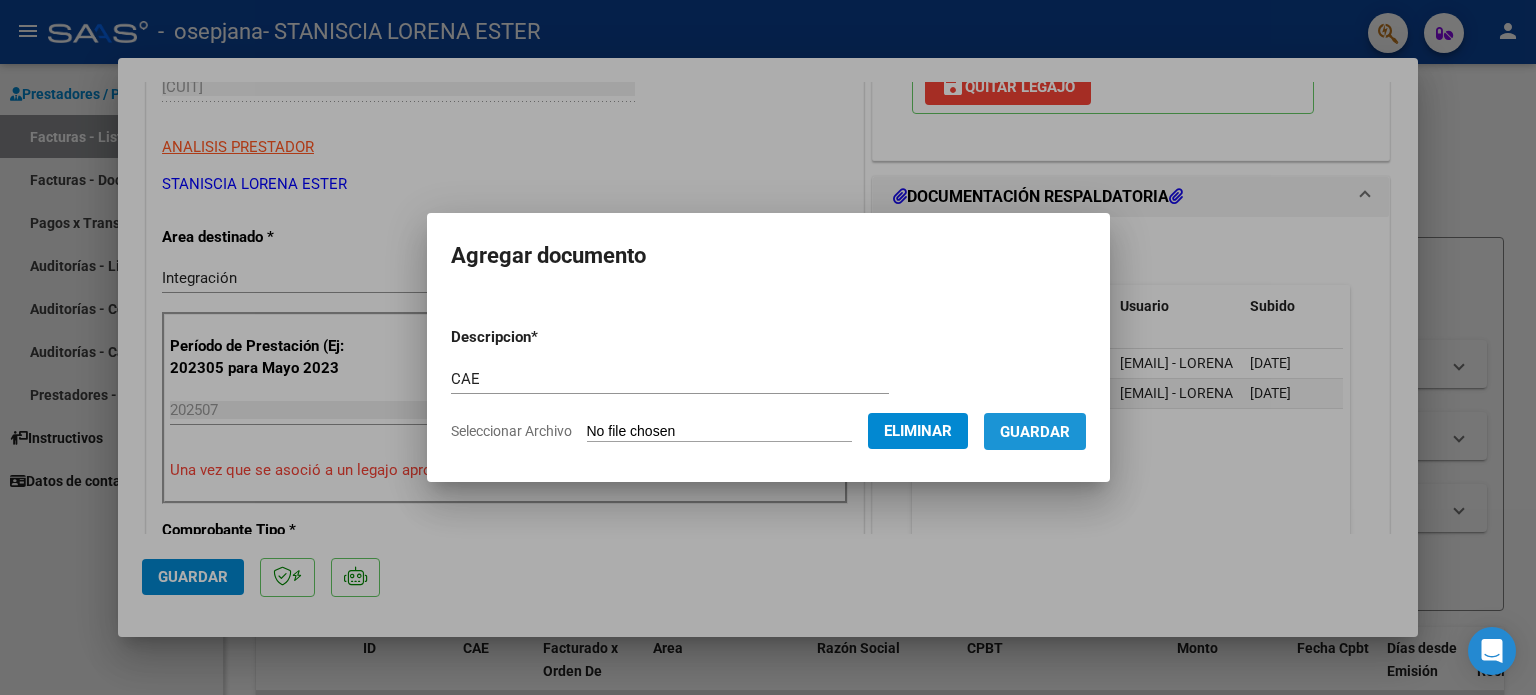 click on "Guardar" at bounding box center (1035, 431) 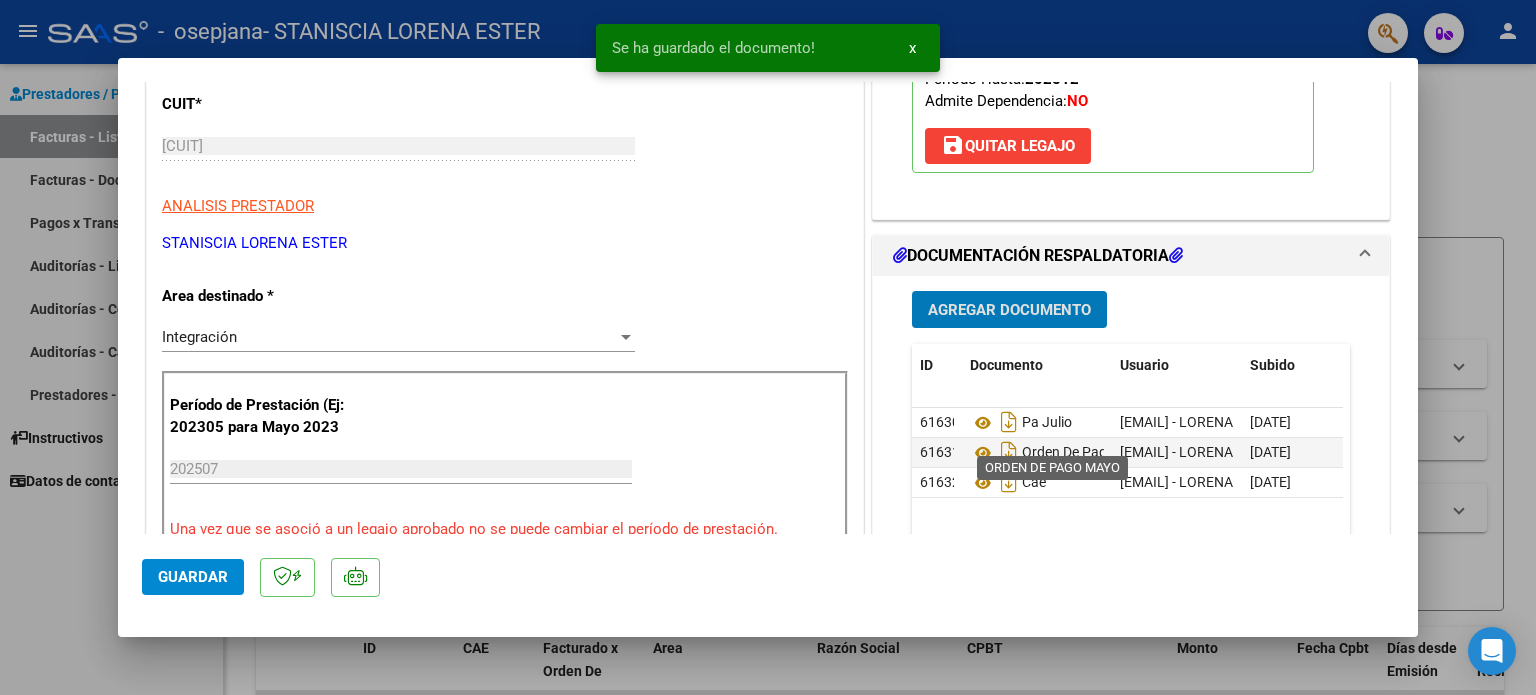 scroll, scrollTop: 0, scrollLeft: 0, axis: both 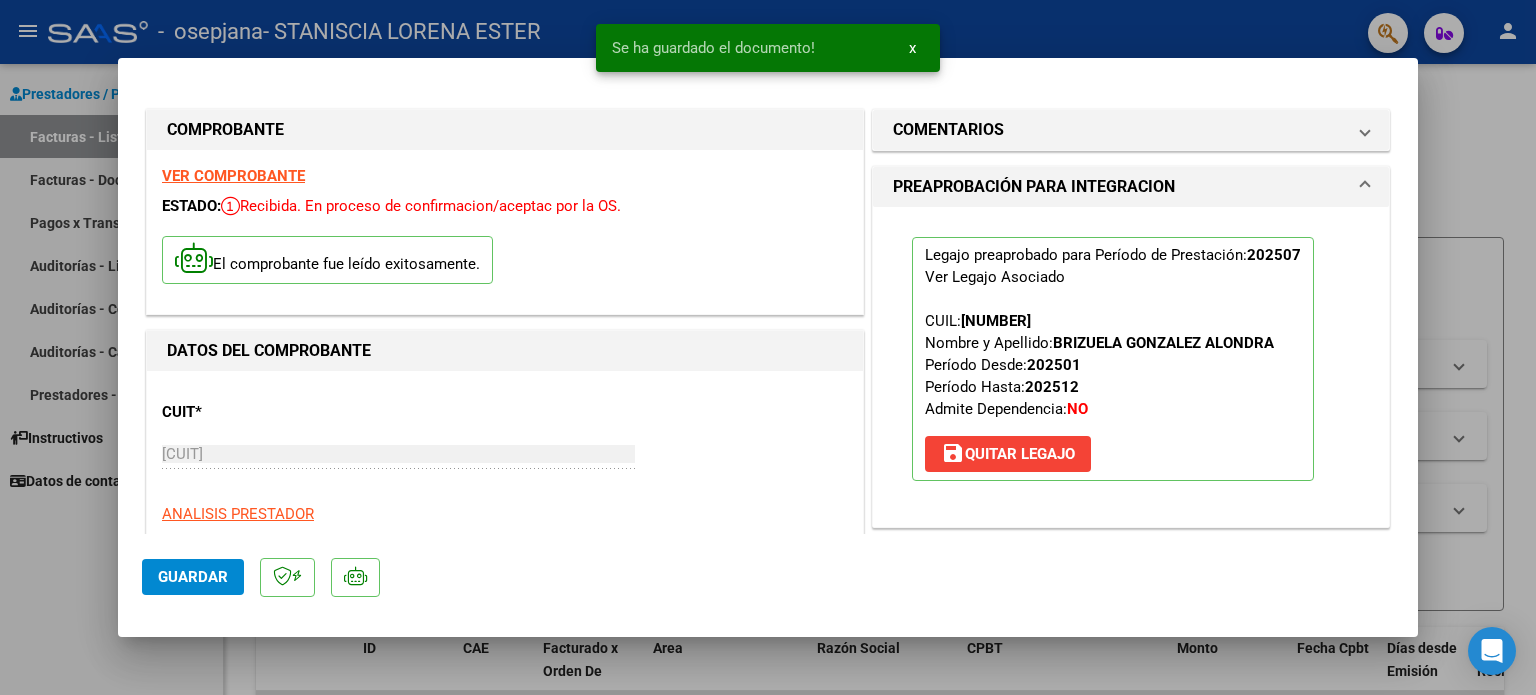 click on "Guardar" 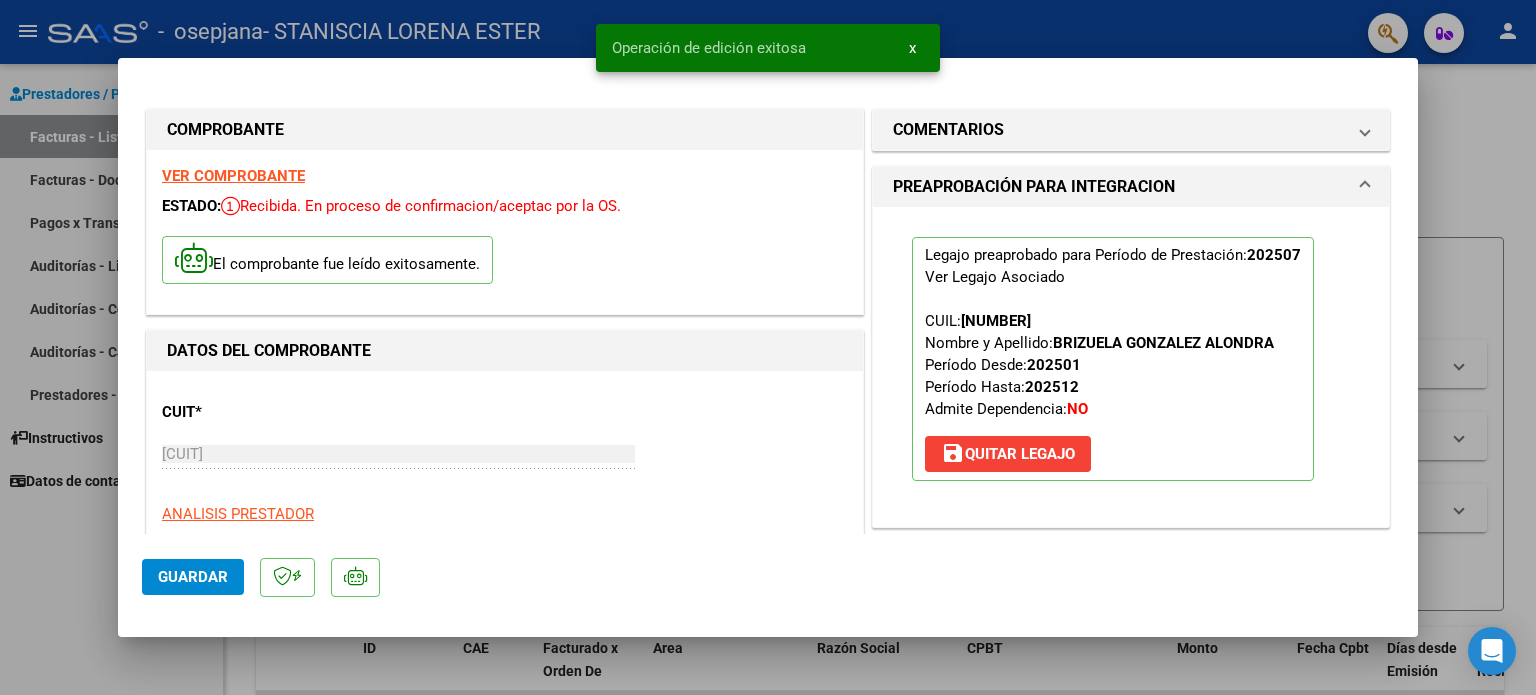 click on "Guardar" 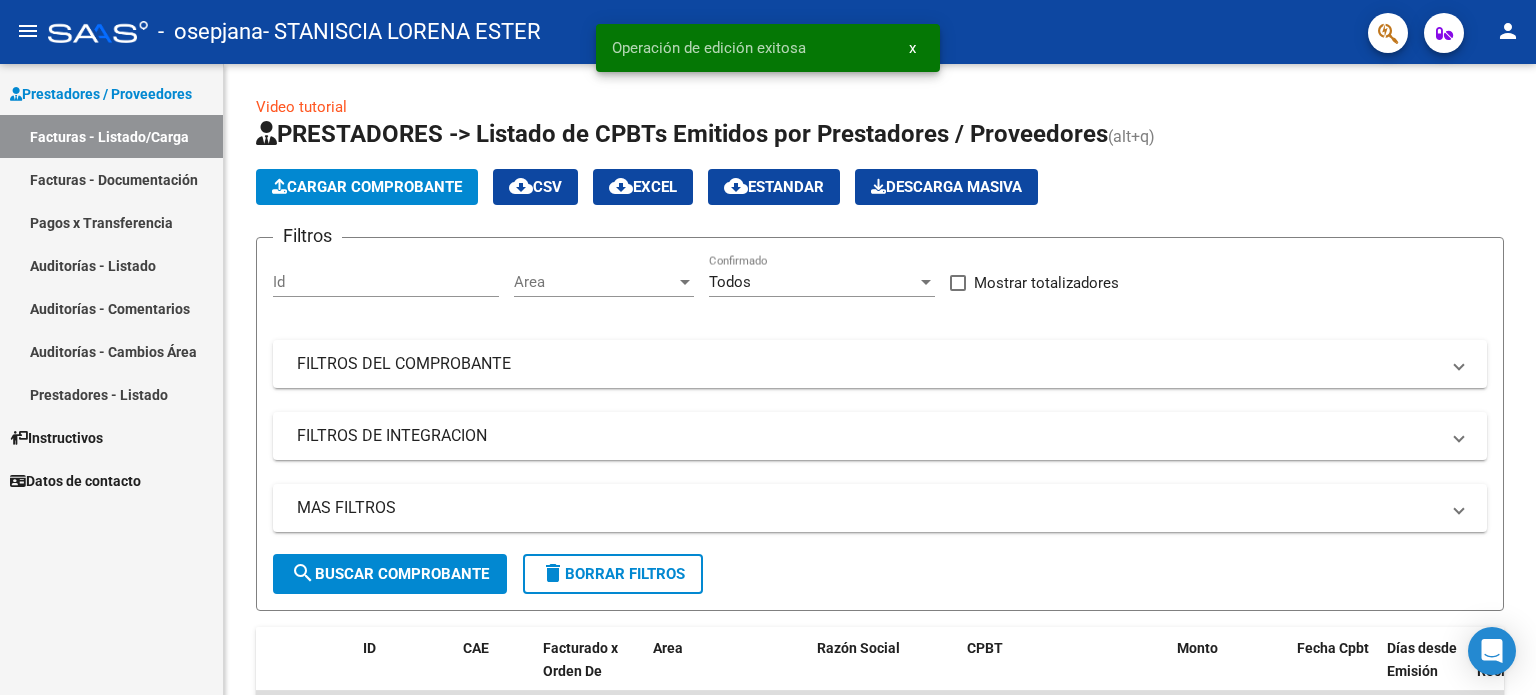 click on "person" 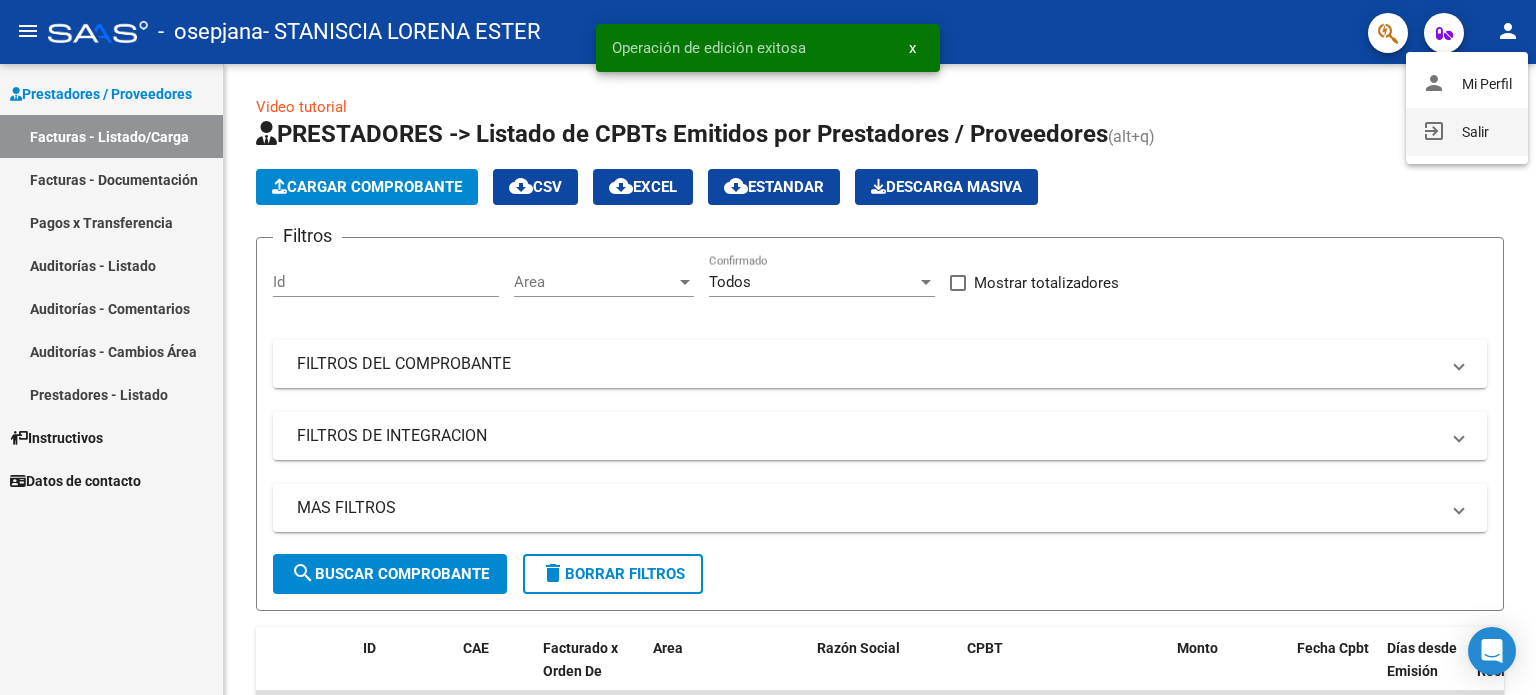 click on "exit_to_app  Salir" at bounding box center [1467, 132] 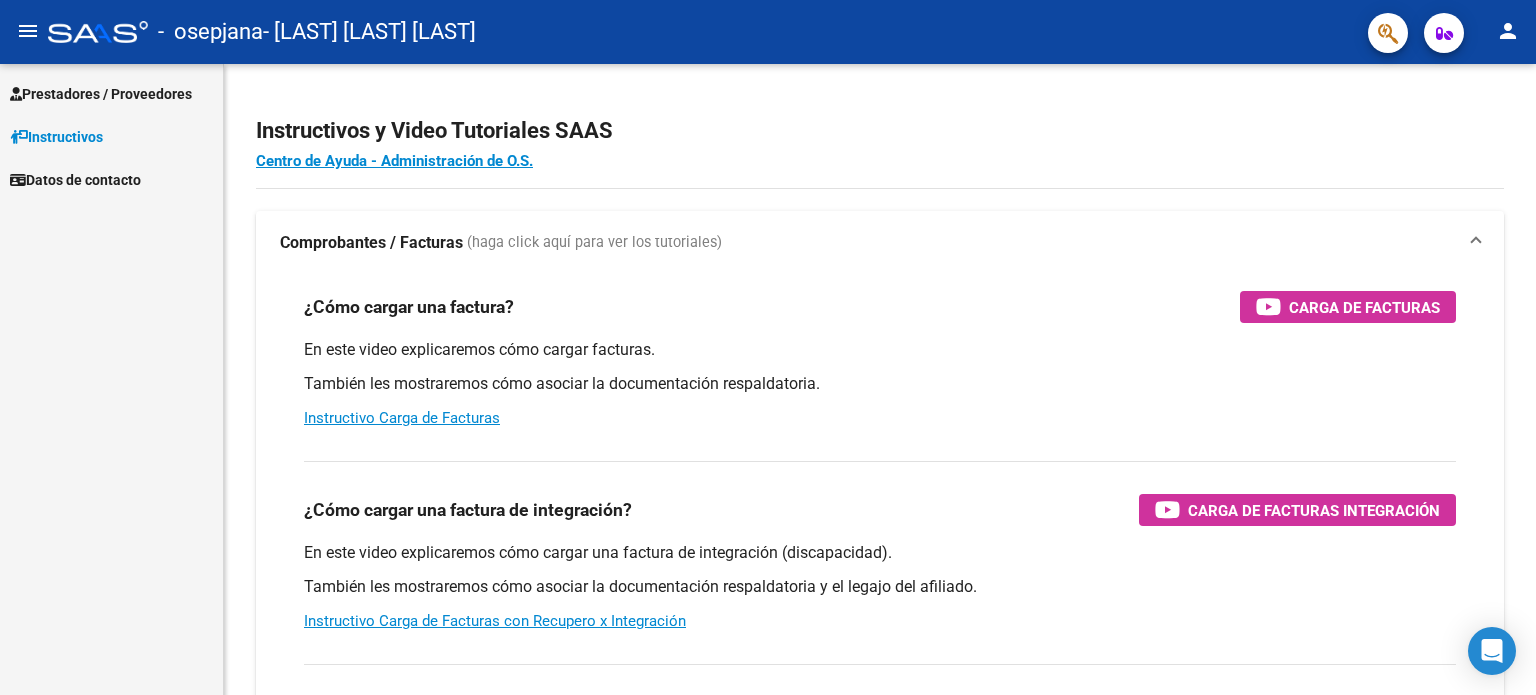scroll, scrollTop: 0, scrollLeft: 0, axis: both 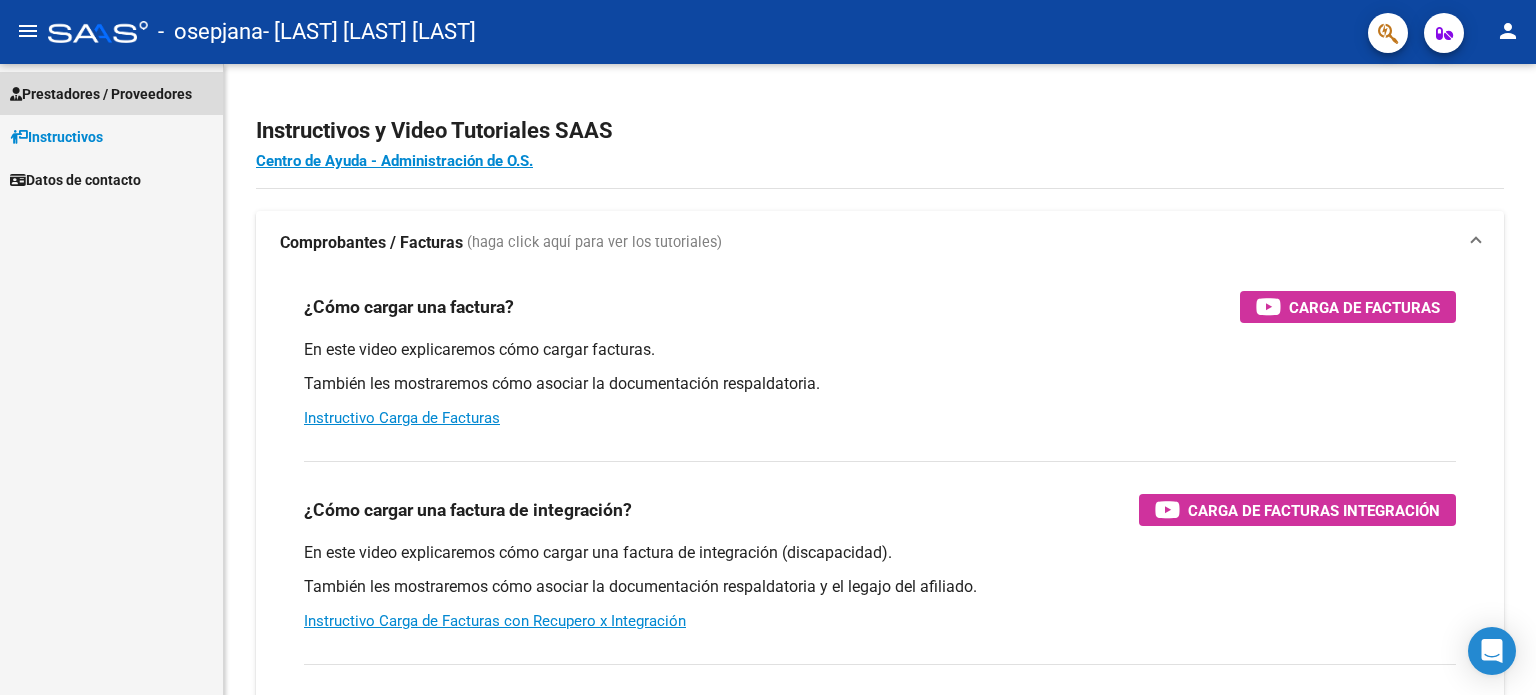 click on "Prestadores / Proveedores" at bounding box center (111, 93) 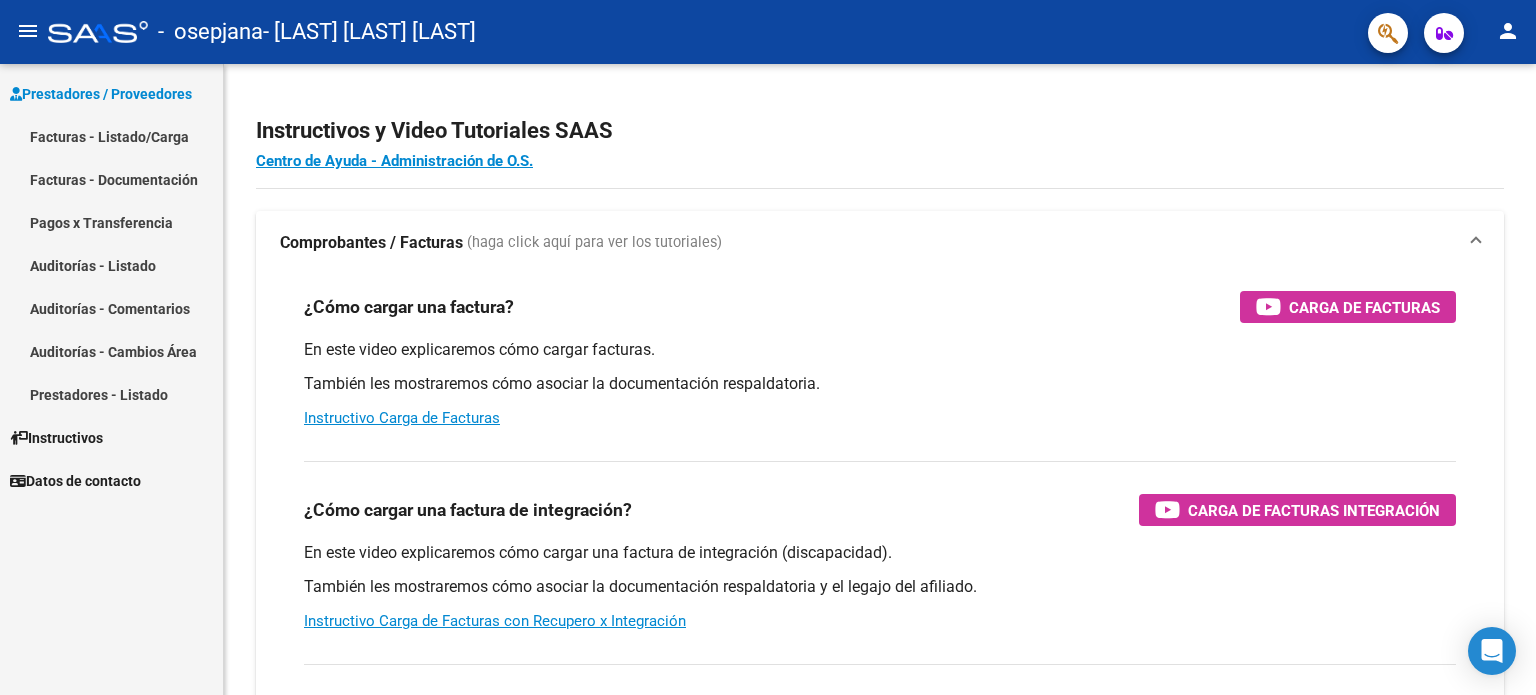 click on "Facturas - Listado/Carga" at bounding box center [111, 136] 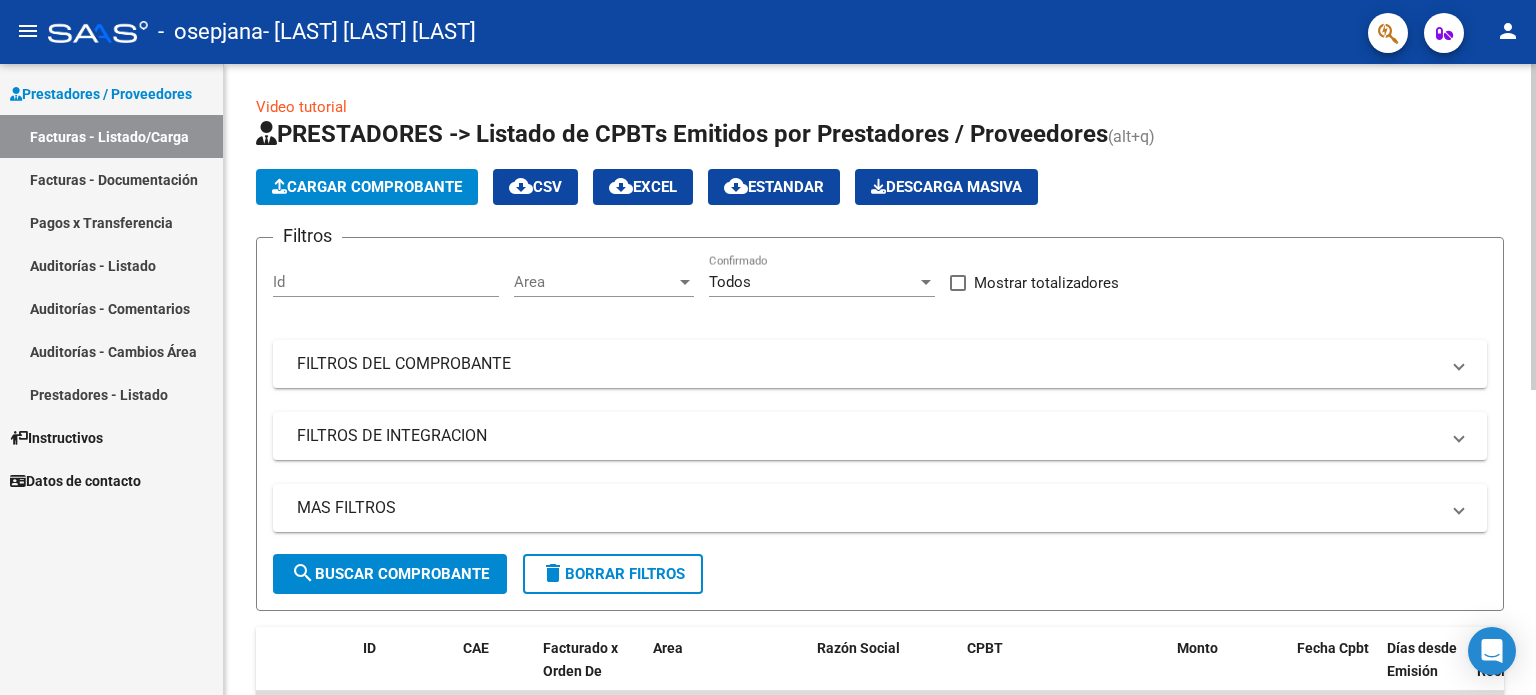click on "Cargar Comprobante" 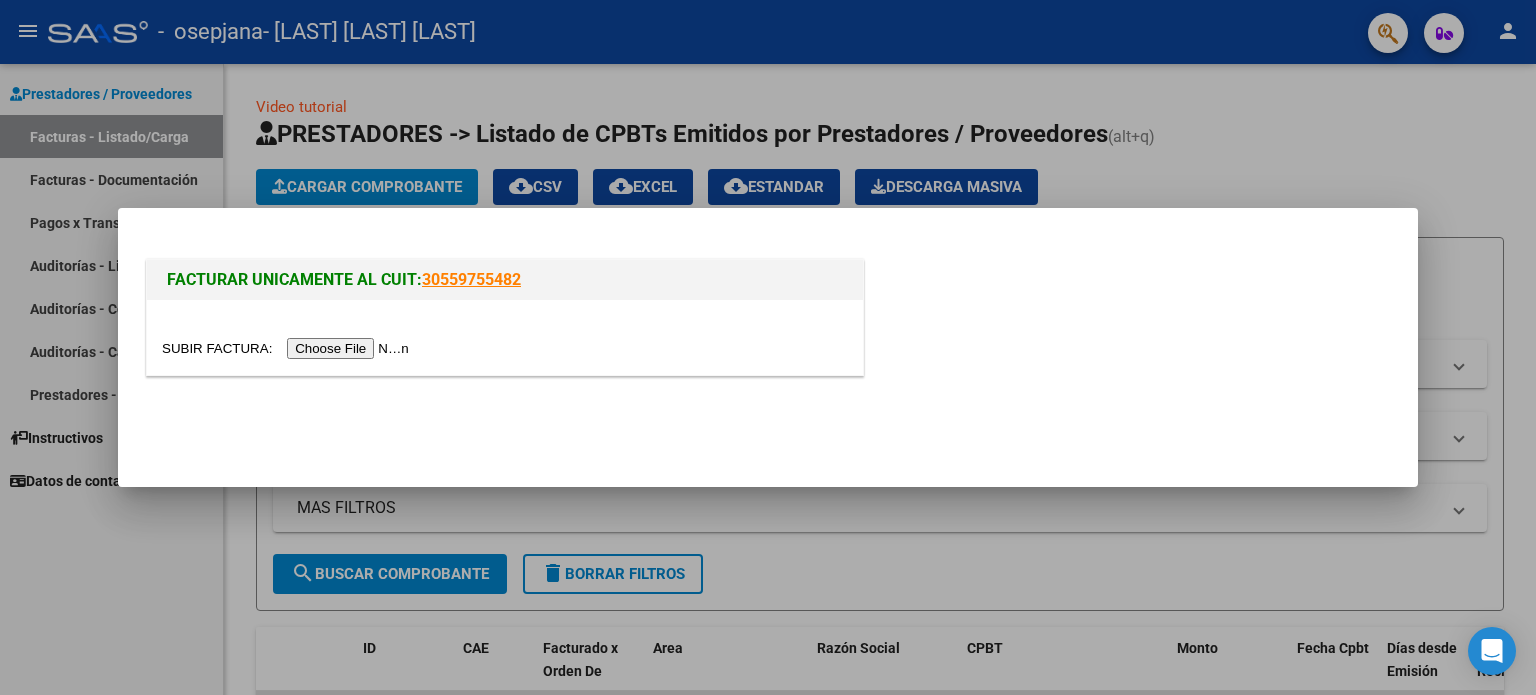 click at bounding box center [288, 348] 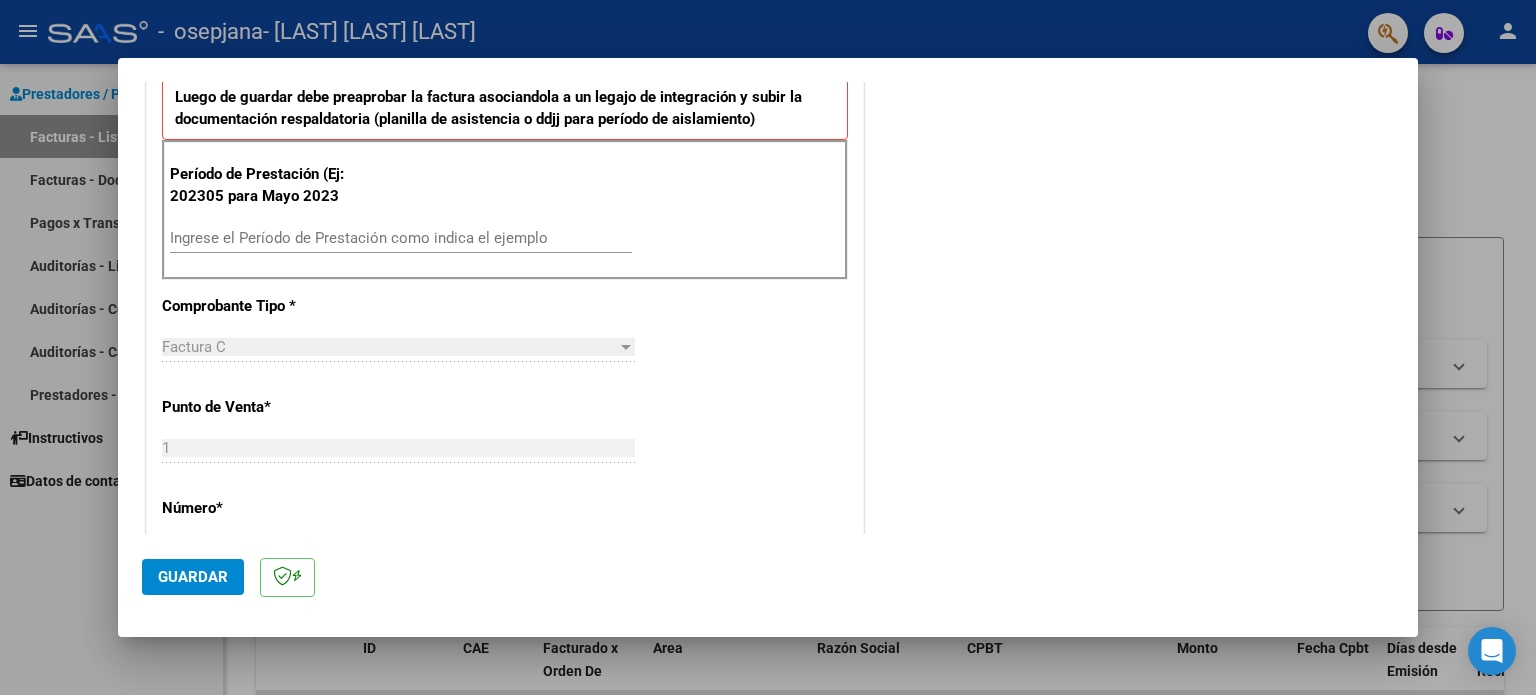 scroll, scrollTop: 582, scrollLeft: 0, axis: vertical 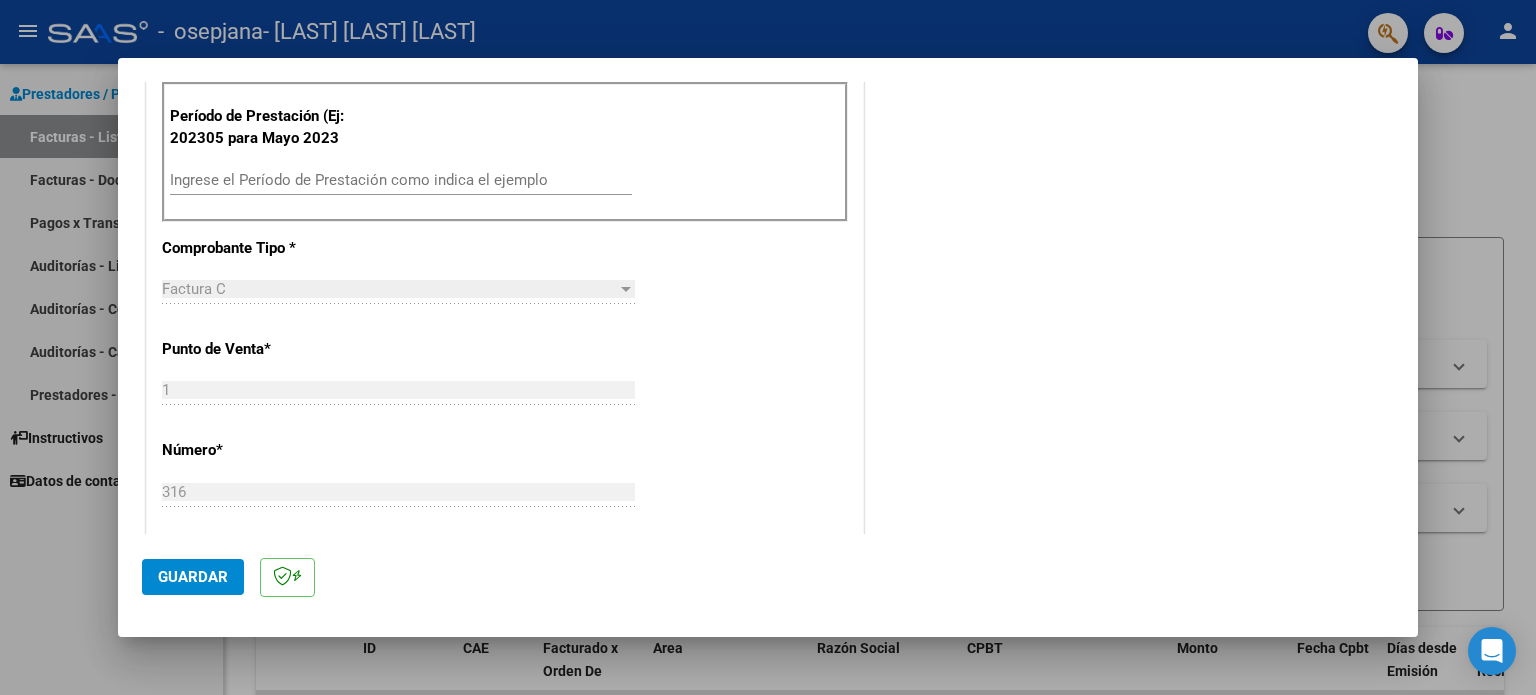 click on "Ingrese el Período de Prestación como indica el ejemplo" at bounding box center (401, 180) 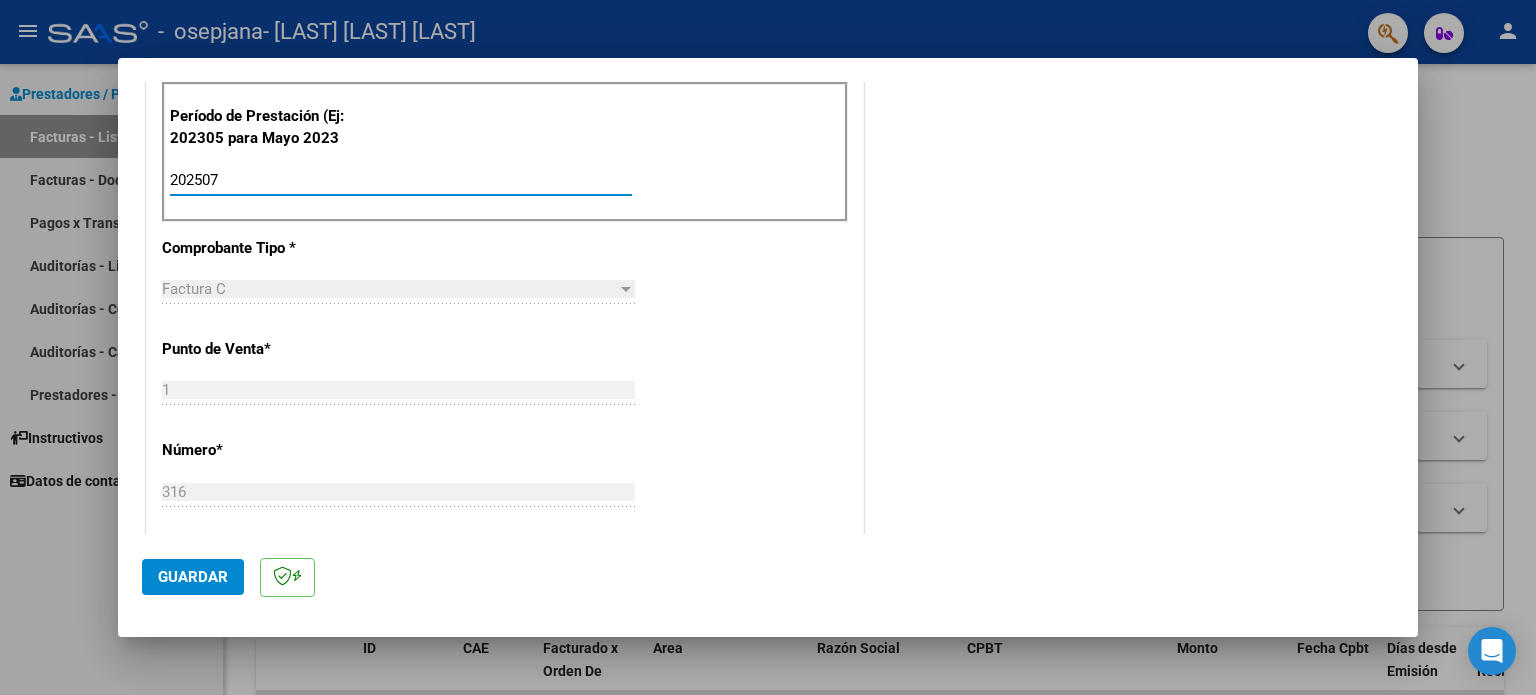 type on "202507" 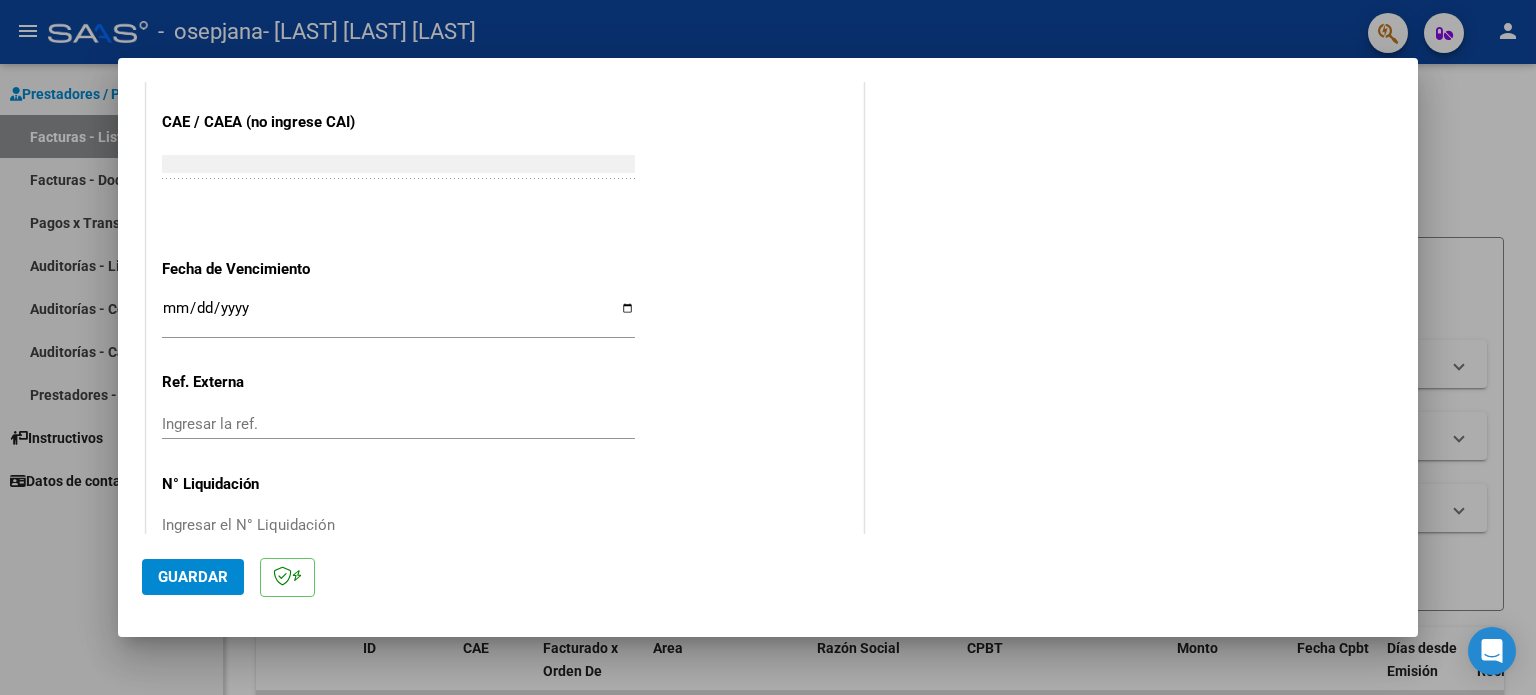 scroll, scrollTop: 1268, scrollLeft: 0, axis: vertical 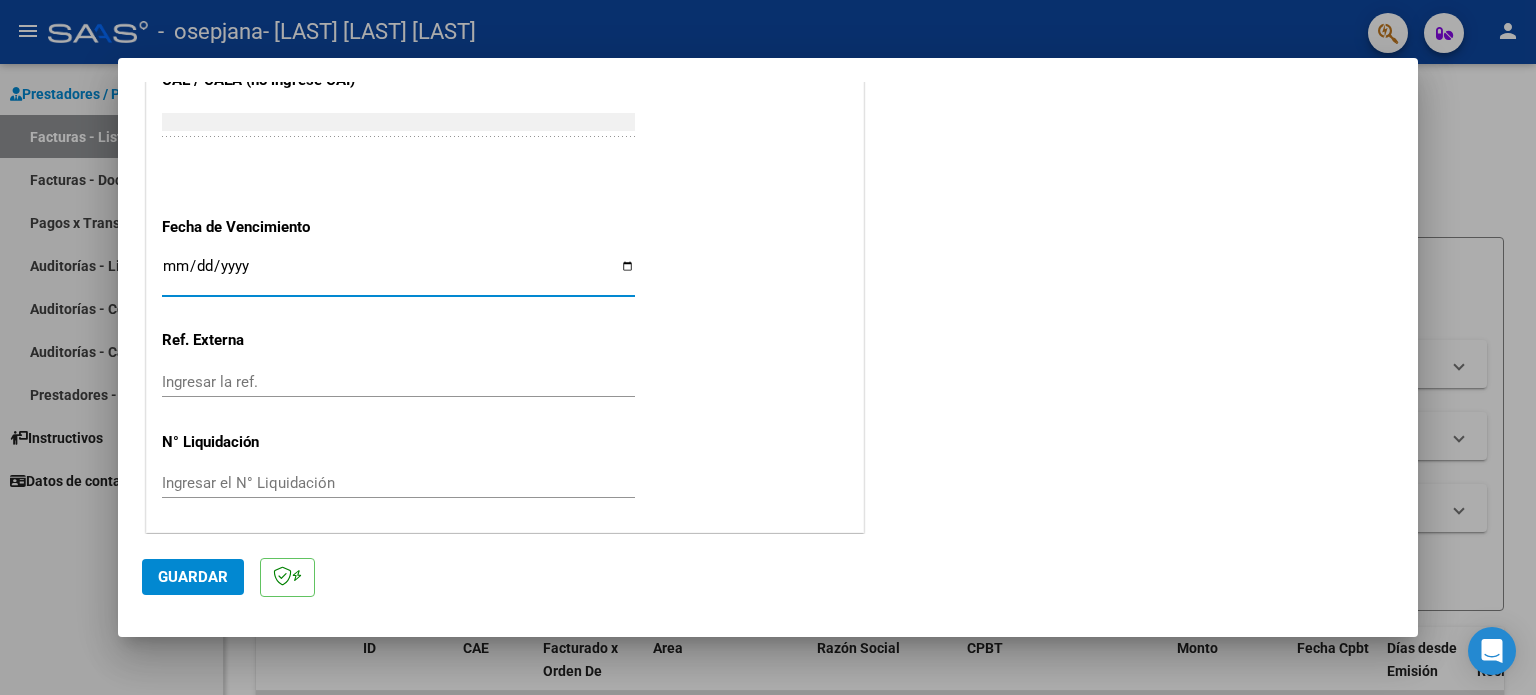 click on "Ingresar la fecha" at bounding box center [398, 274] 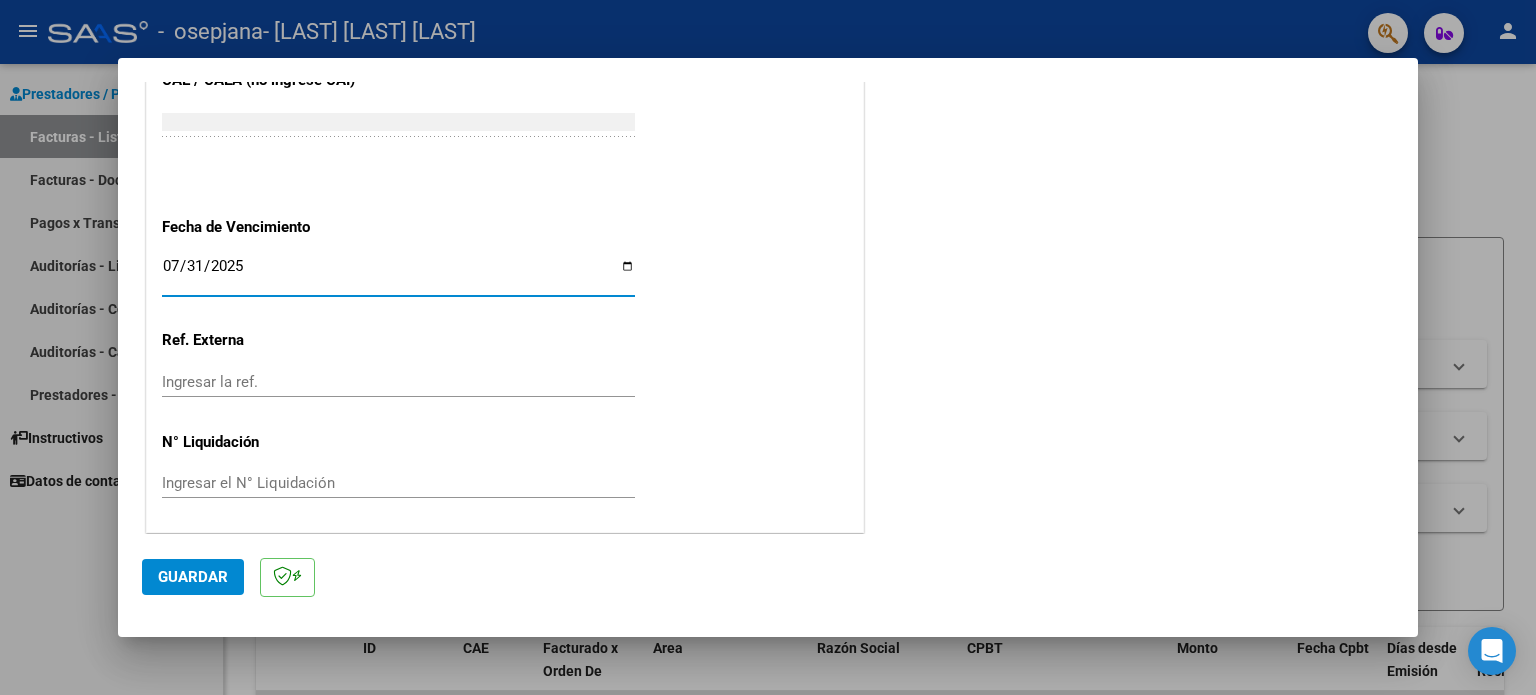 type on "2025-07-31" 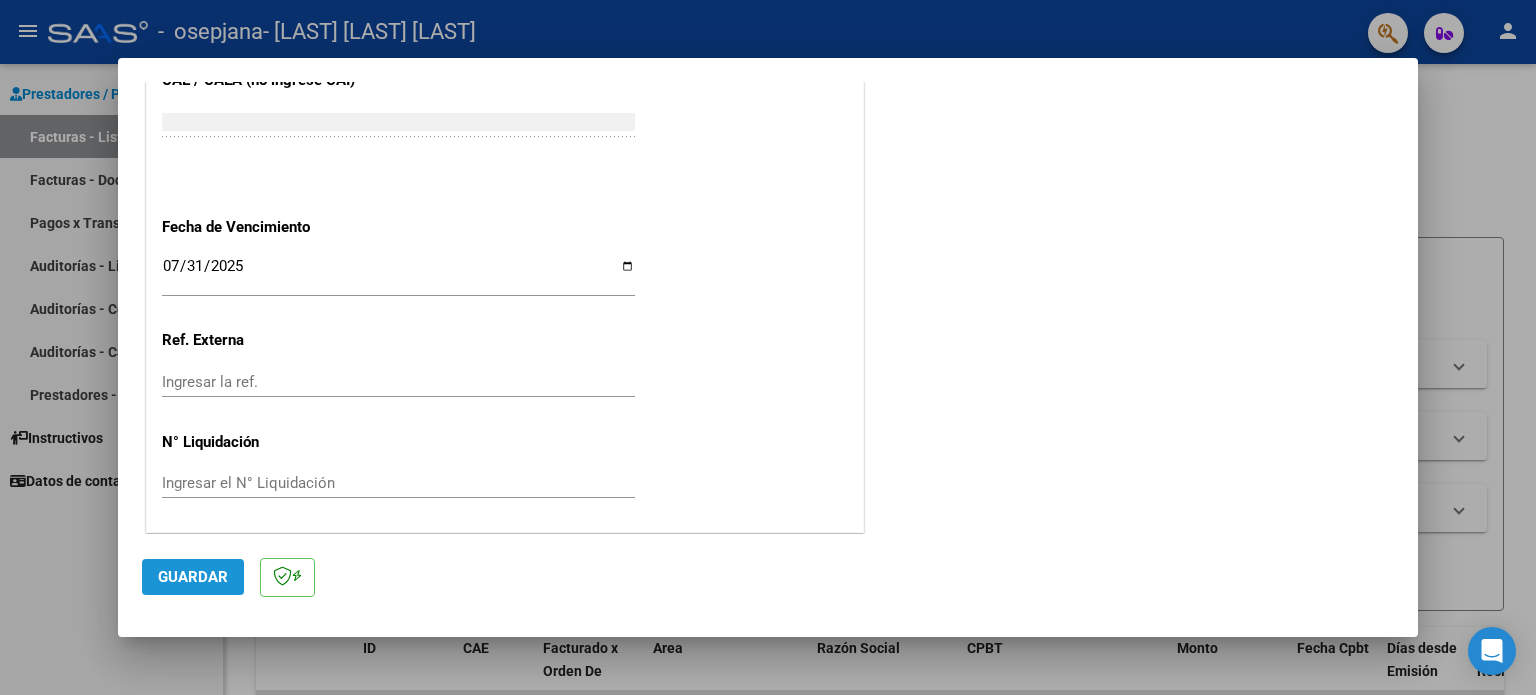 click on "Guardar" 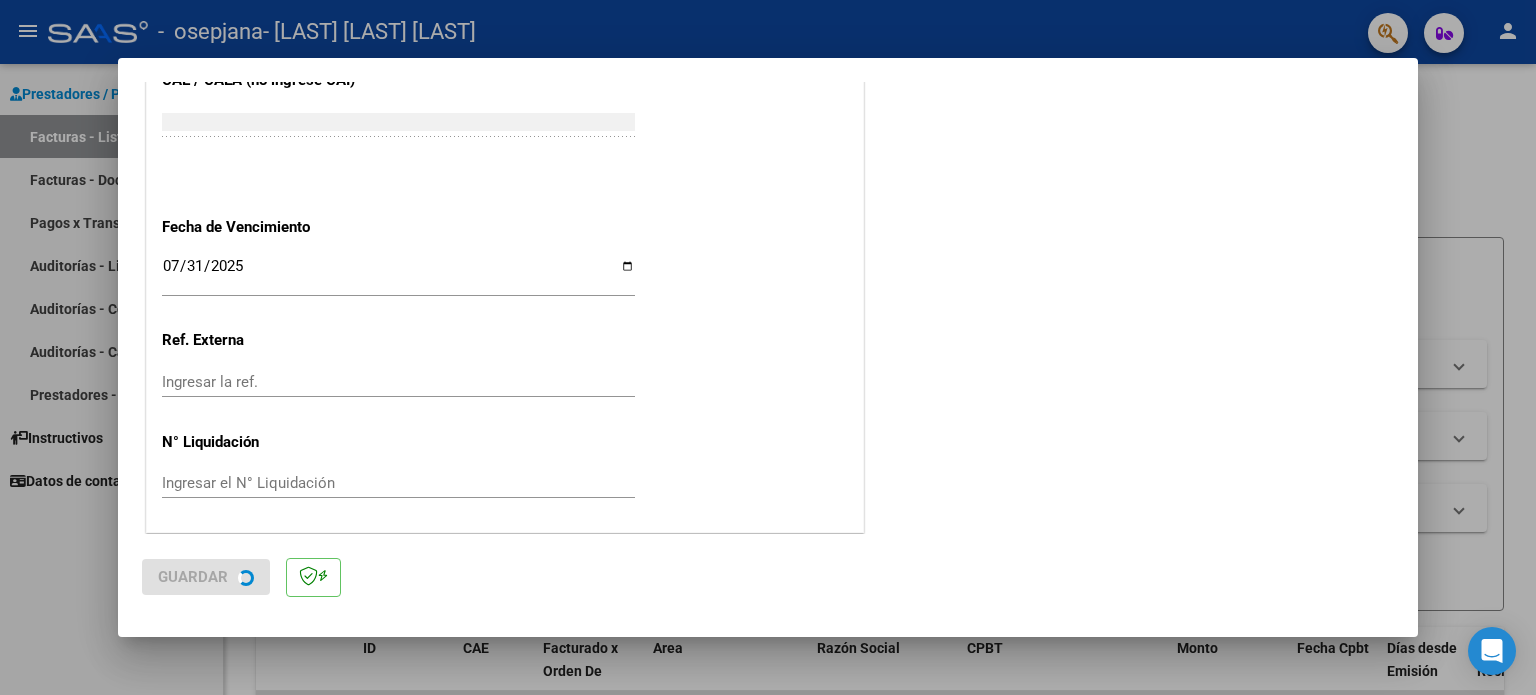 scroll, scrollTop: 0, scrollLeft: 0, axis: both 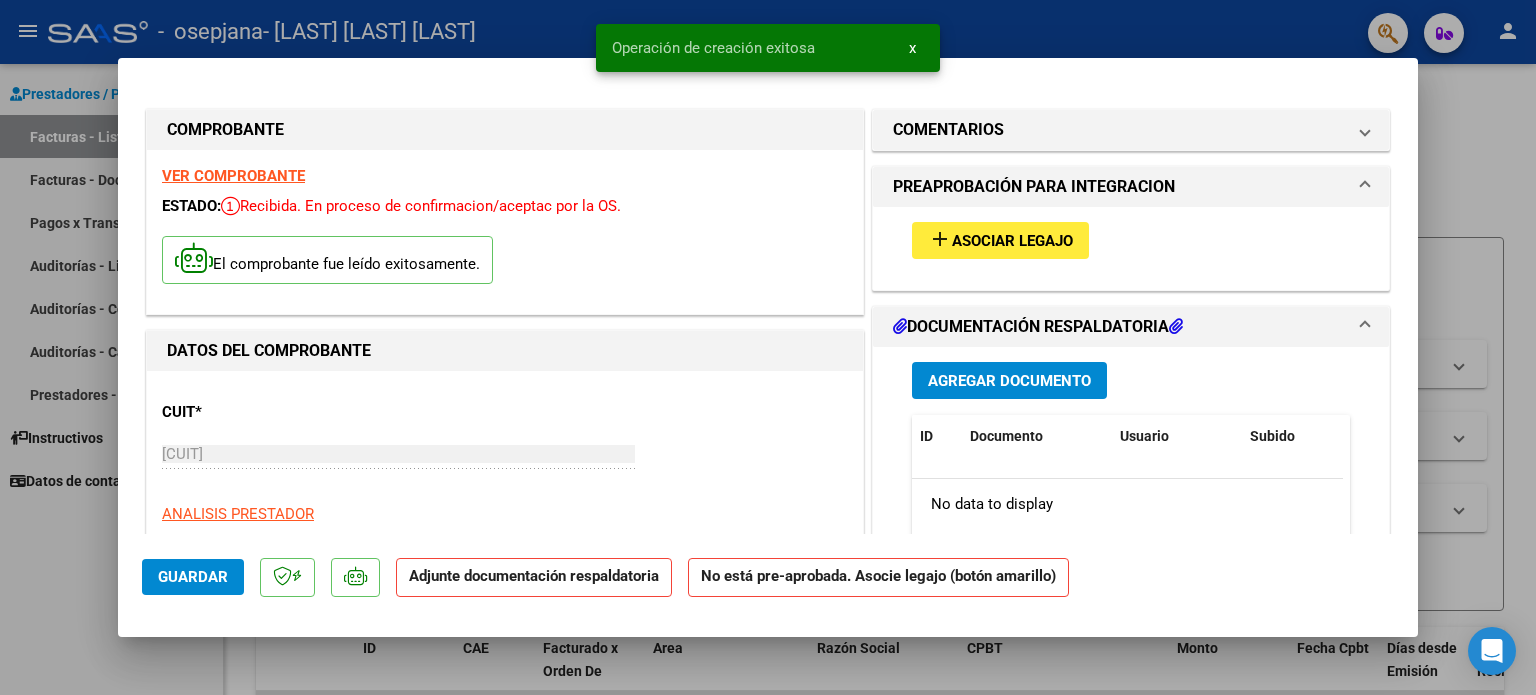 click on "add Asociar Legajo" at bounding box center (1000, 240) 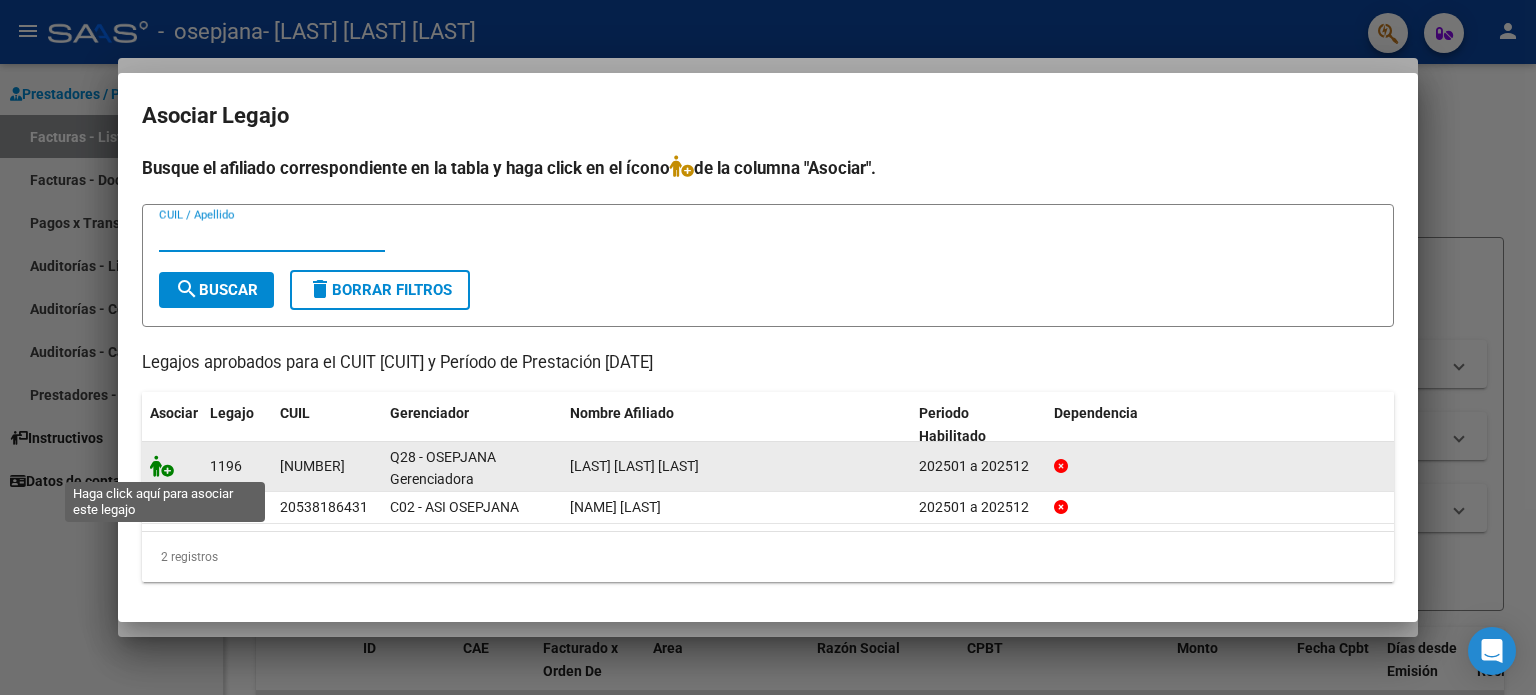 click 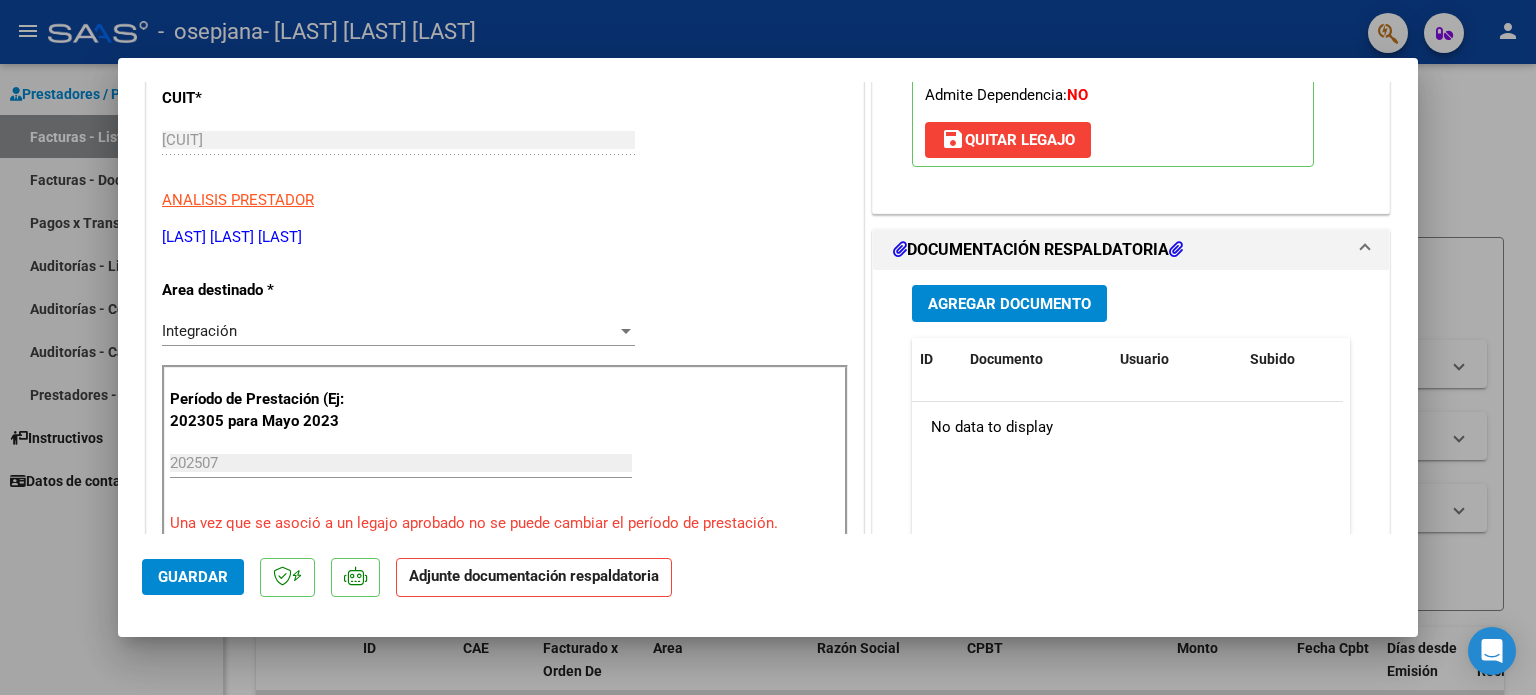 scroll, scrollTop: 319, scrollLeft: 0, axis: vertical 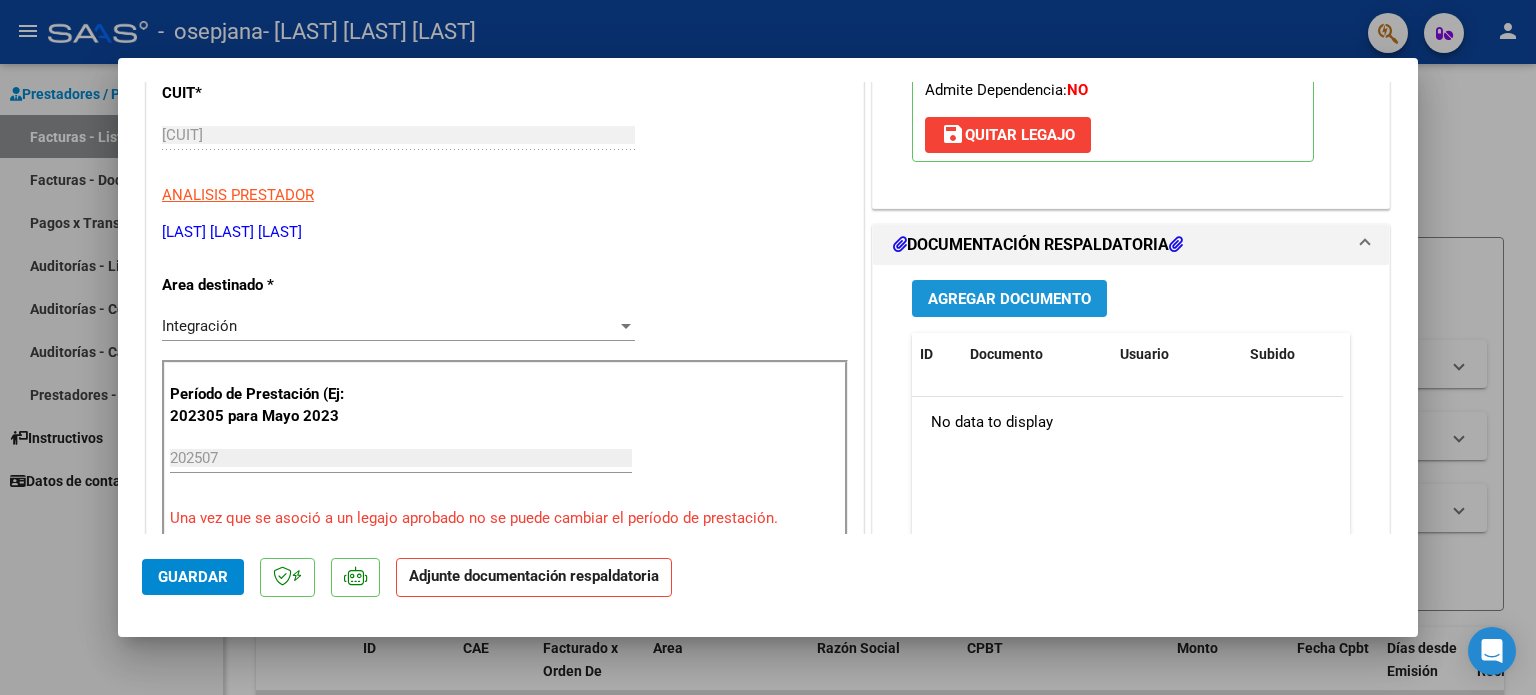 click on "Agregar Documento" at bounding box center [1009, 298] 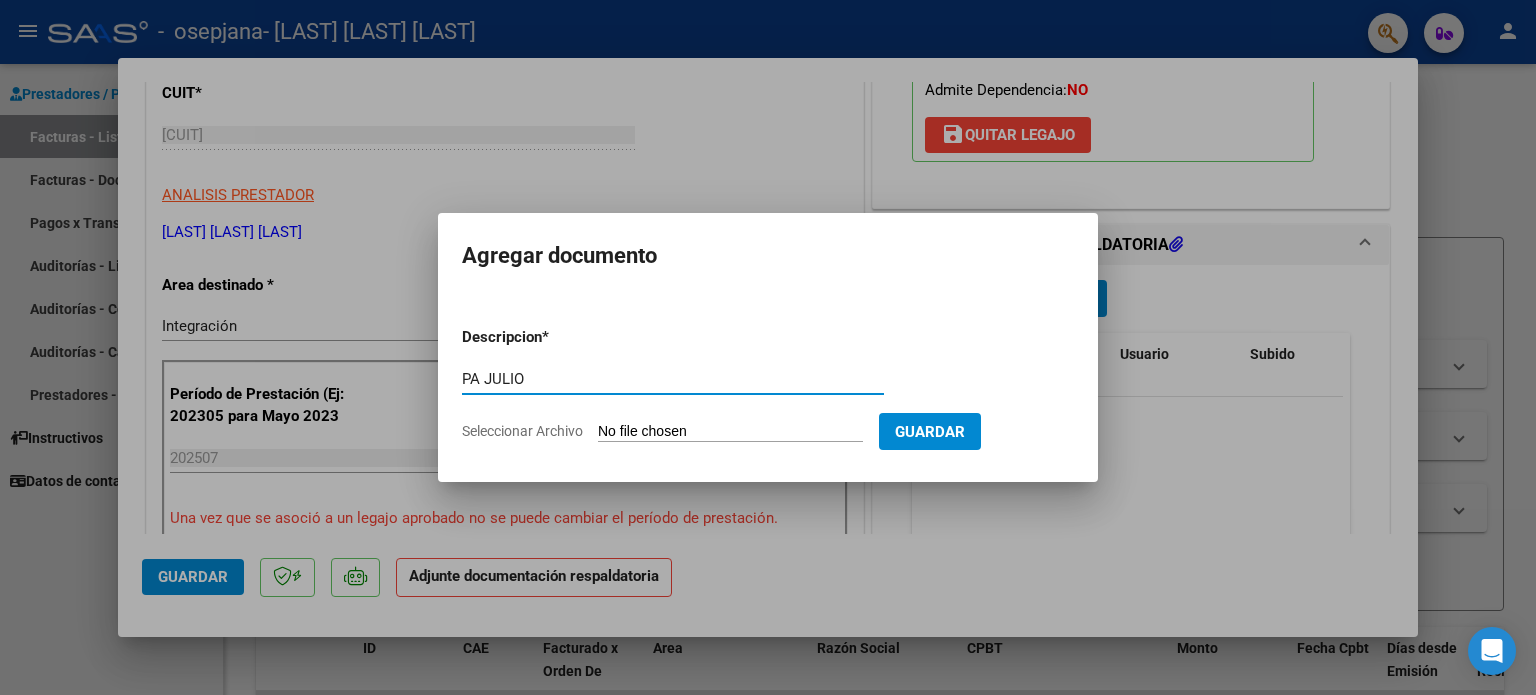 type on "PA JULIO" 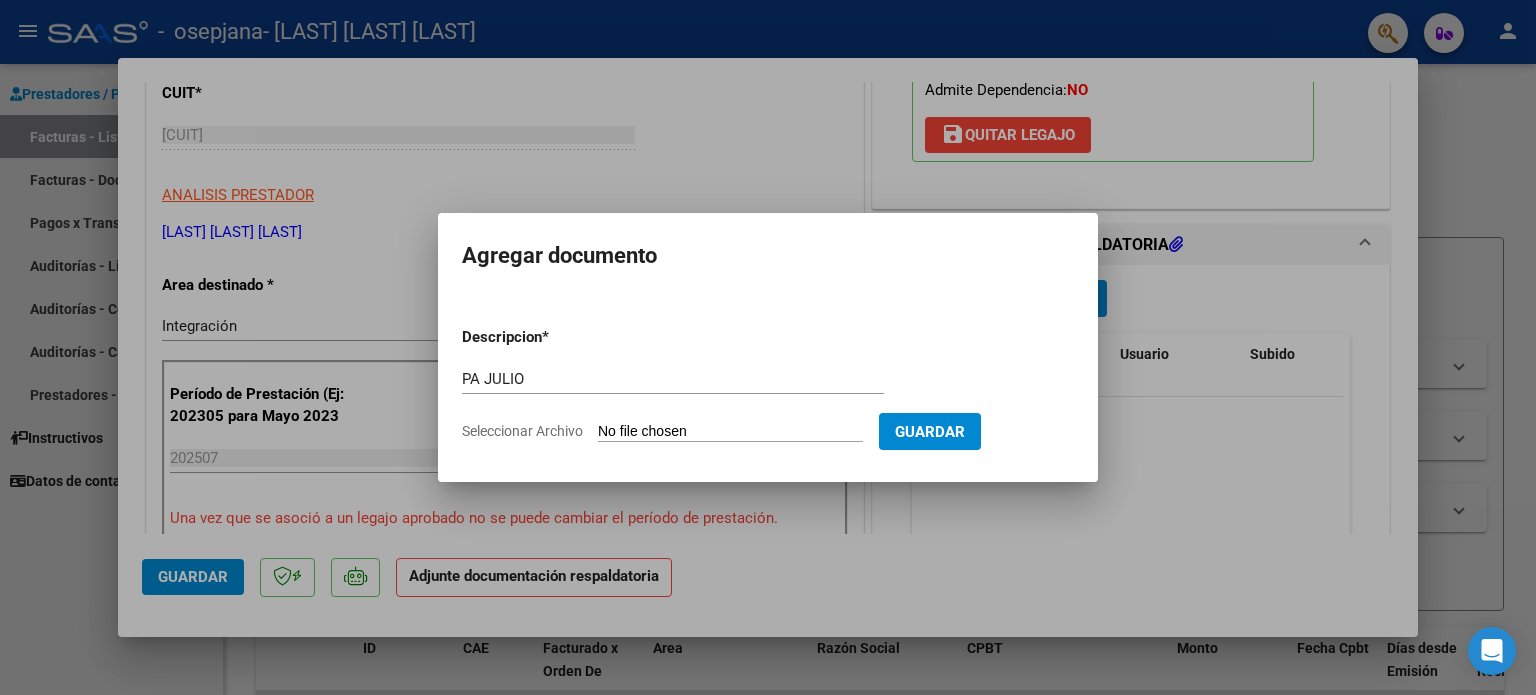 click on "Seleccionar Archivo" at bounding box center (730, 432) 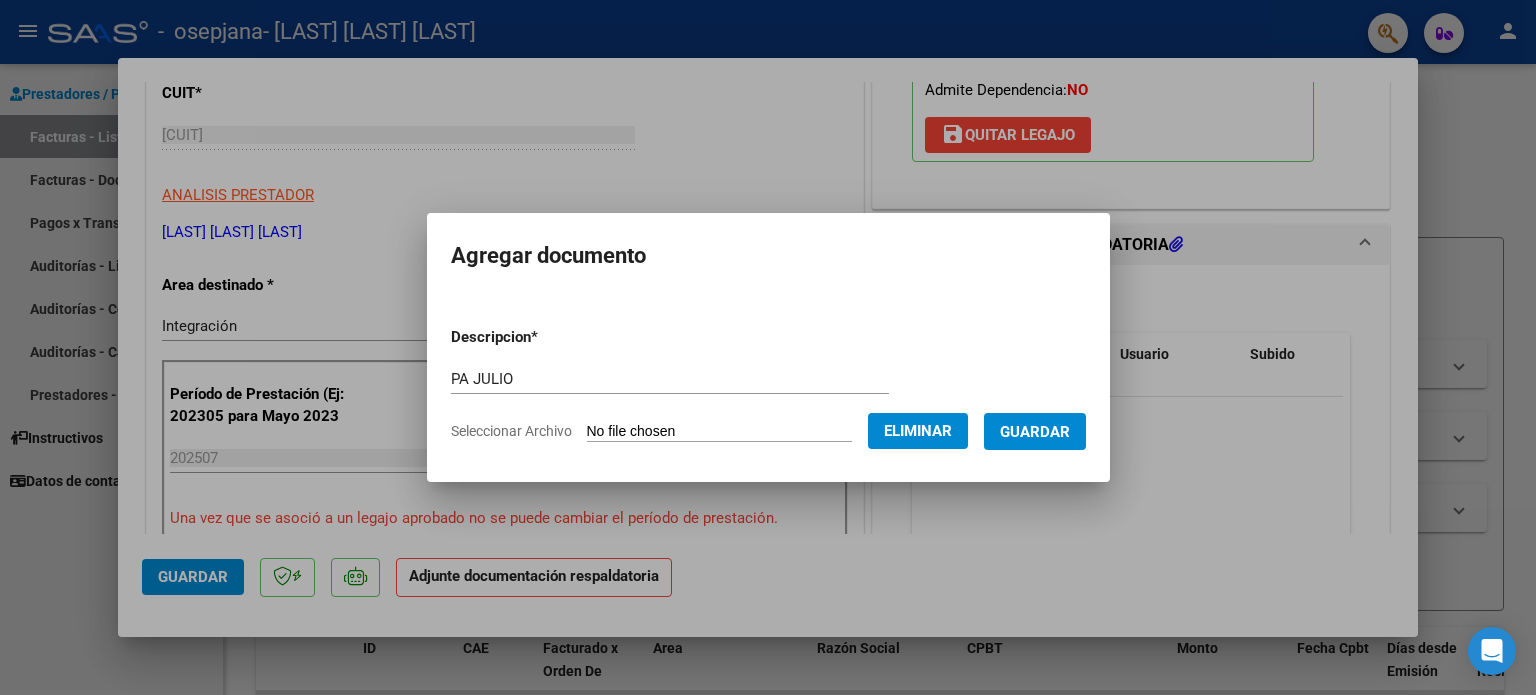 click on "Guardar" at bounding box center [1035, 432] 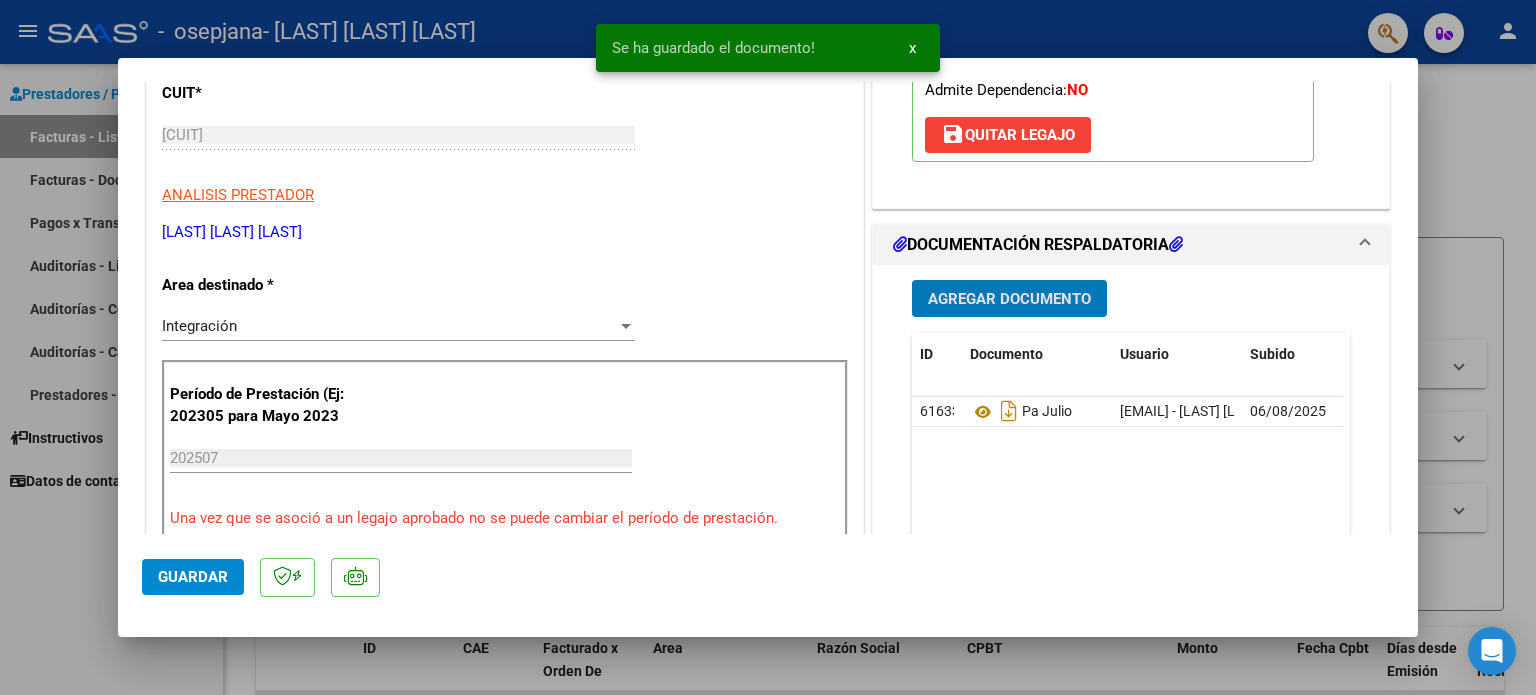 click on "Agregar Documento" at bounding box center (1009, 299) 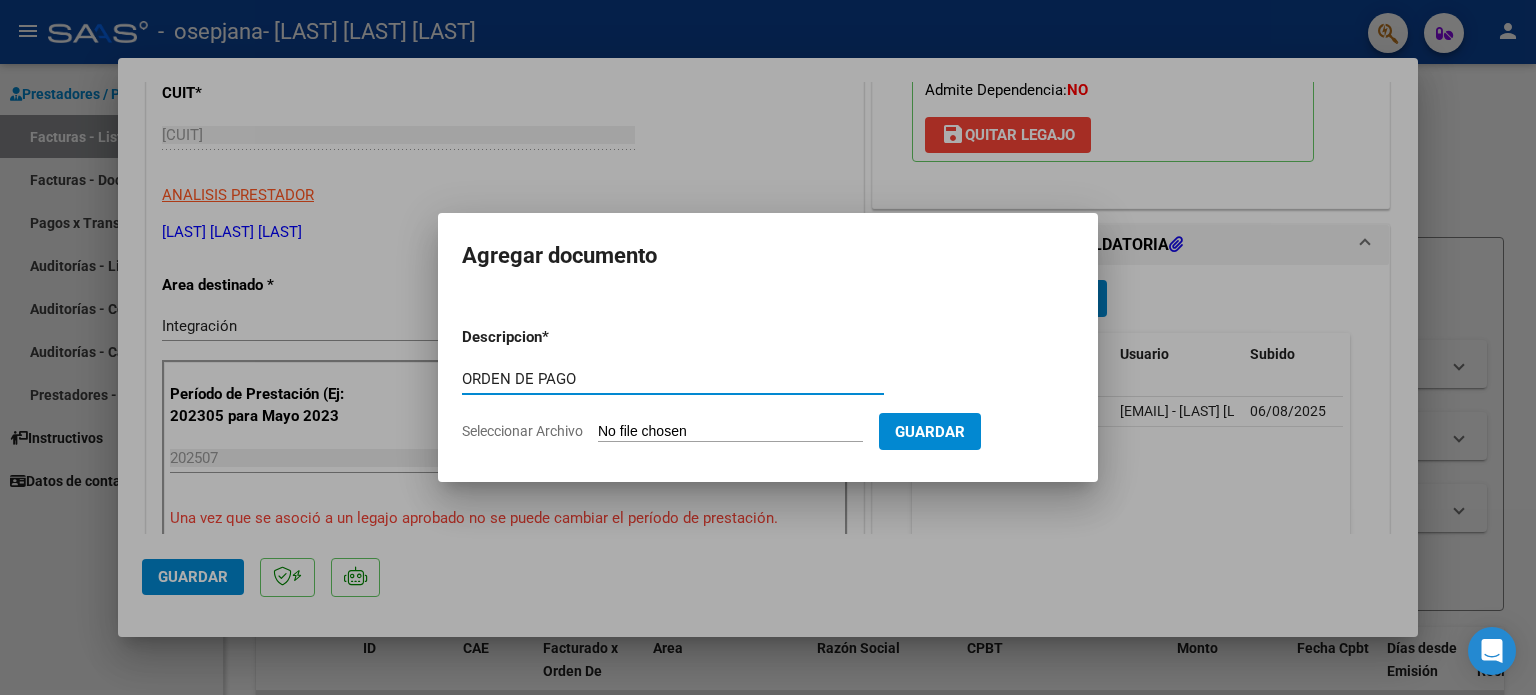 type on "ORDEN DE PAGO" 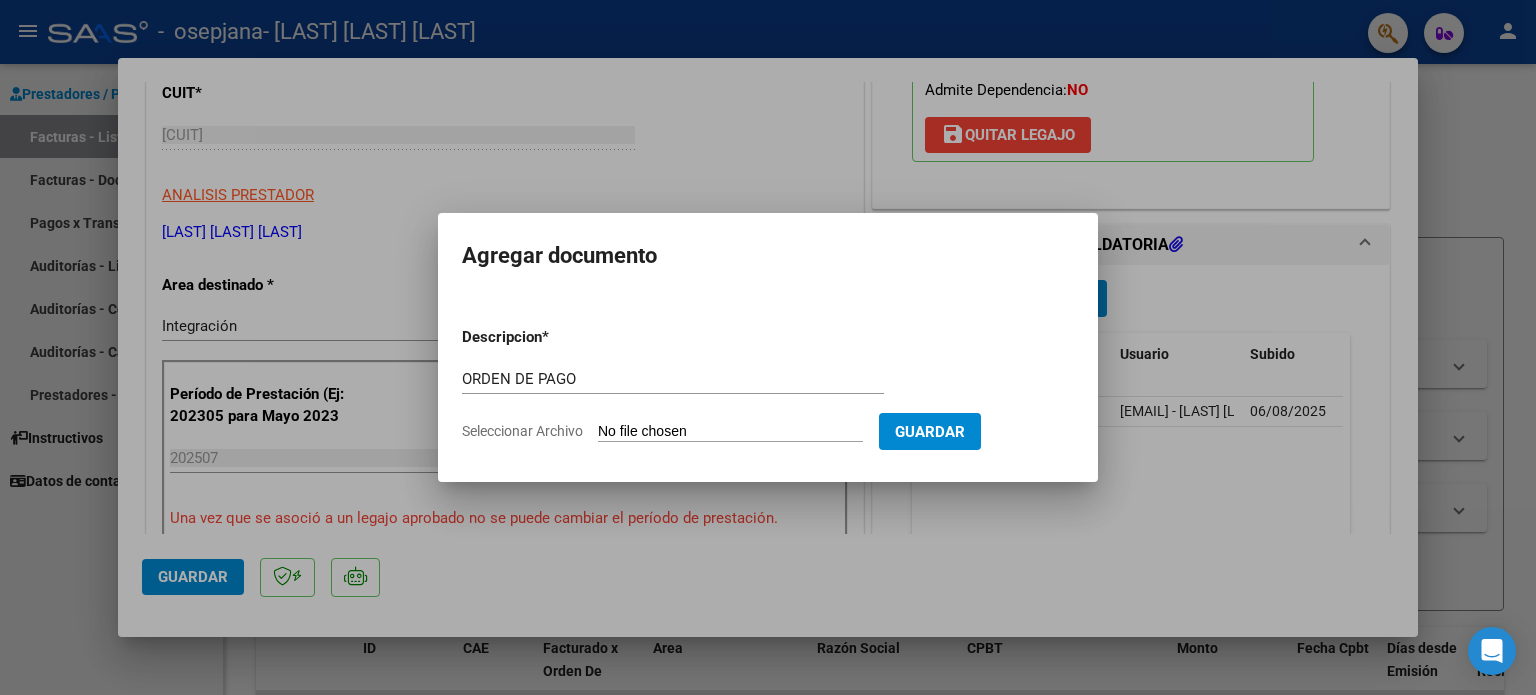click on "Seleccionar Archivo" at bounding box center (730, 432) 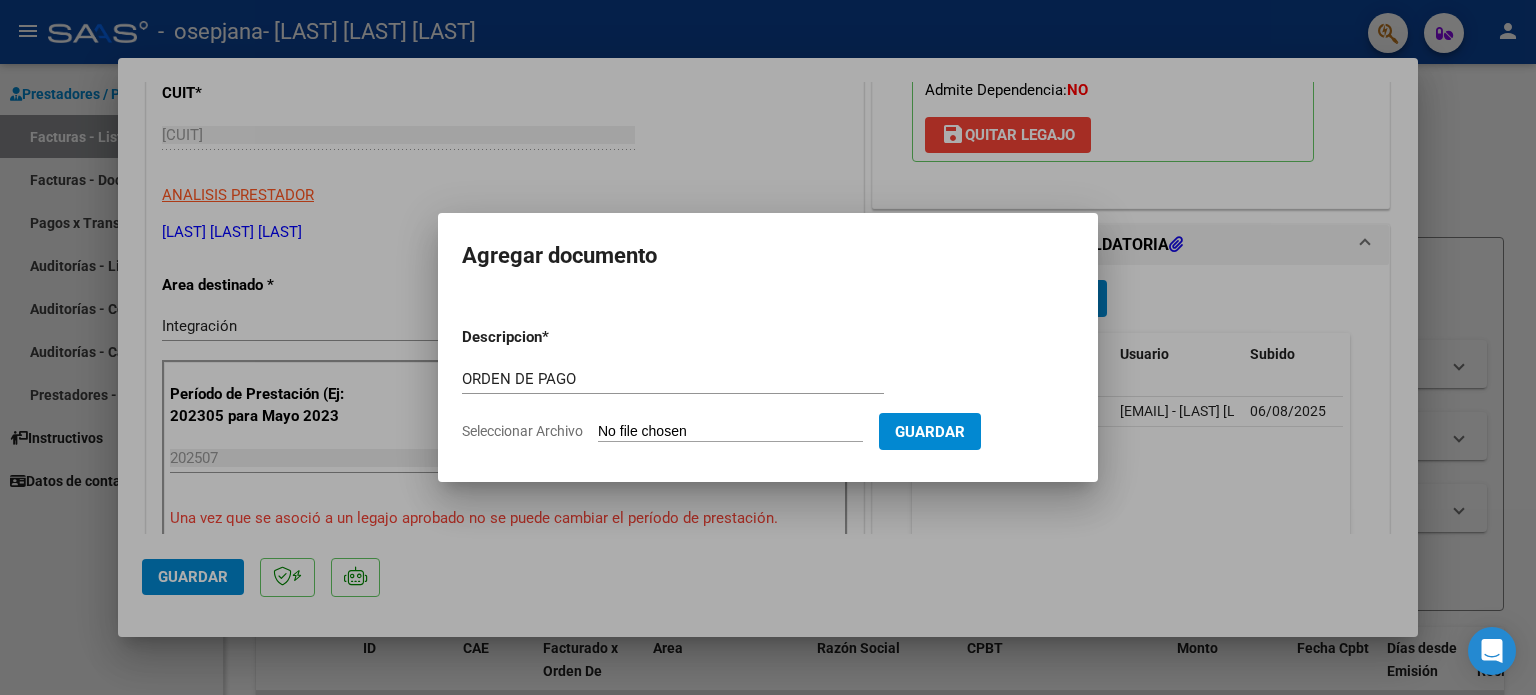 type on "C:\fakepath\ORDEN DE PAGO JULIO.pdf" 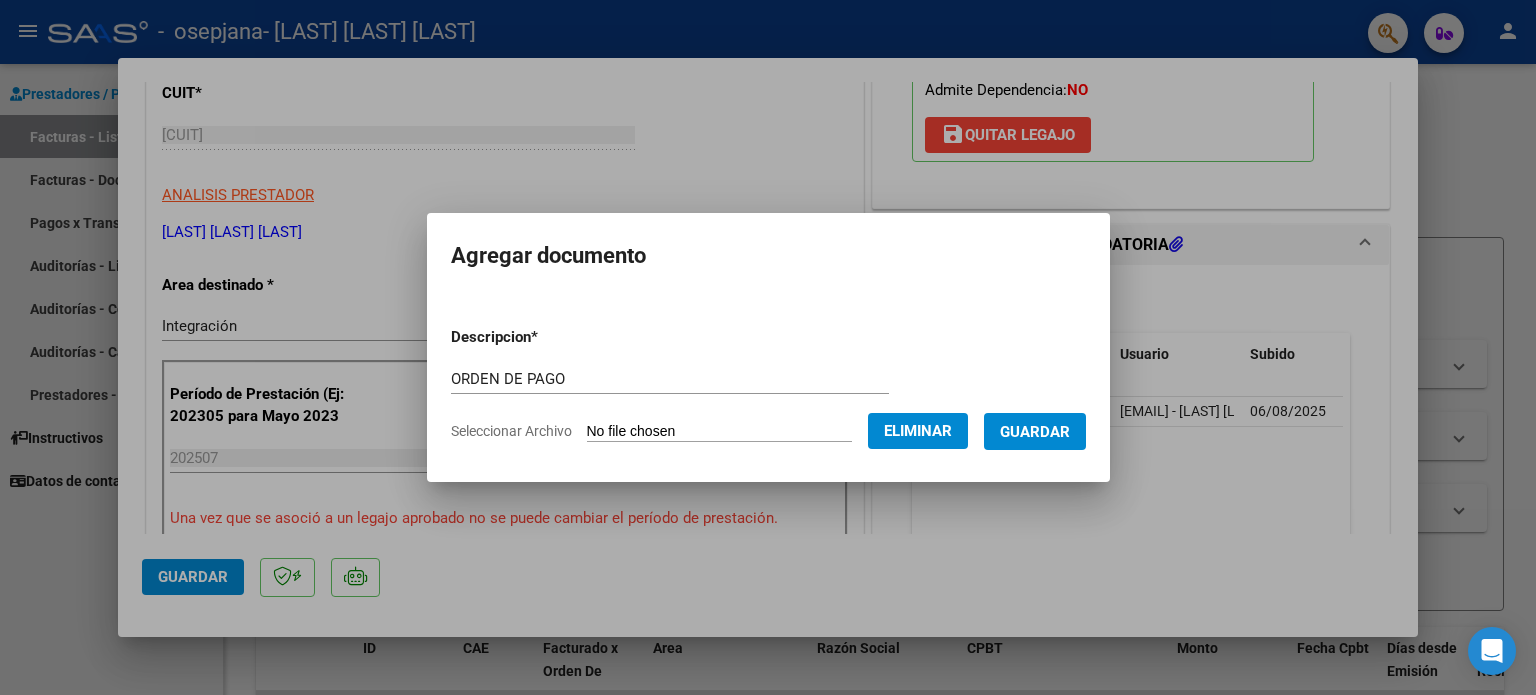 click on "Guardar" at bounding box center (1035, 432) 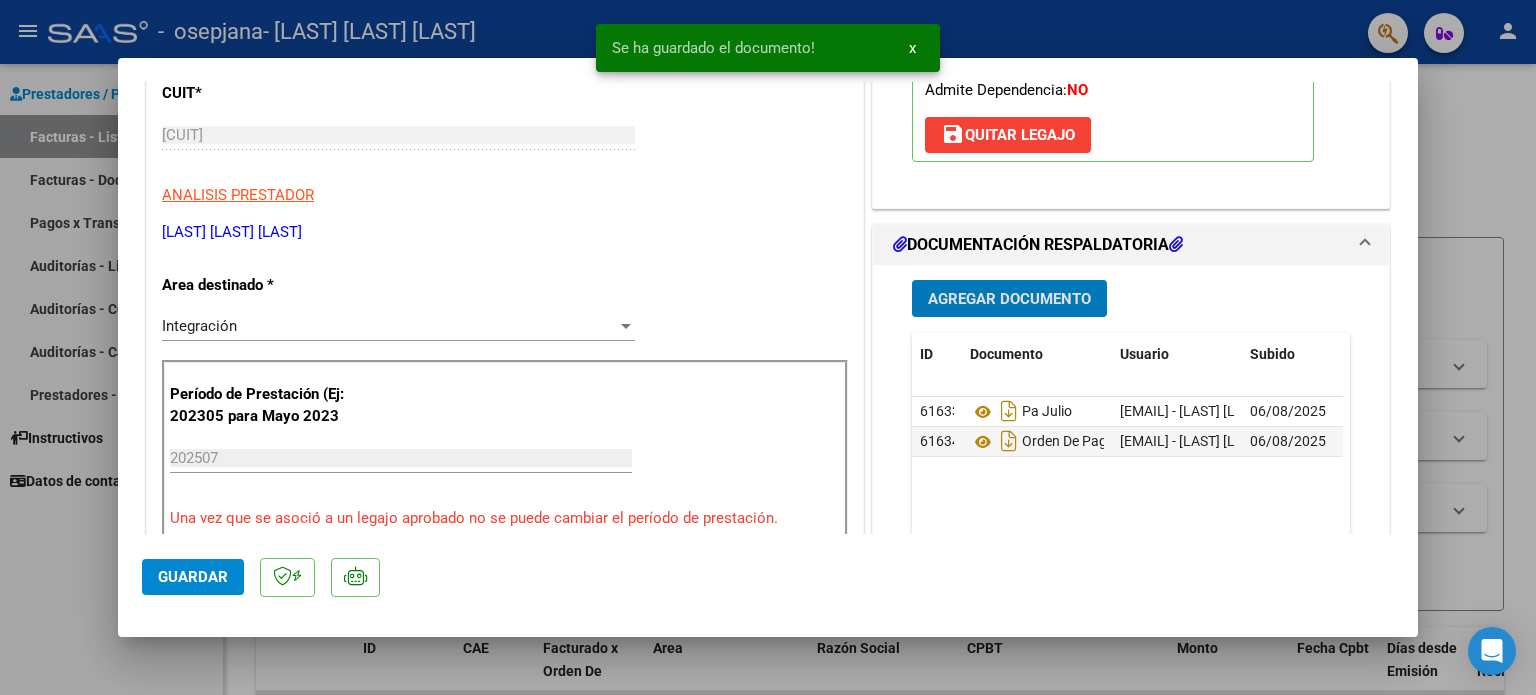 click on "Guardar" 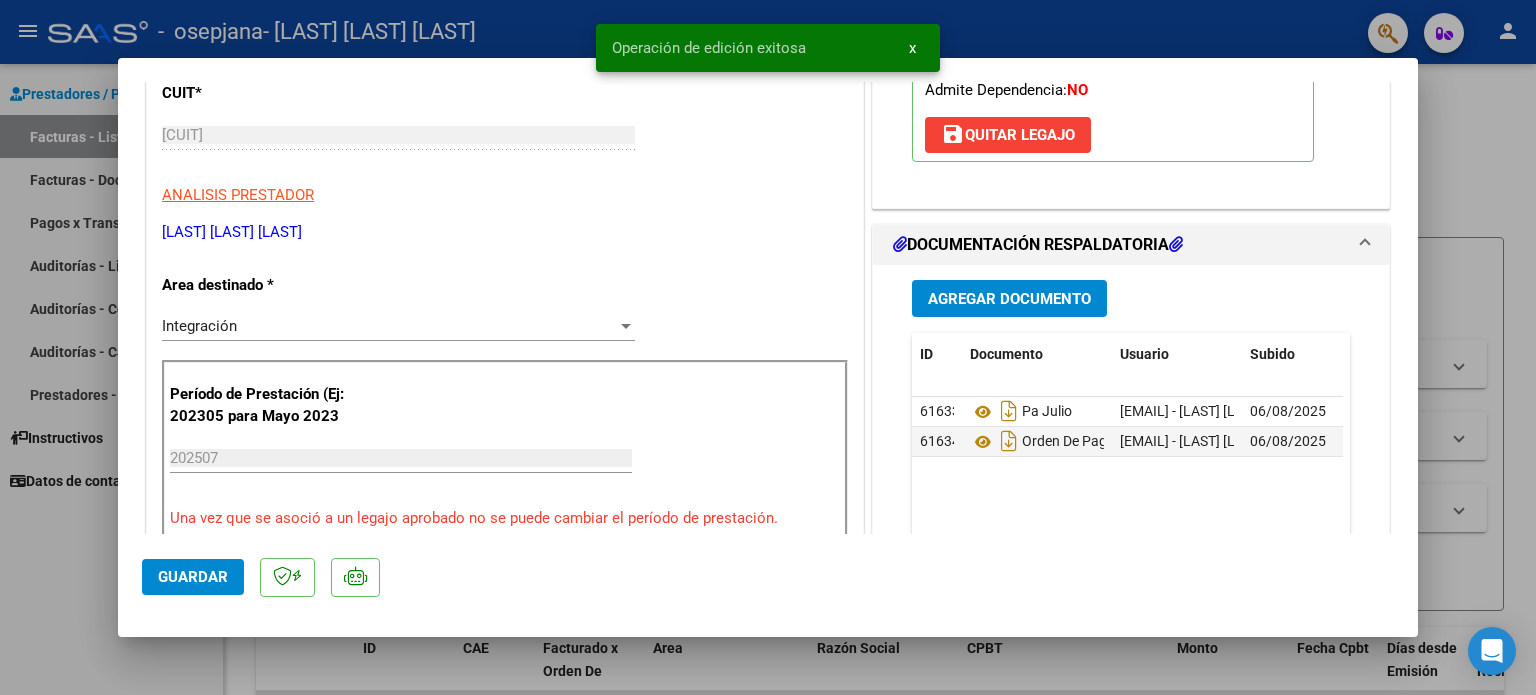 click at bounding box center (768, 347) 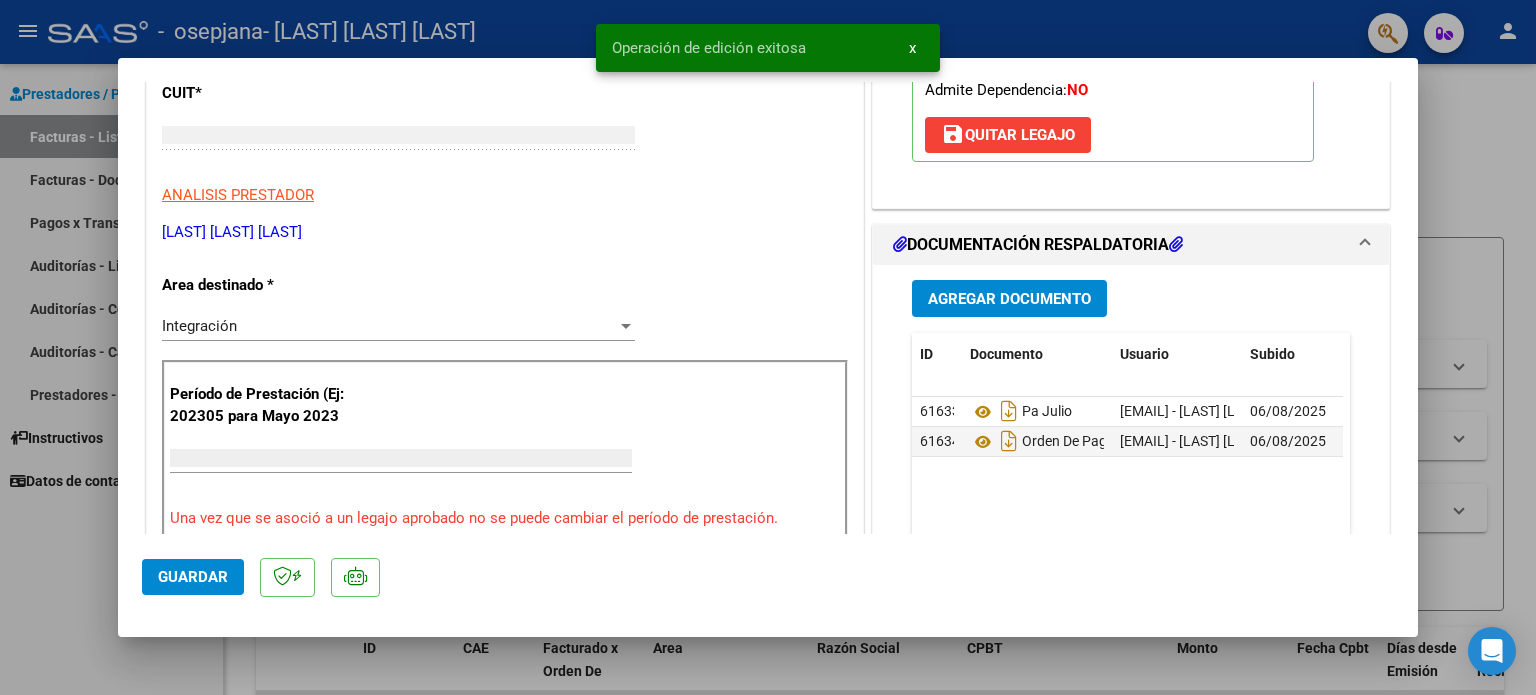 scroll, scrollTop: 0, scrollLeft: 0, axis: both 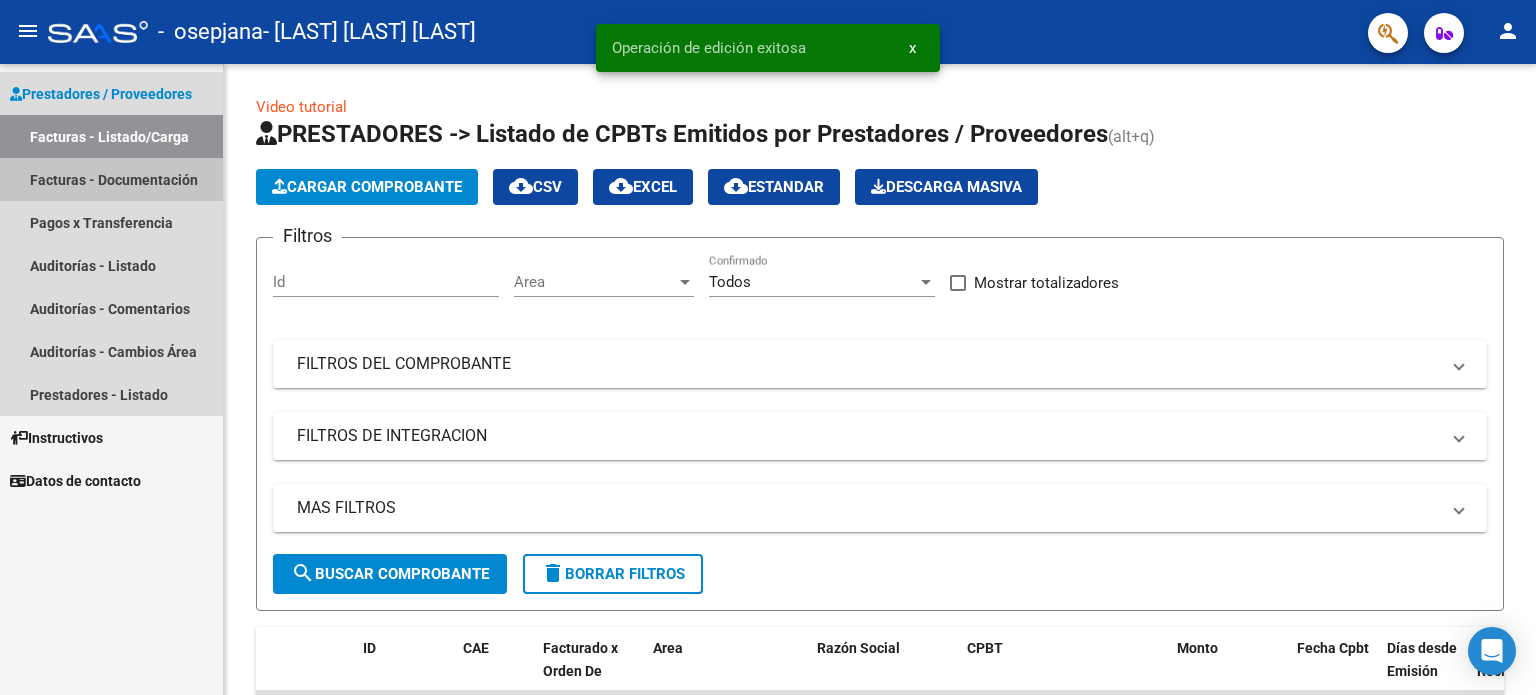 click on "Facturas - Documentación" at bounding box center [111, 179] 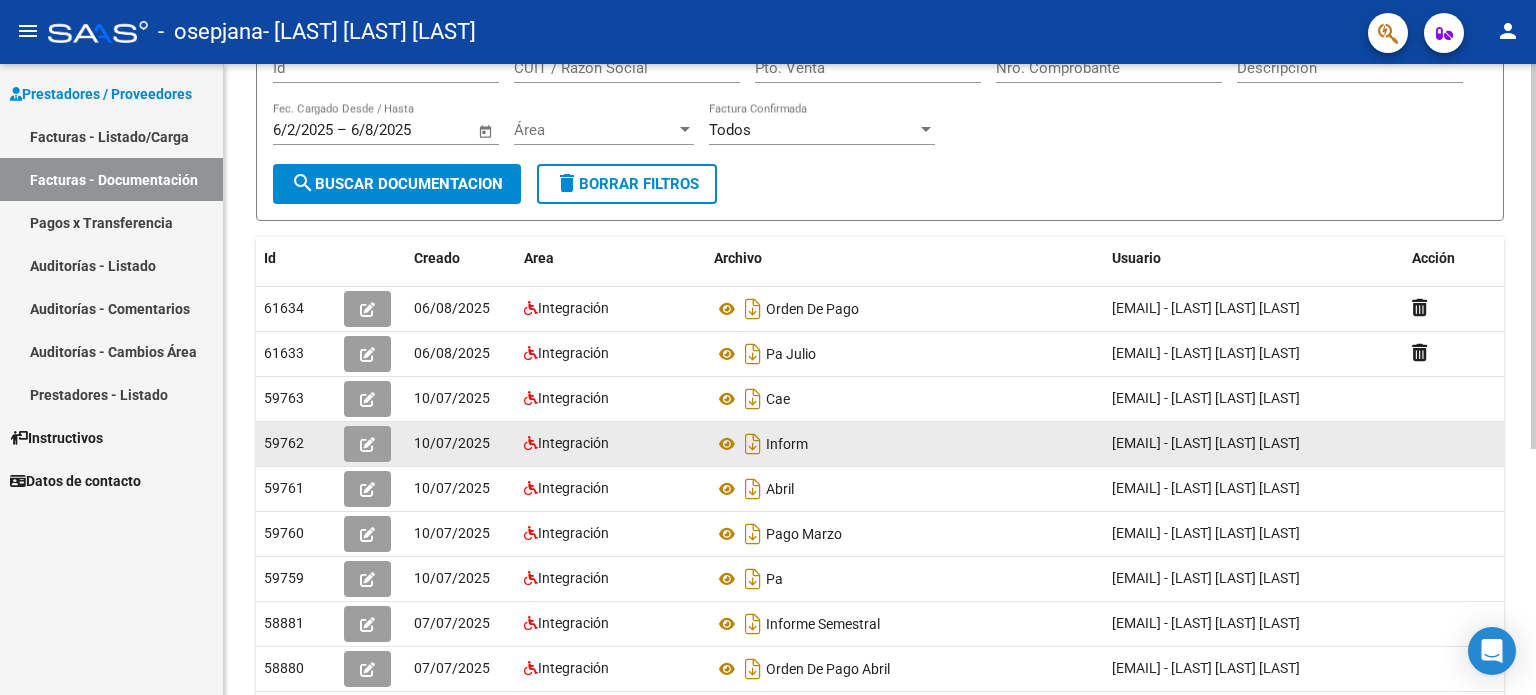 scroll, scrollTop: 56, scrollLeft: 0, axis: vertical 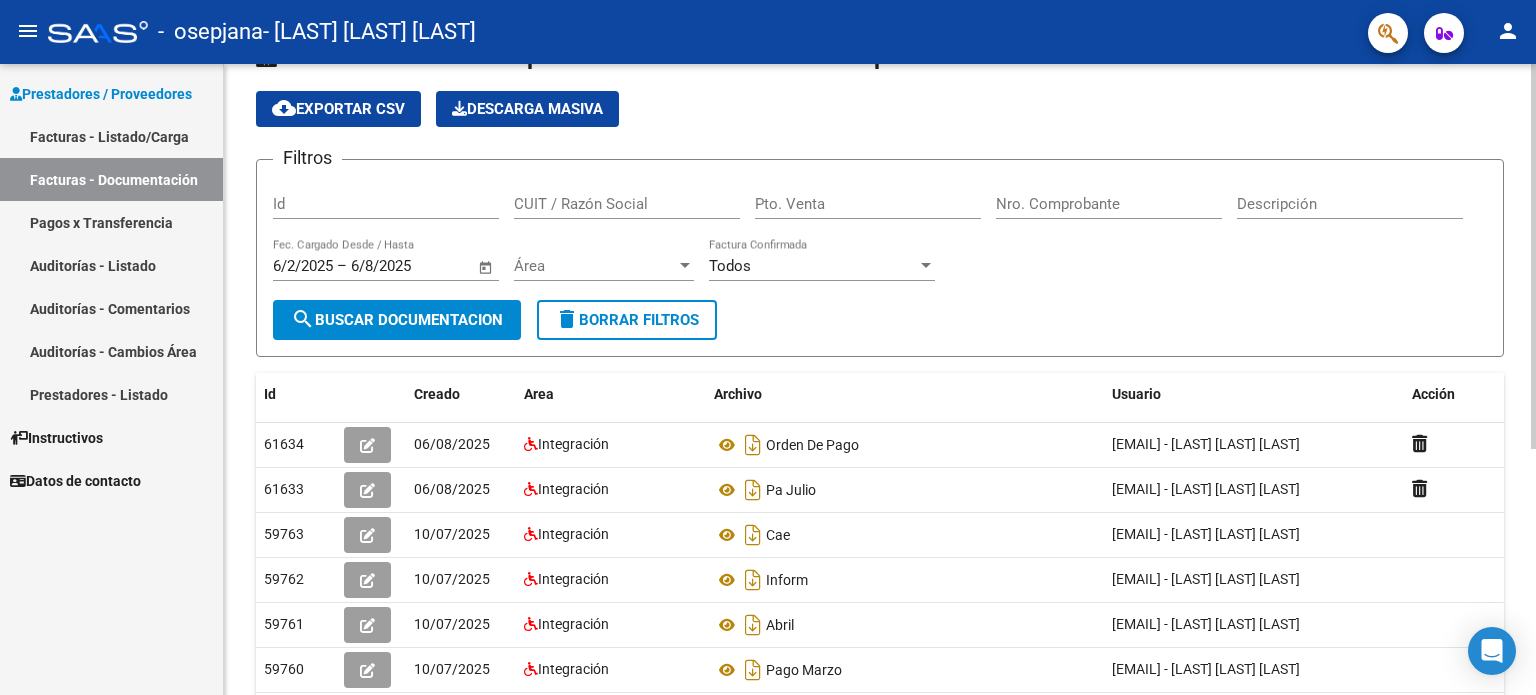 click on "search  Buscar Documentacion" 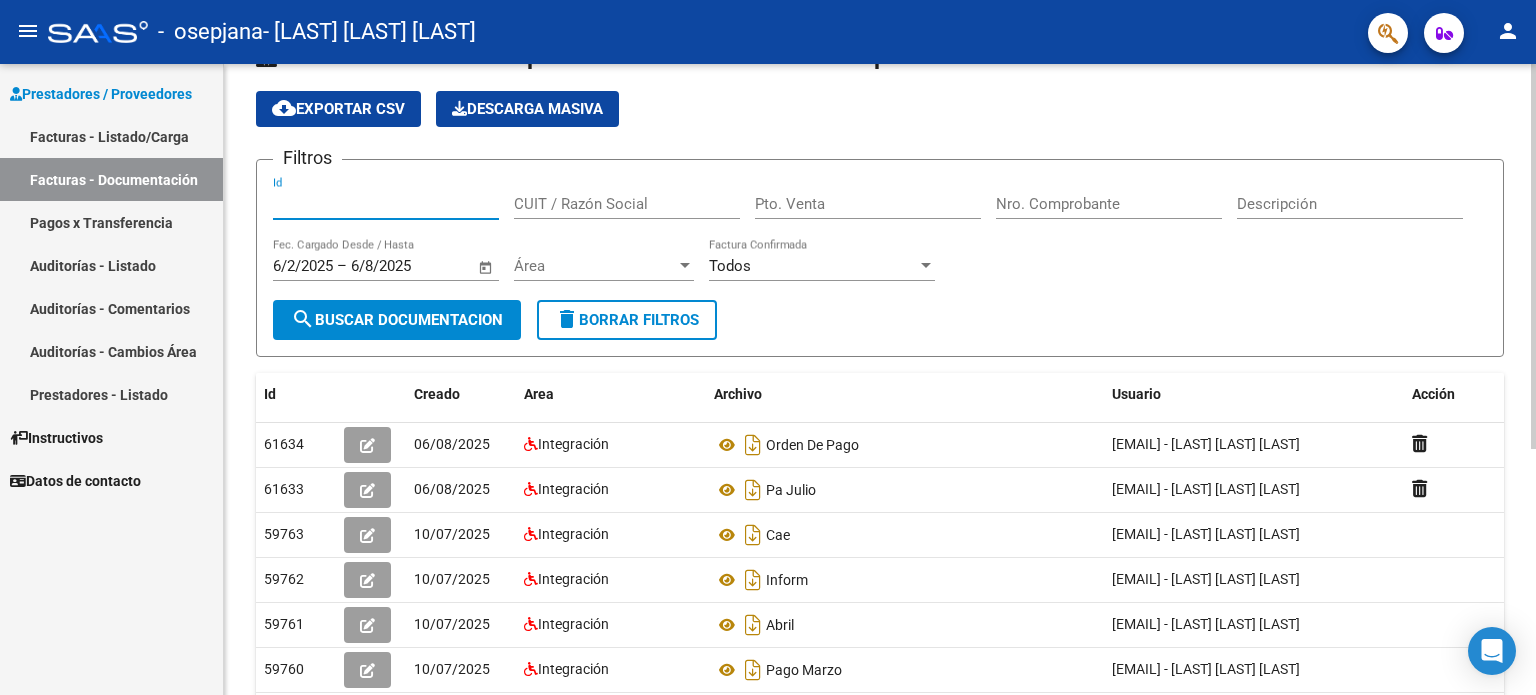 click on "Id" at bounding box center [386, 204] 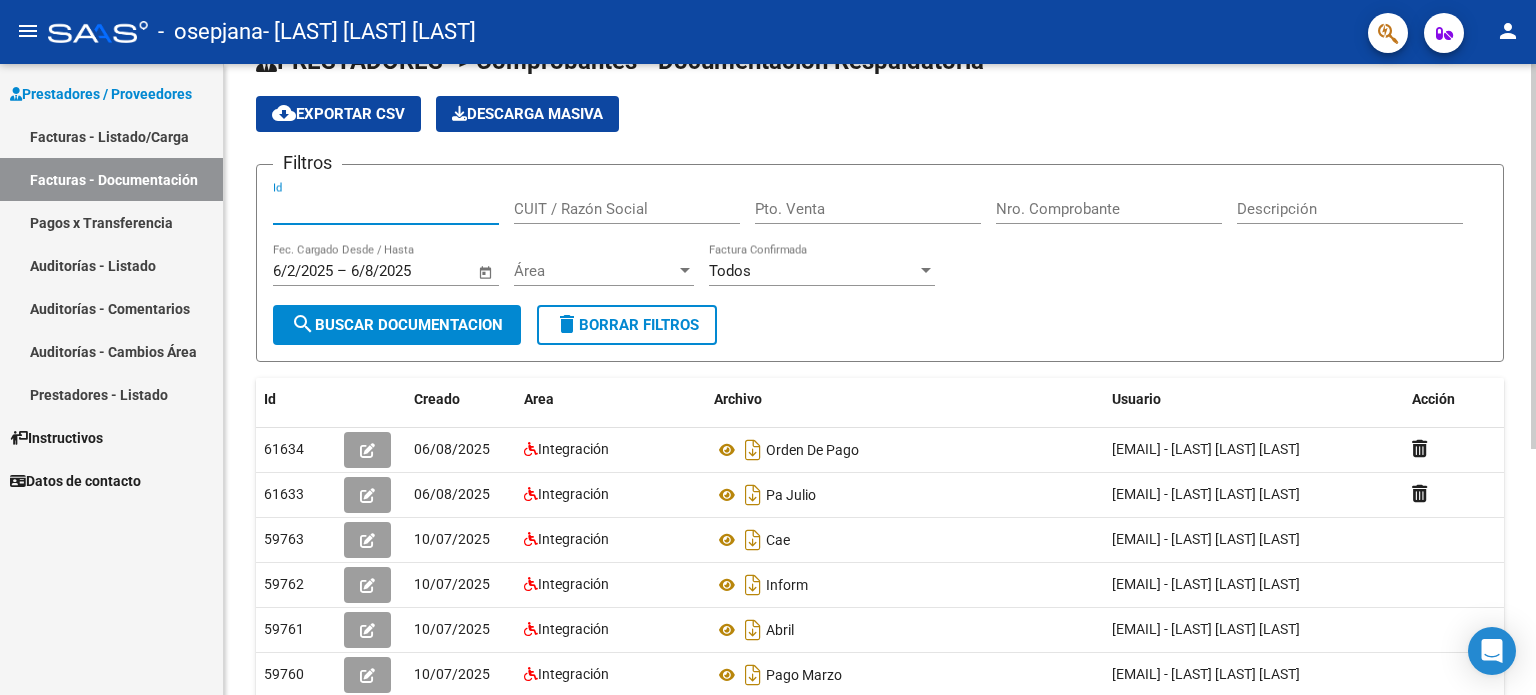 scroll, scrollTop: 48, scrollLeft: 0, axis: vertical 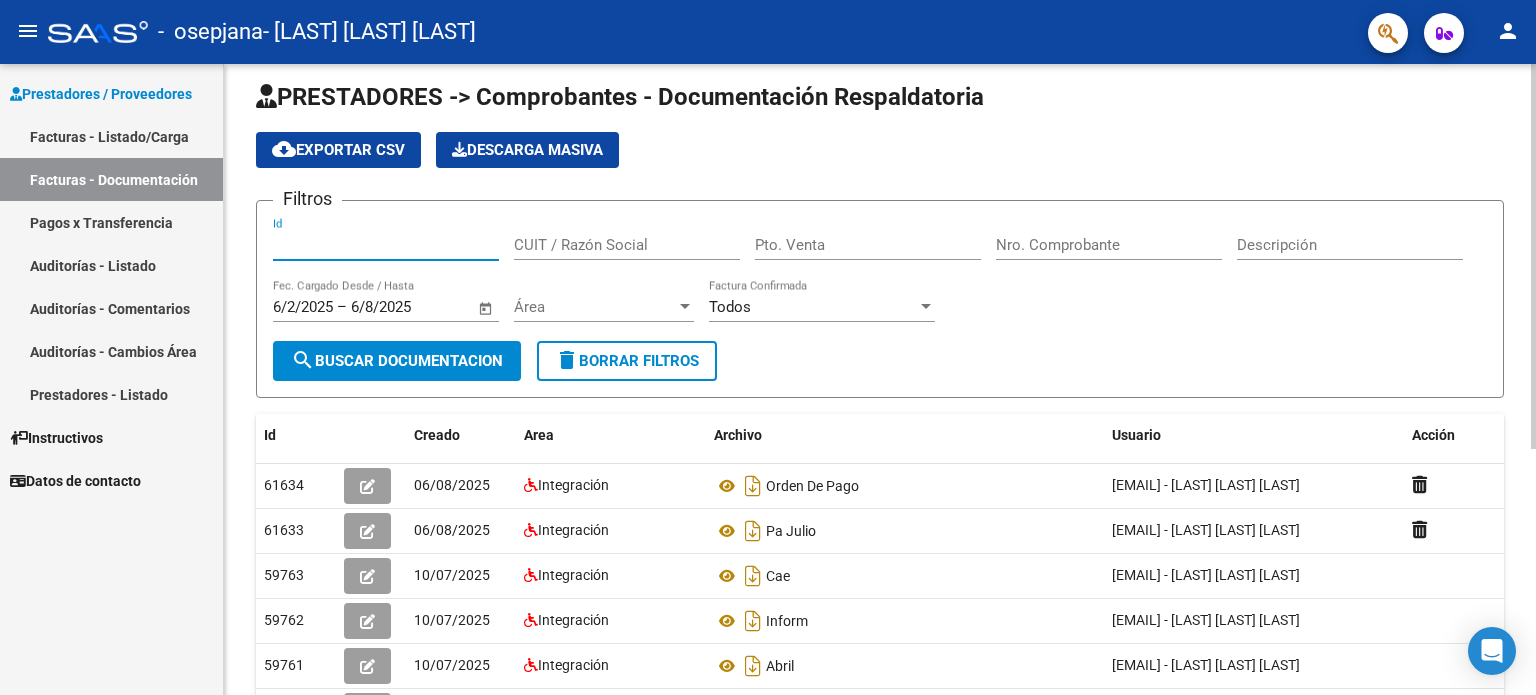 click on "Nro. Comprobante" at bounding box center (1109, 245) 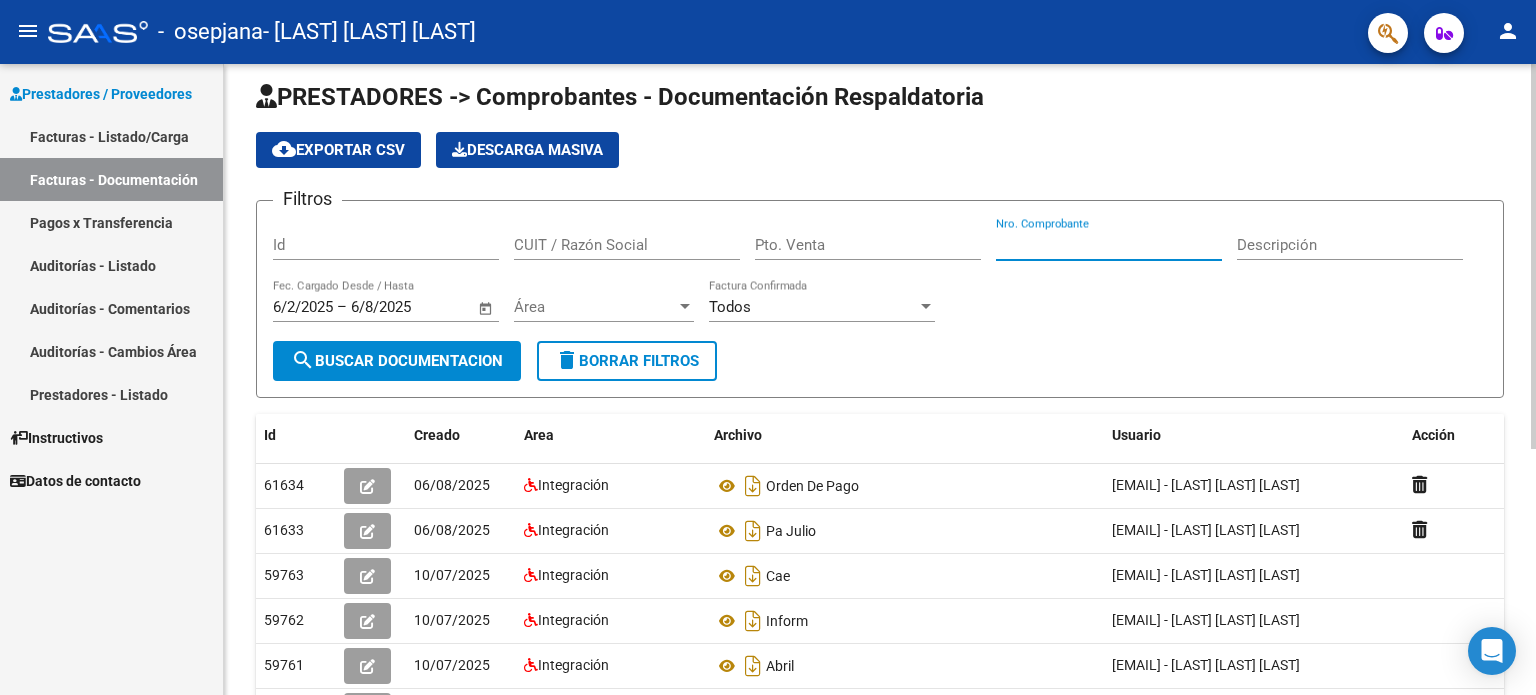 paste on "00000302" 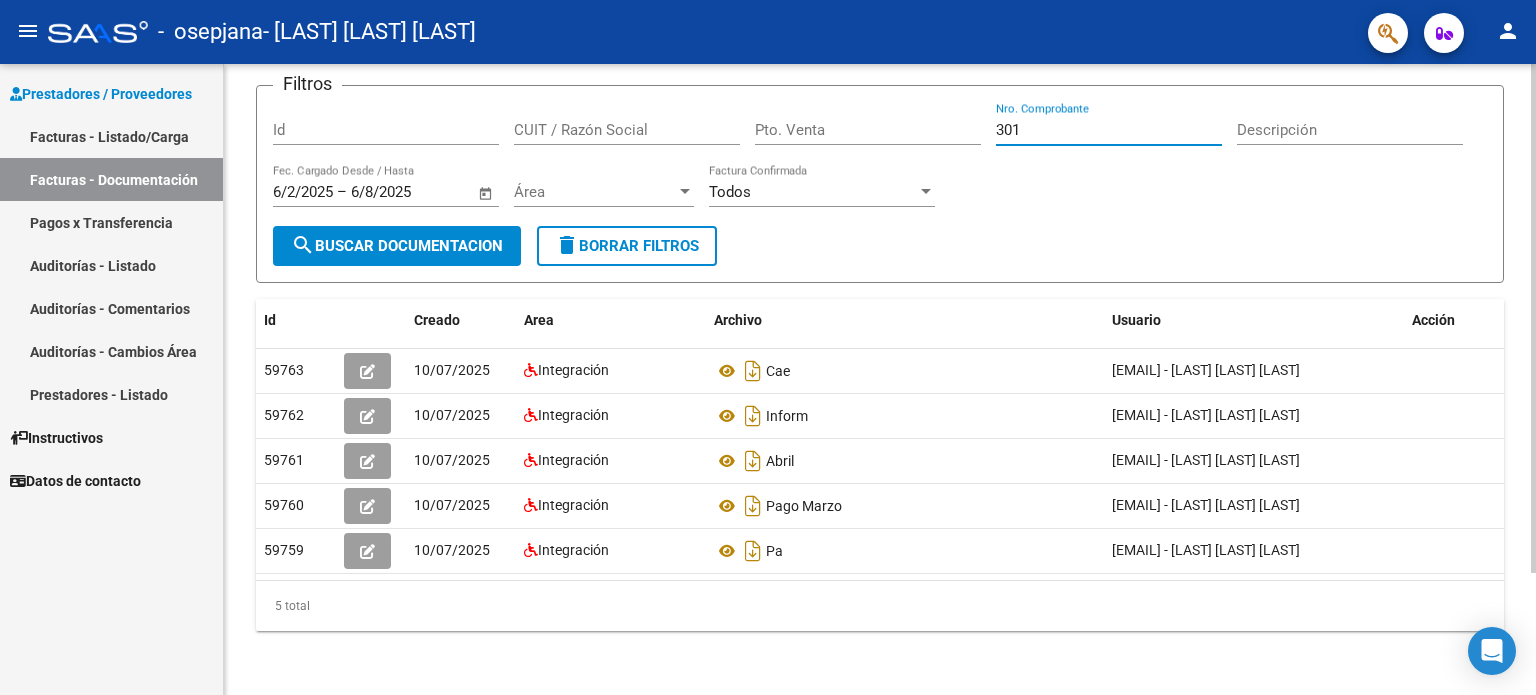 scroll, scrollTop: 152, scrollLeft: 0, axis: vertical 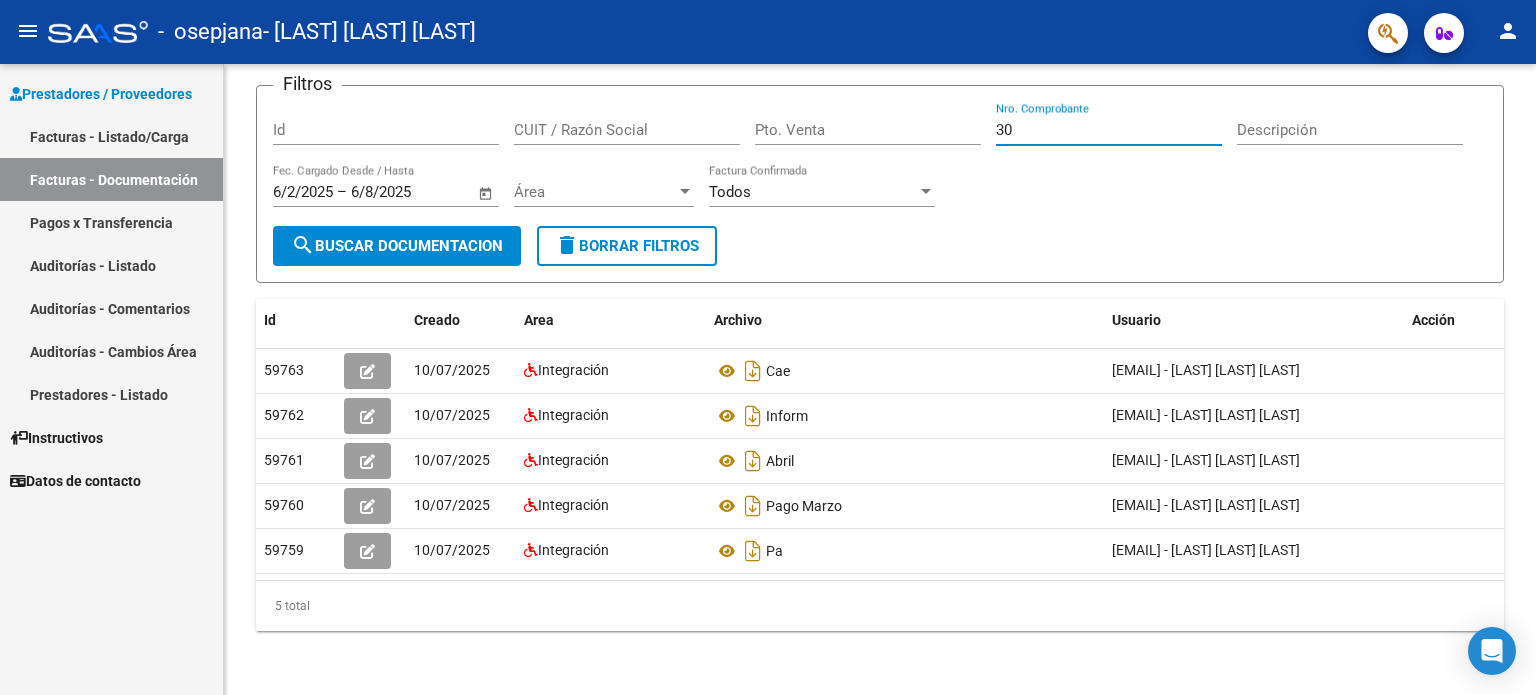 type on "3" 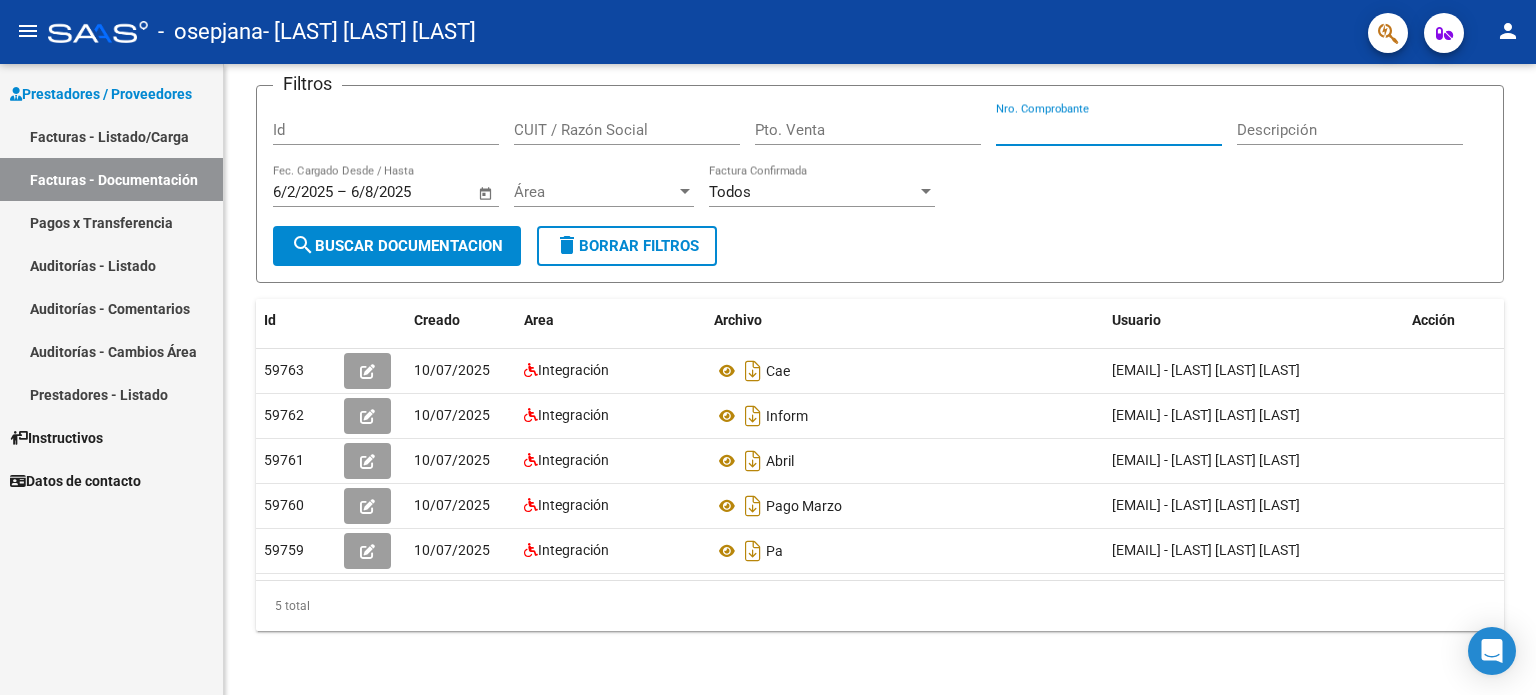 paste on "00000302" 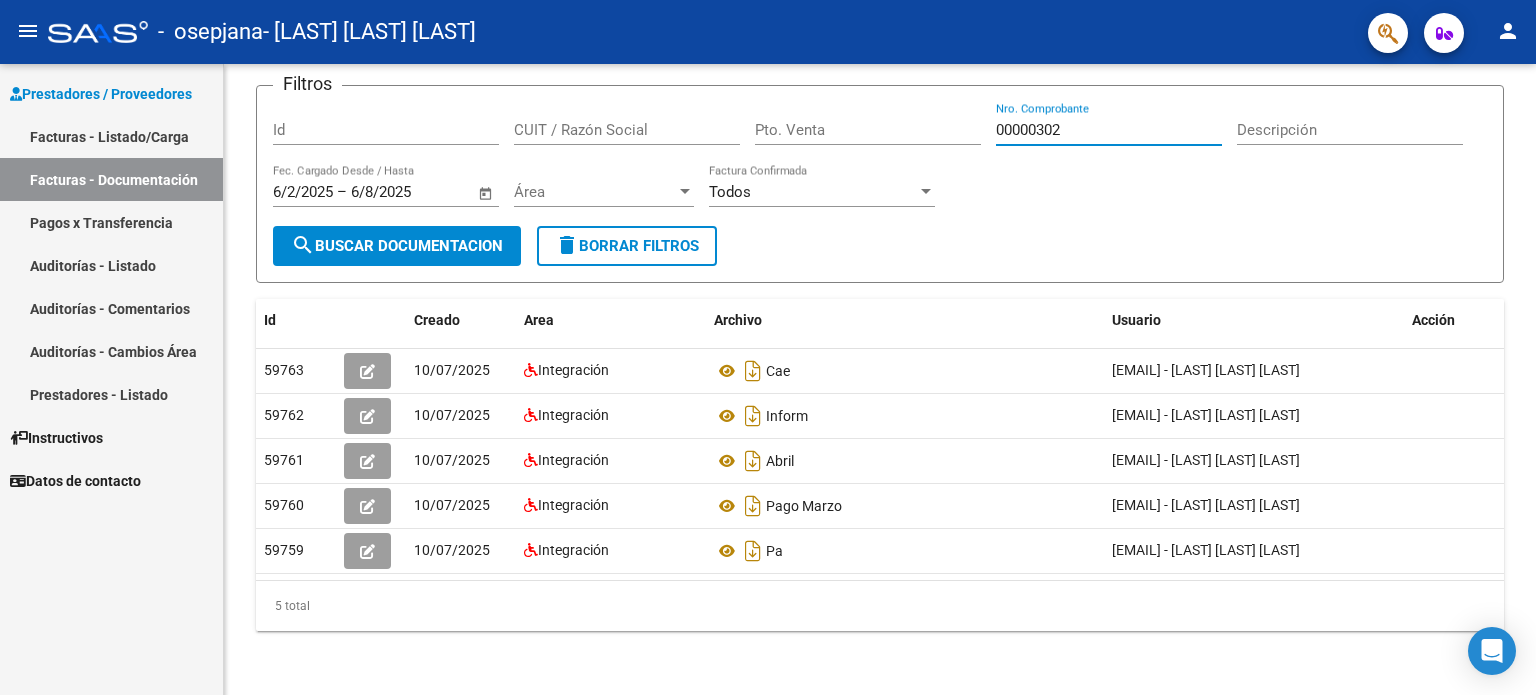 type on "00000302" 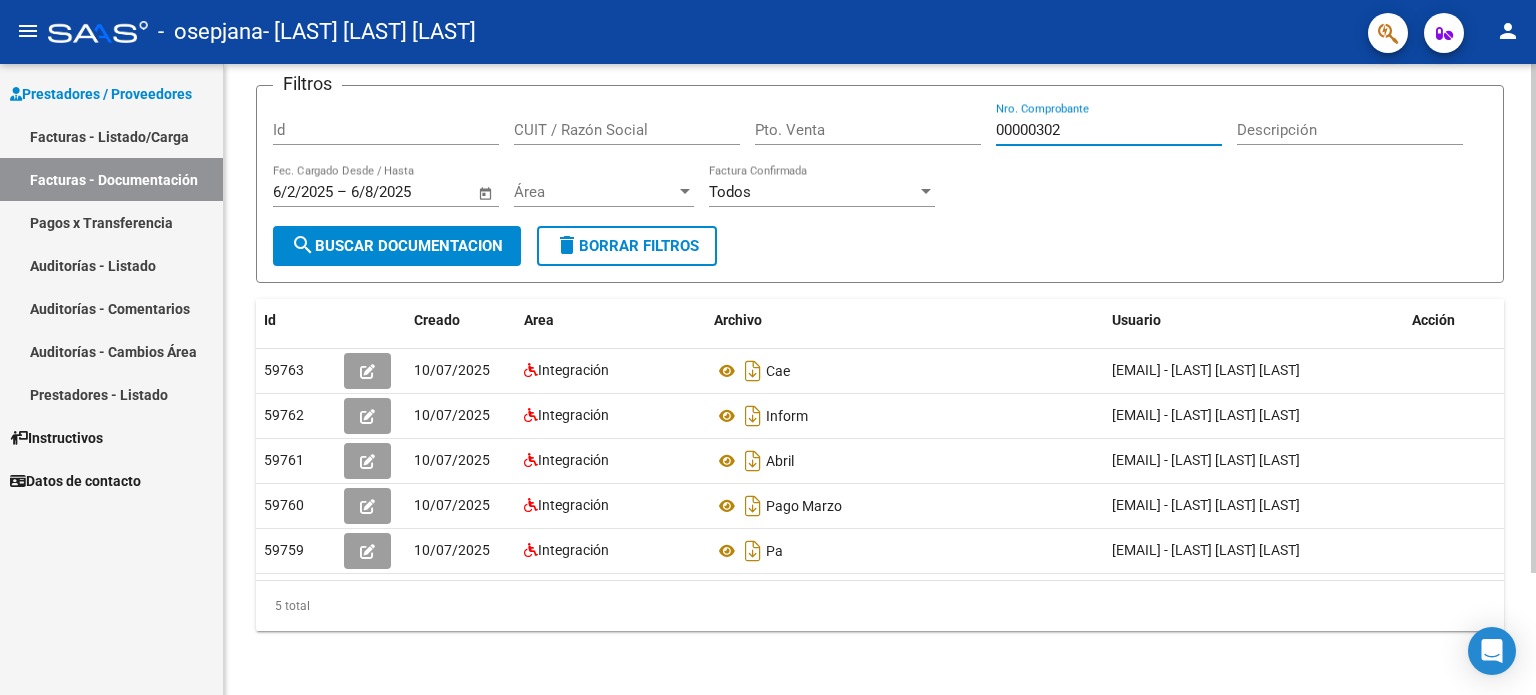 drag, startPoint x: 1108, startPoint y: 108, endPoint x: 968, endPoint y: 111, distance: 140.03214 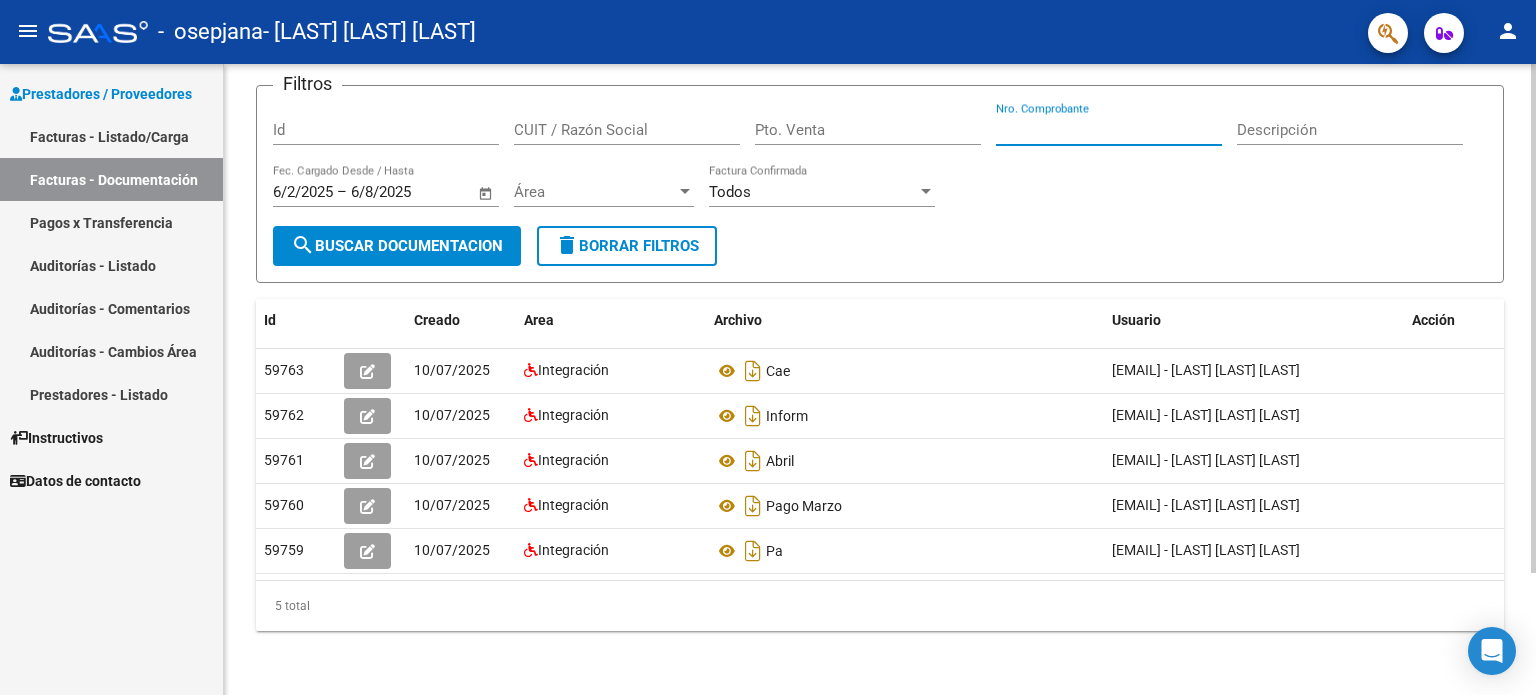 paste on "00000302" 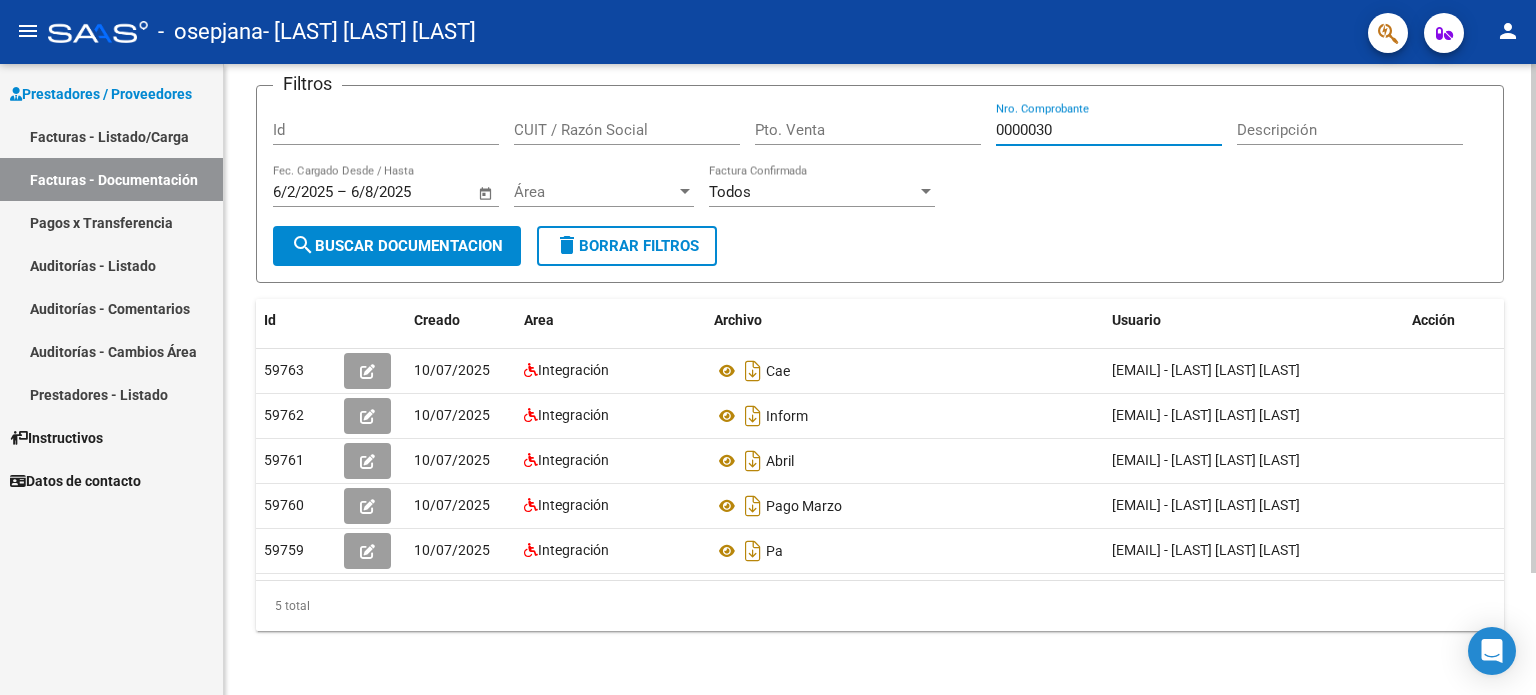 type on "000003" 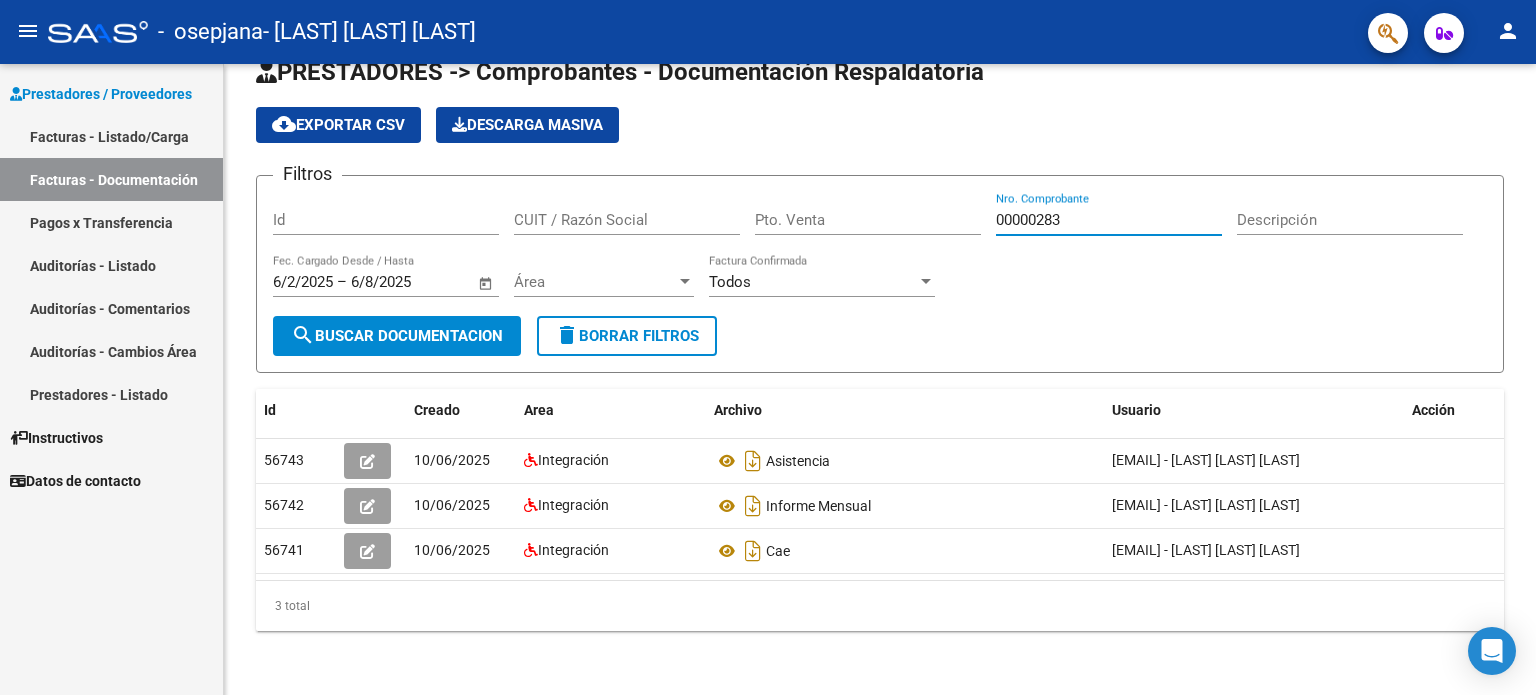 scroll, scrollTop: 52, scrollLeft: 0, axis: vertical 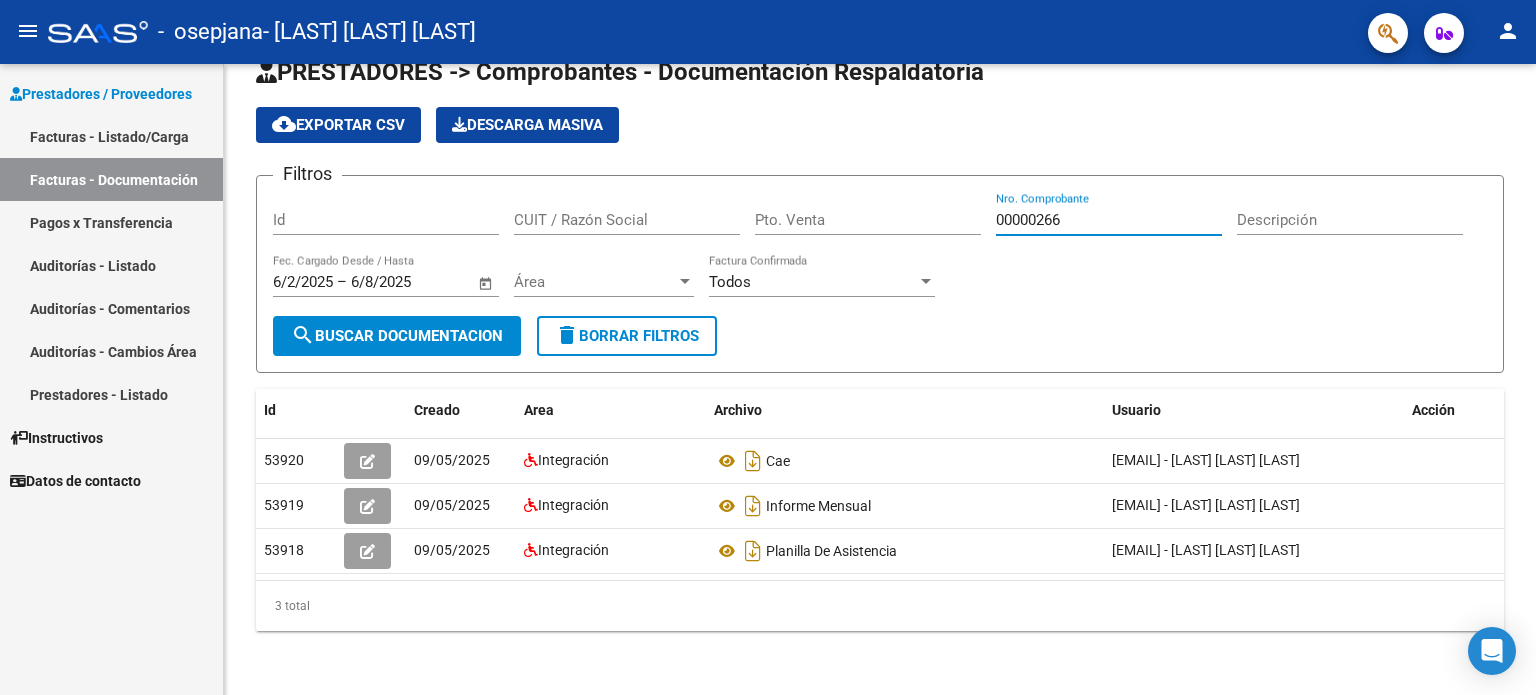 type on "00000266" 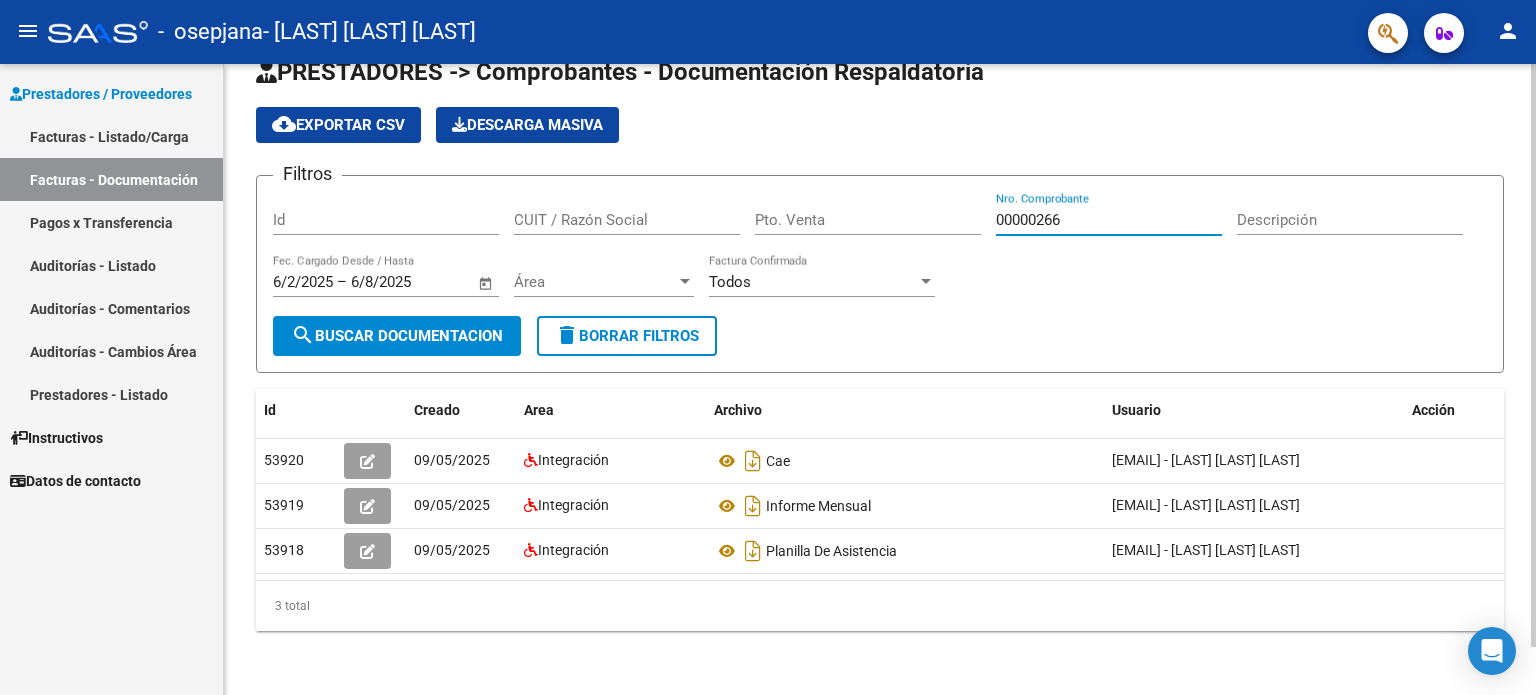 scroll, scrollTop: 0, scrollLeft: 0, axis: both 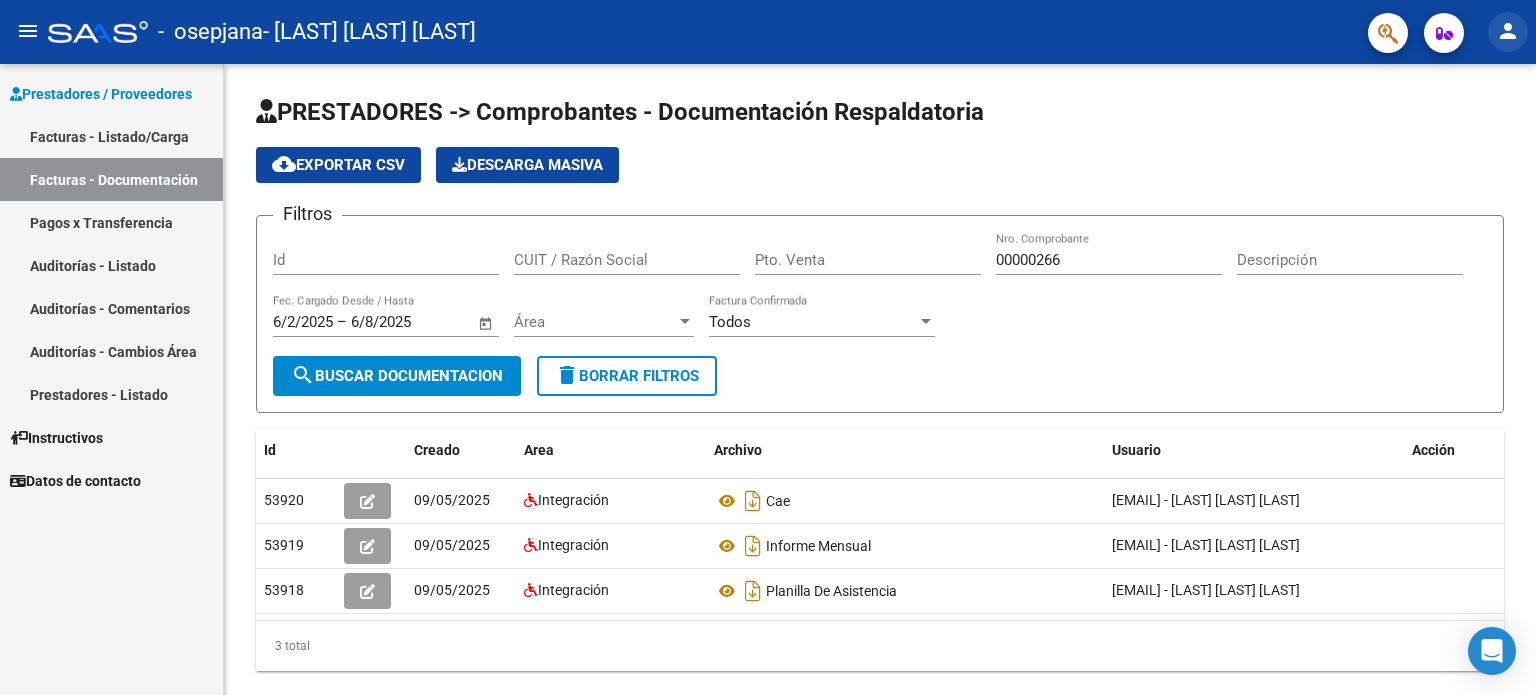 click on "person" 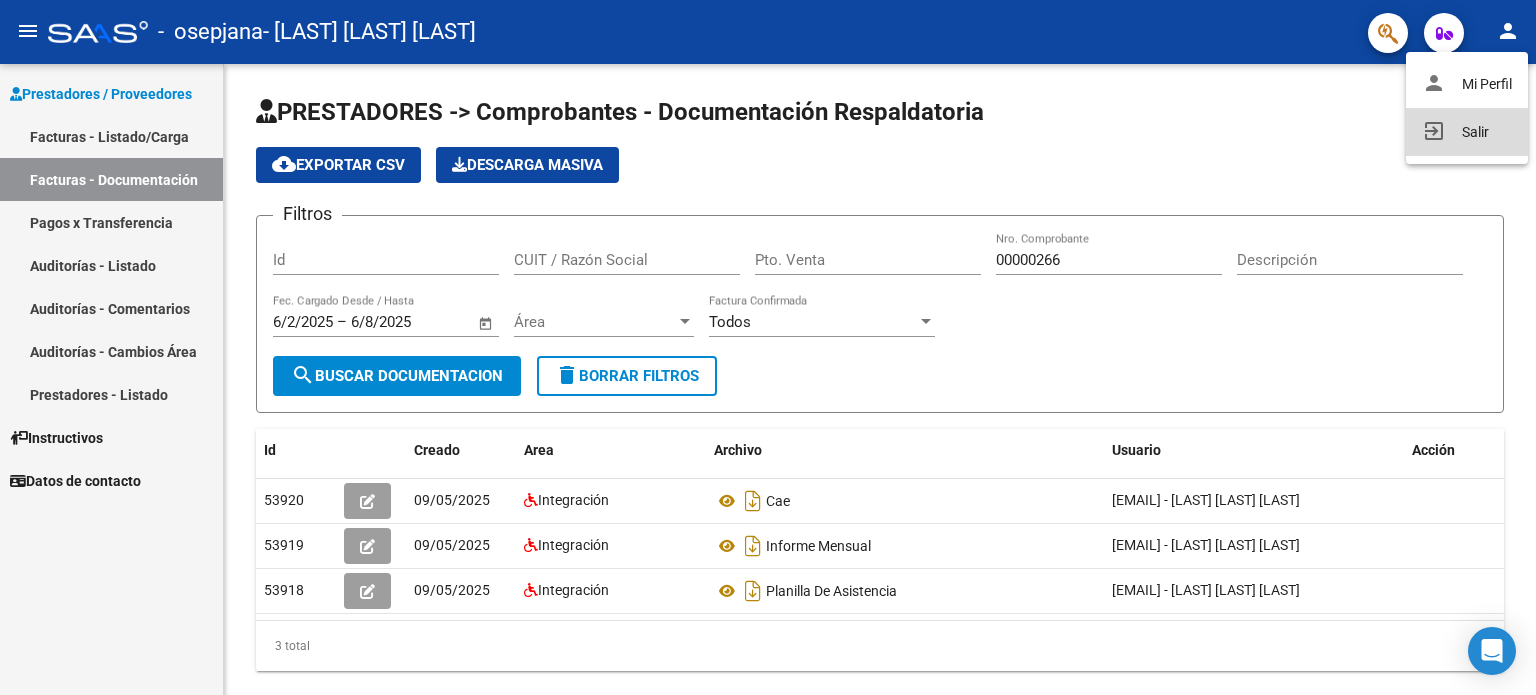 click on "exit_to_app  Salir" at bounding box center [1467, 132] 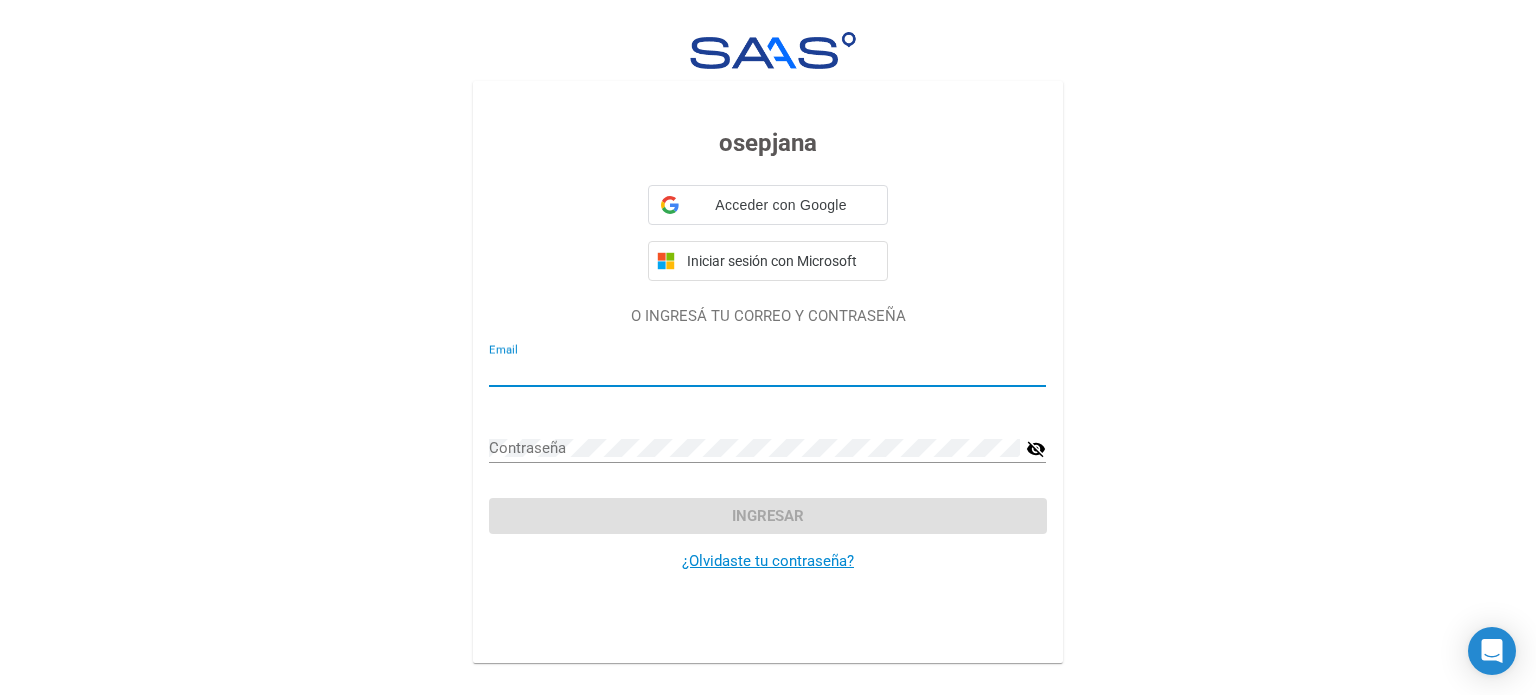 type on "[EMAIL]" 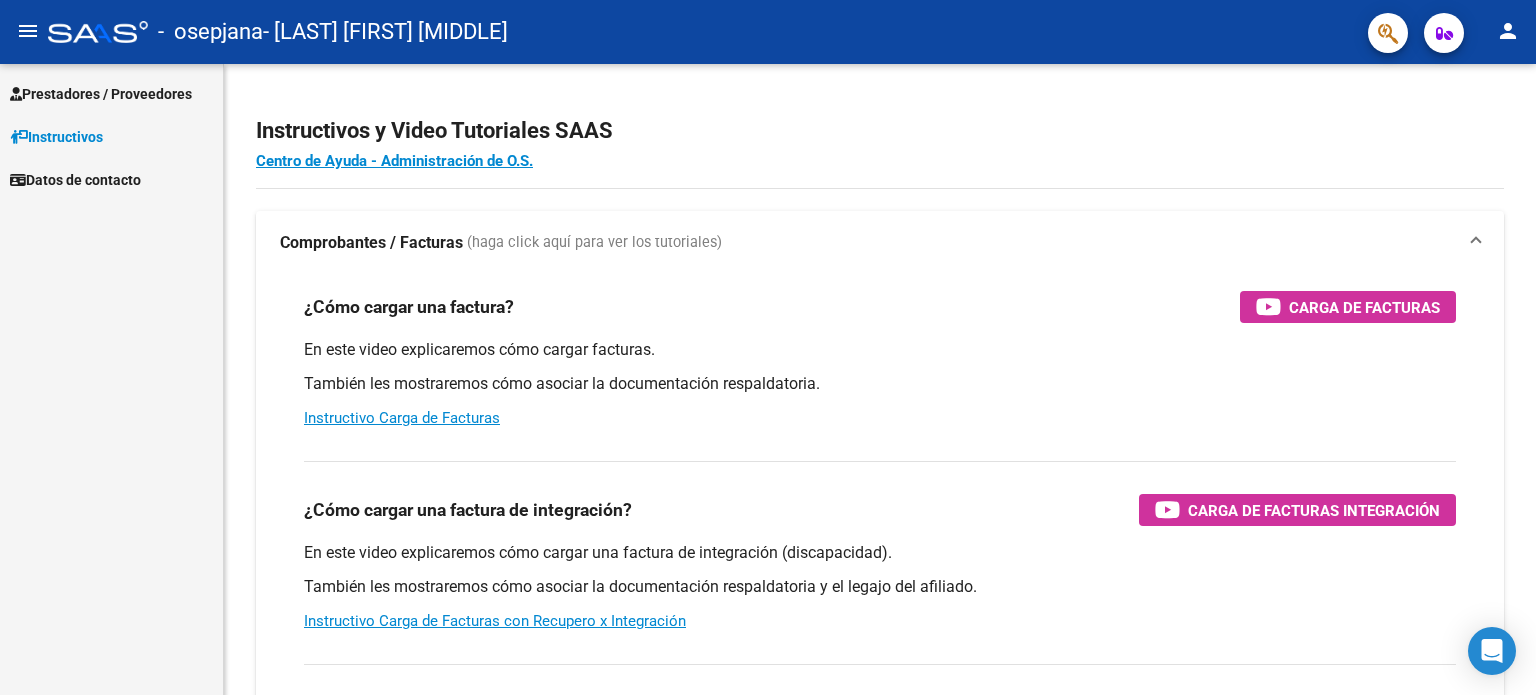 scroll, scrollTop: 0, scrollLeft: 0, axis: both 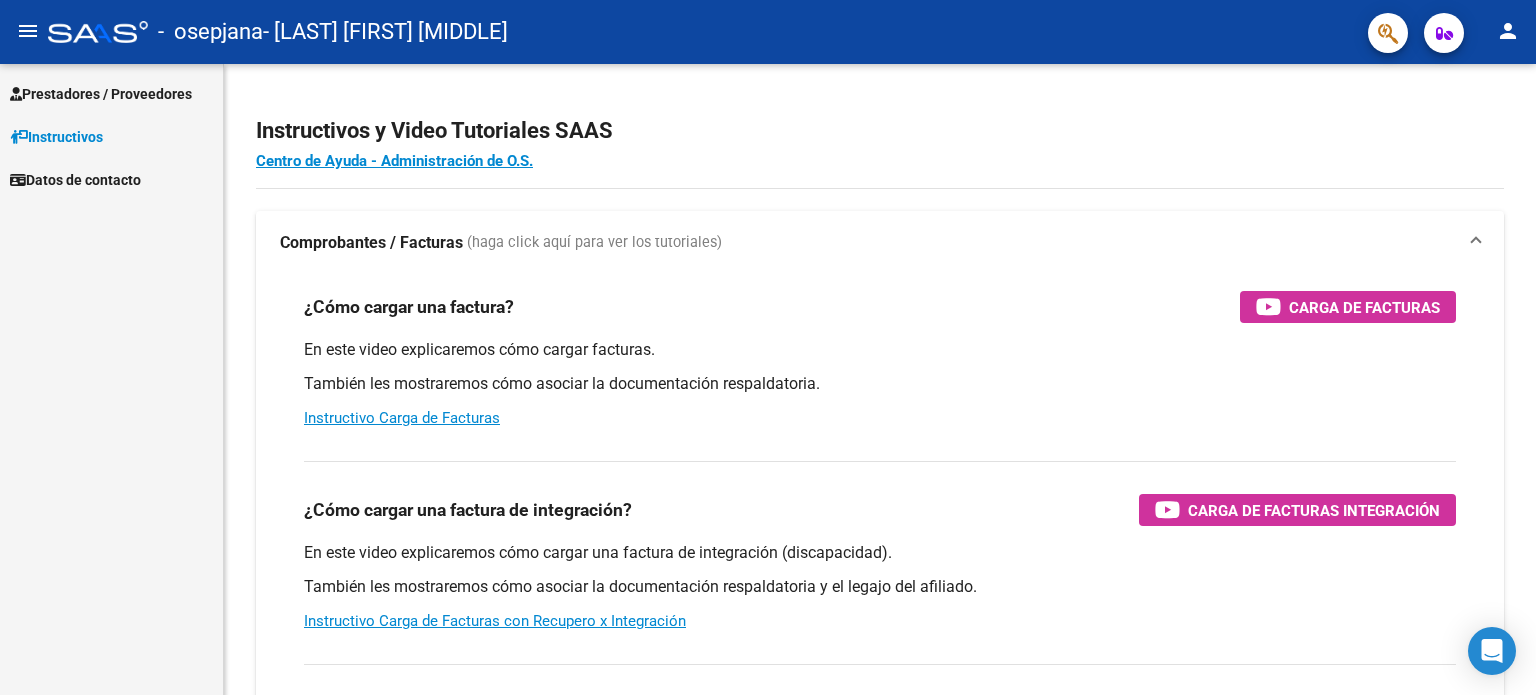 click on "Prestadores / Proveedores" at bounding box center (101, 94) 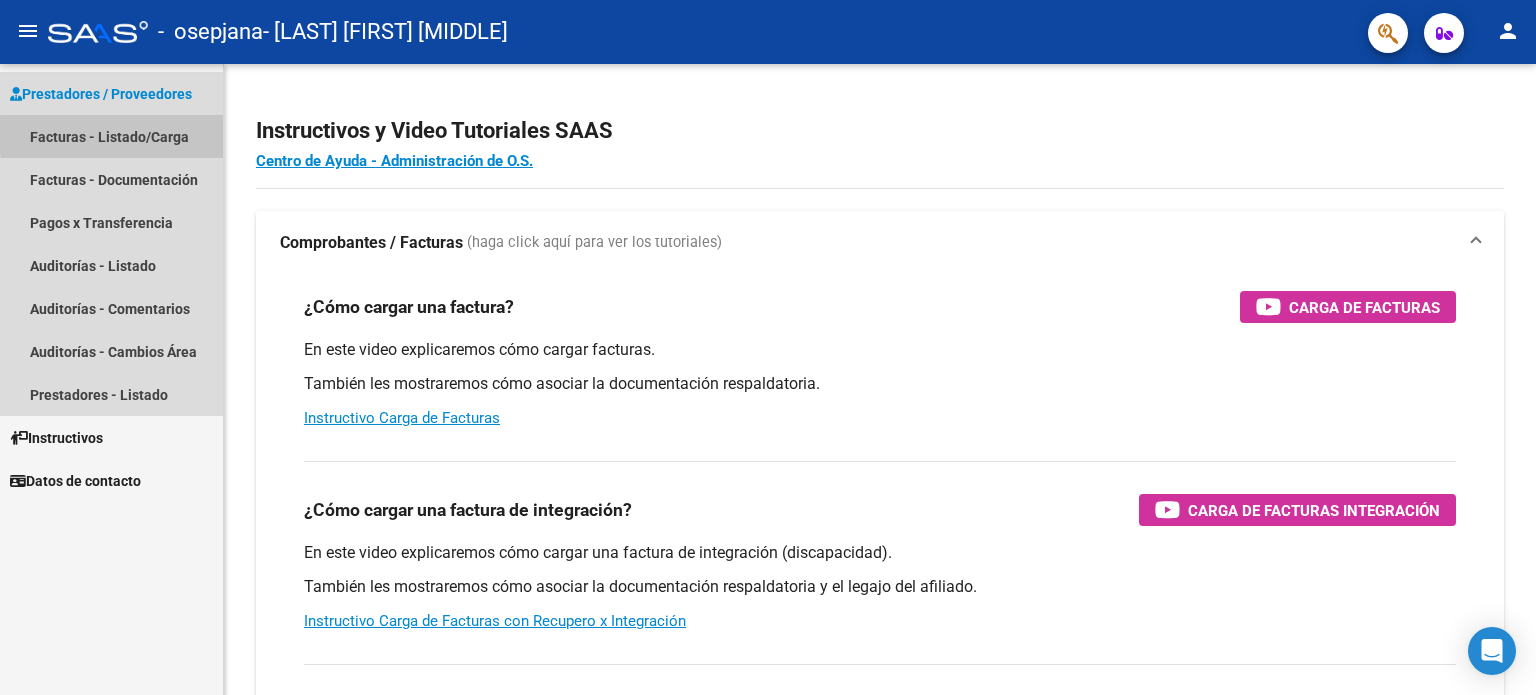click on "Facturas - Listado/Carga" at bounding box center (111, 136) 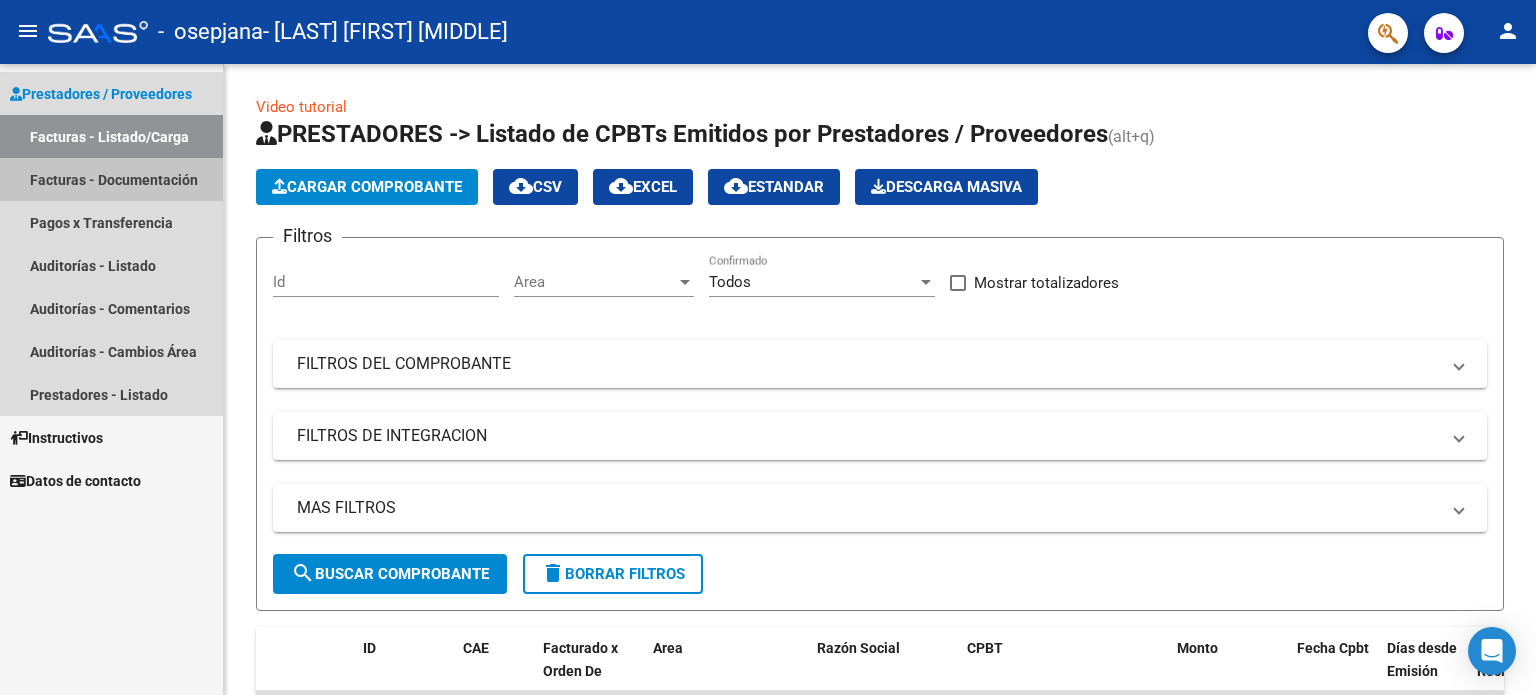 click on "Facturas - Documentación" at bounding box center (111, 179) 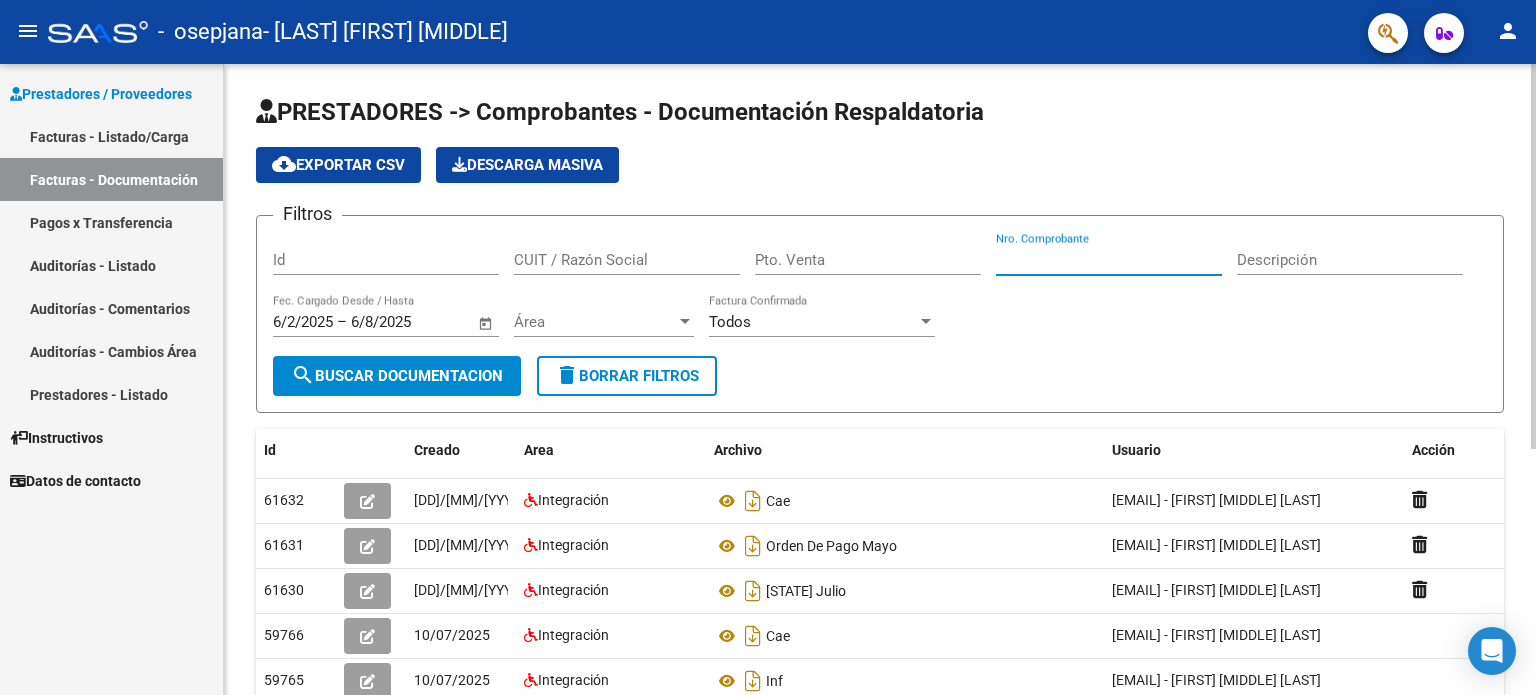 click on "Nro. Comprobante" at bounding box center [1109, 260] 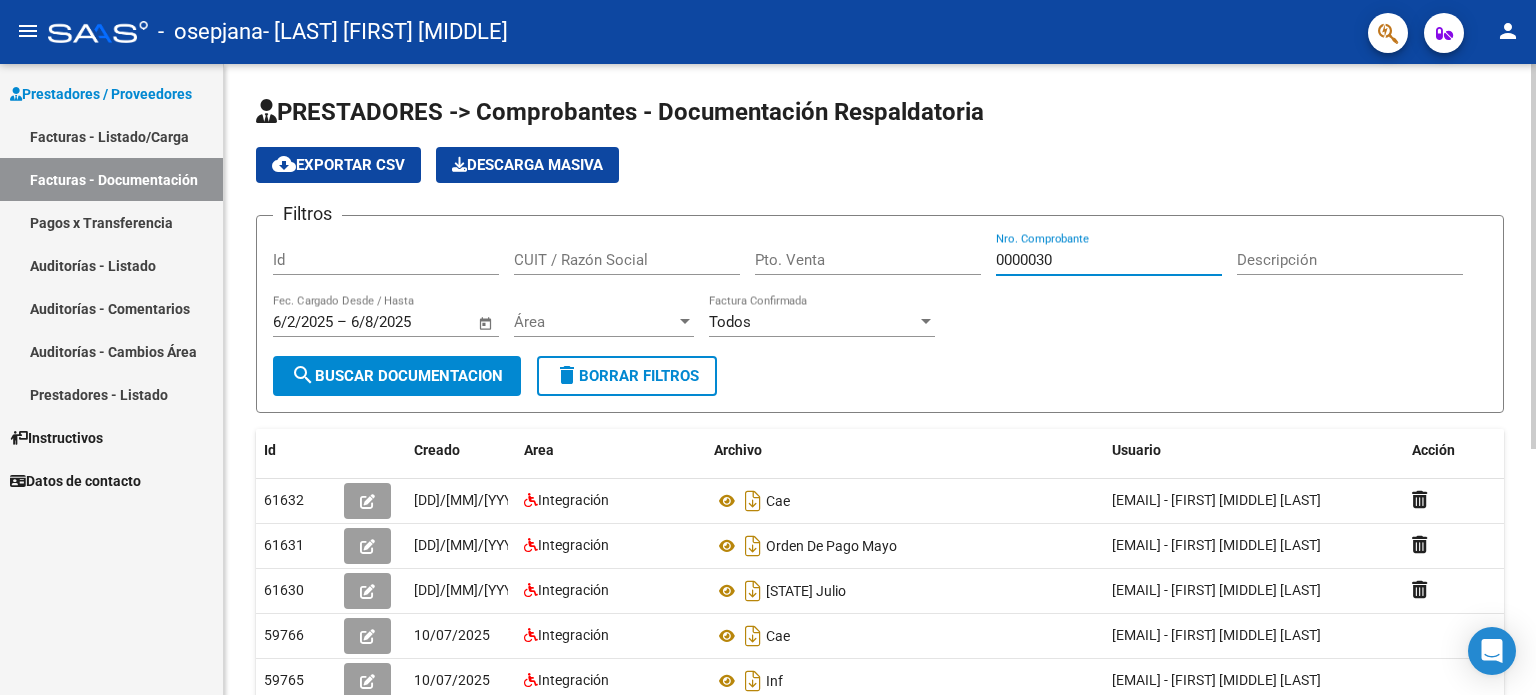 type on "000003" 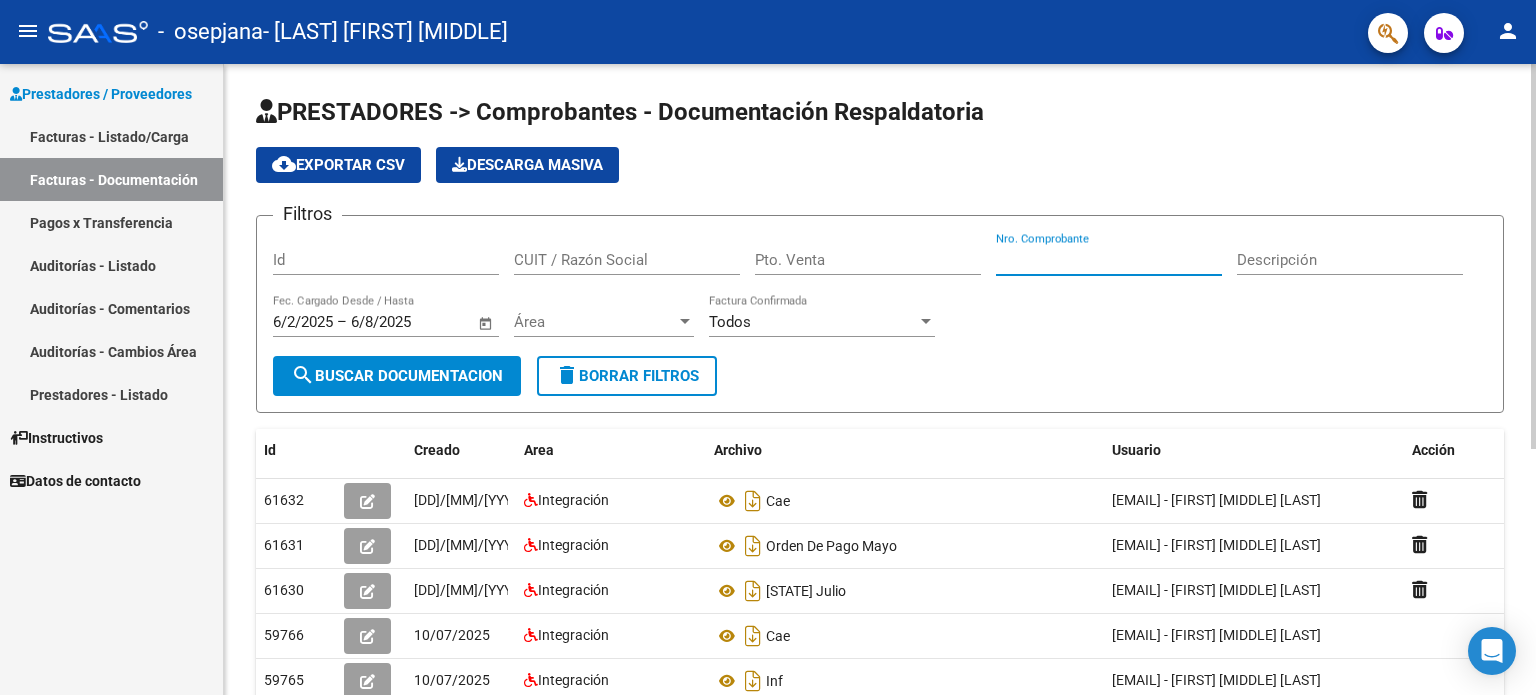paste on "00000302" 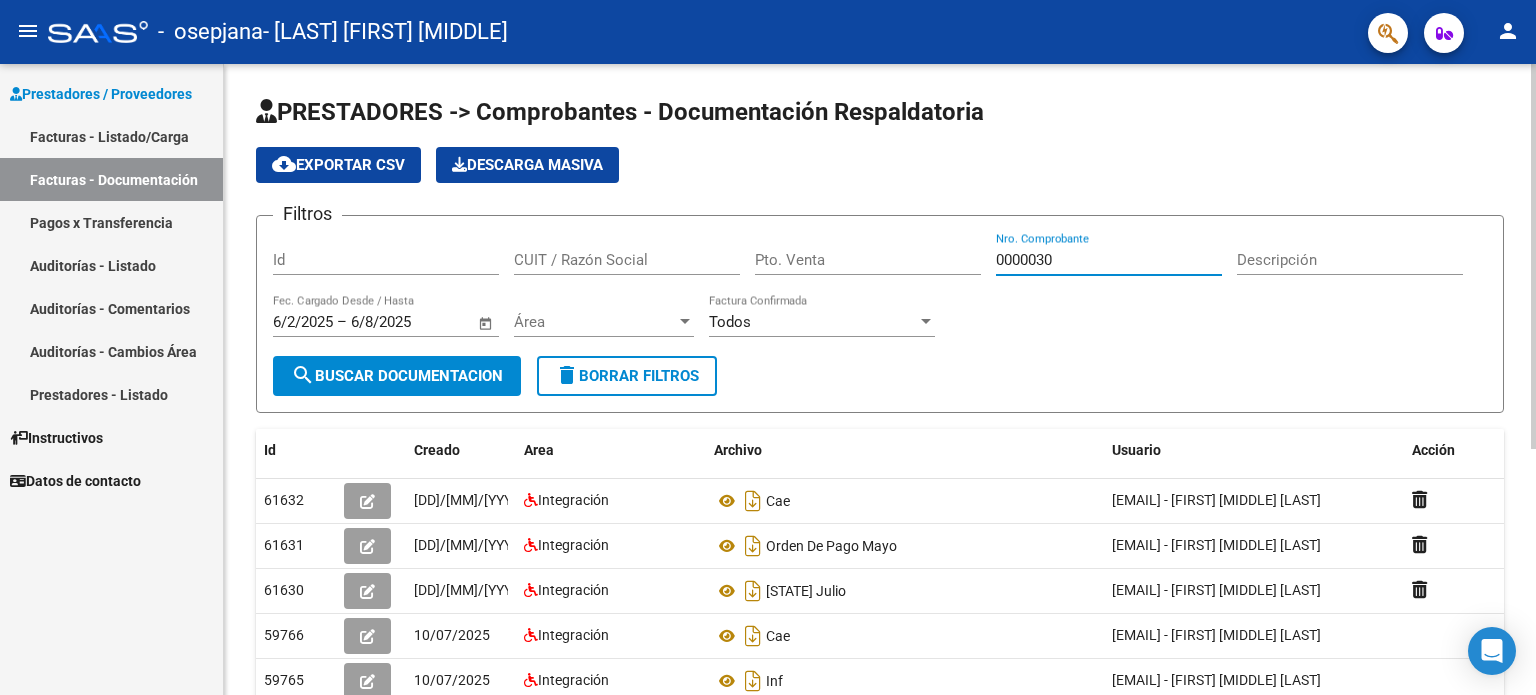 type on "000003" 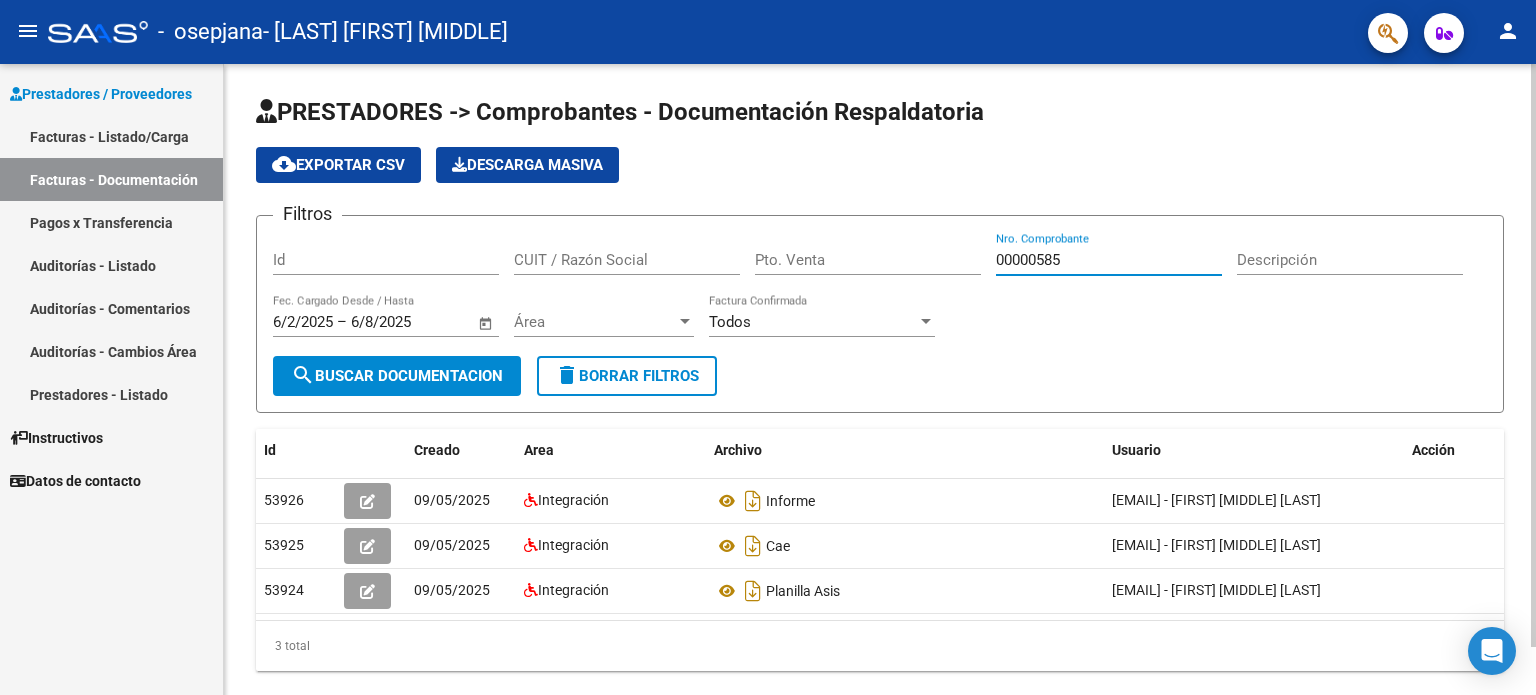 scroll, scrollTop: 52, scrollLeft: 0, axis: vertical 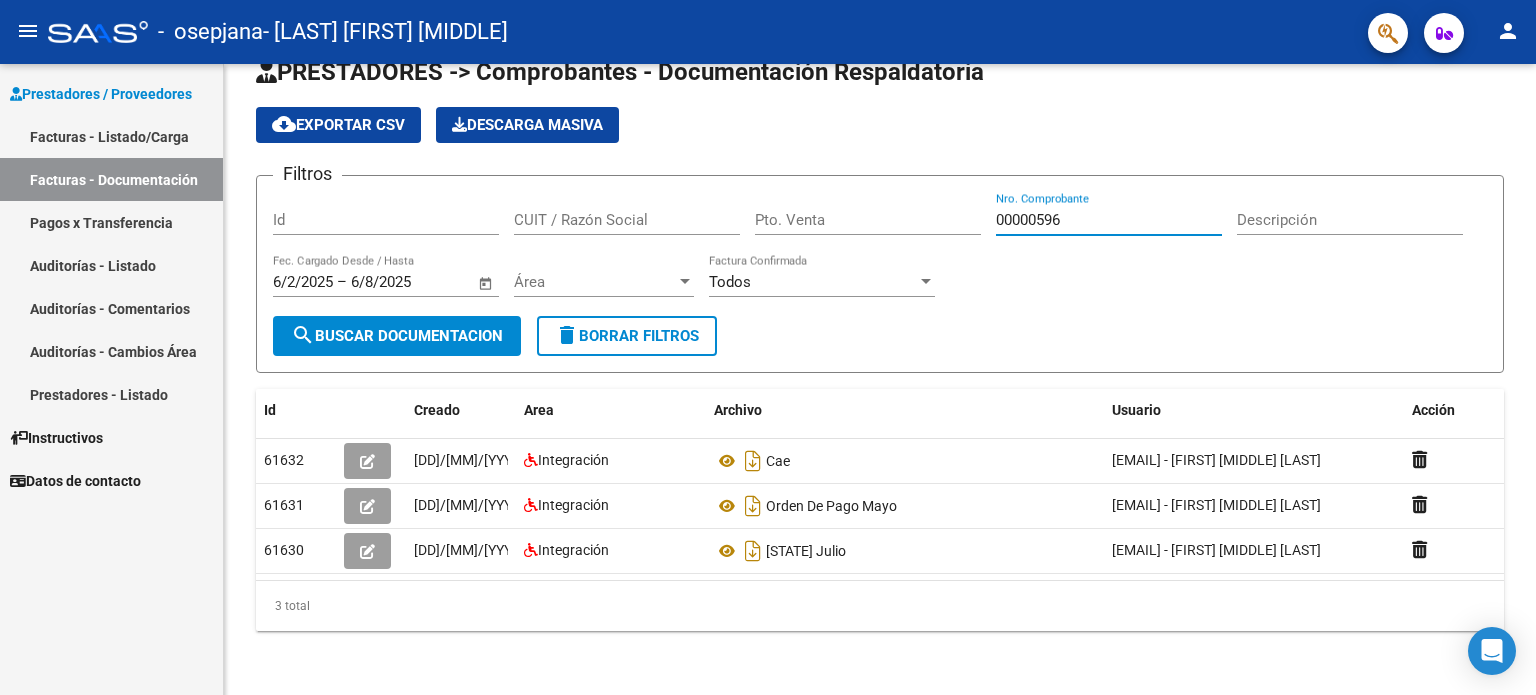 type on "00000596" 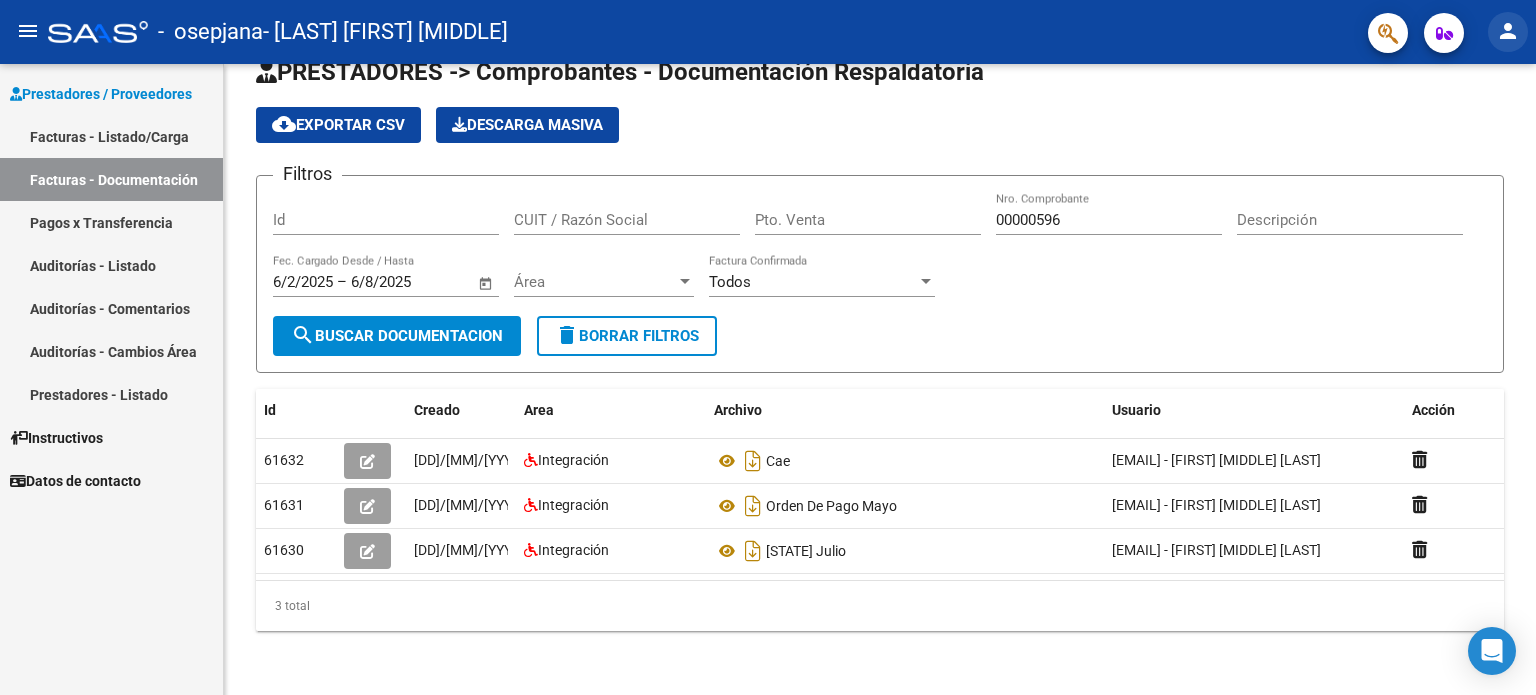 click on "person" 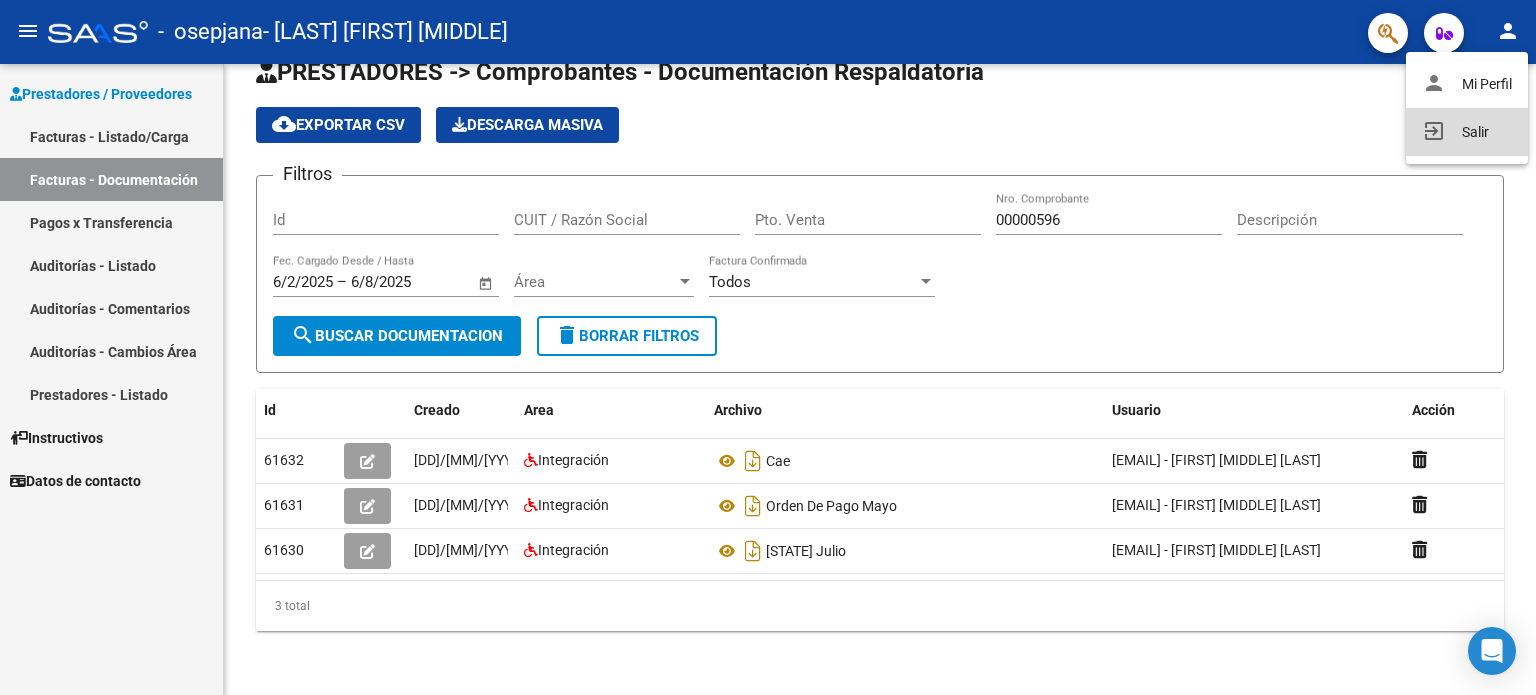 click on "exit_to_app" at bounding box center (1434, 131) 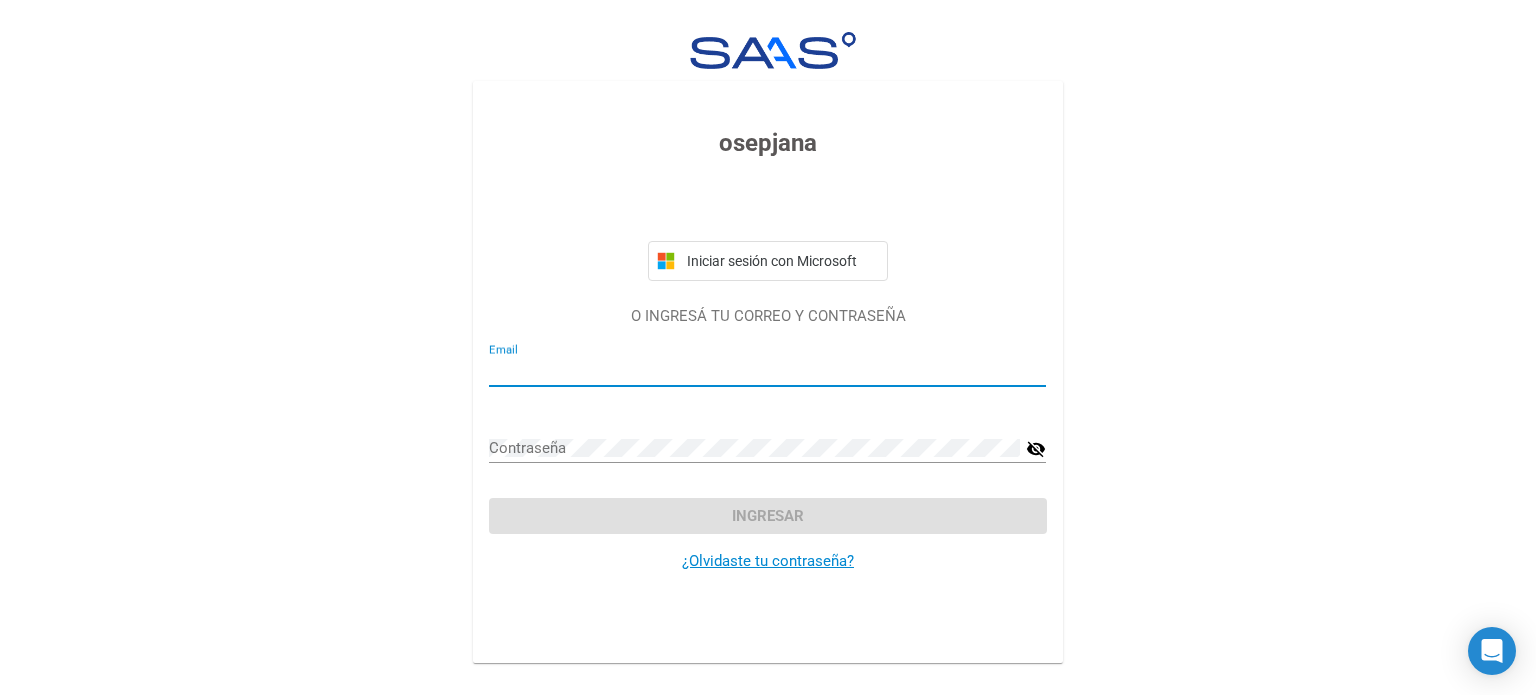 type on "l.esterstanic@gmail.com" 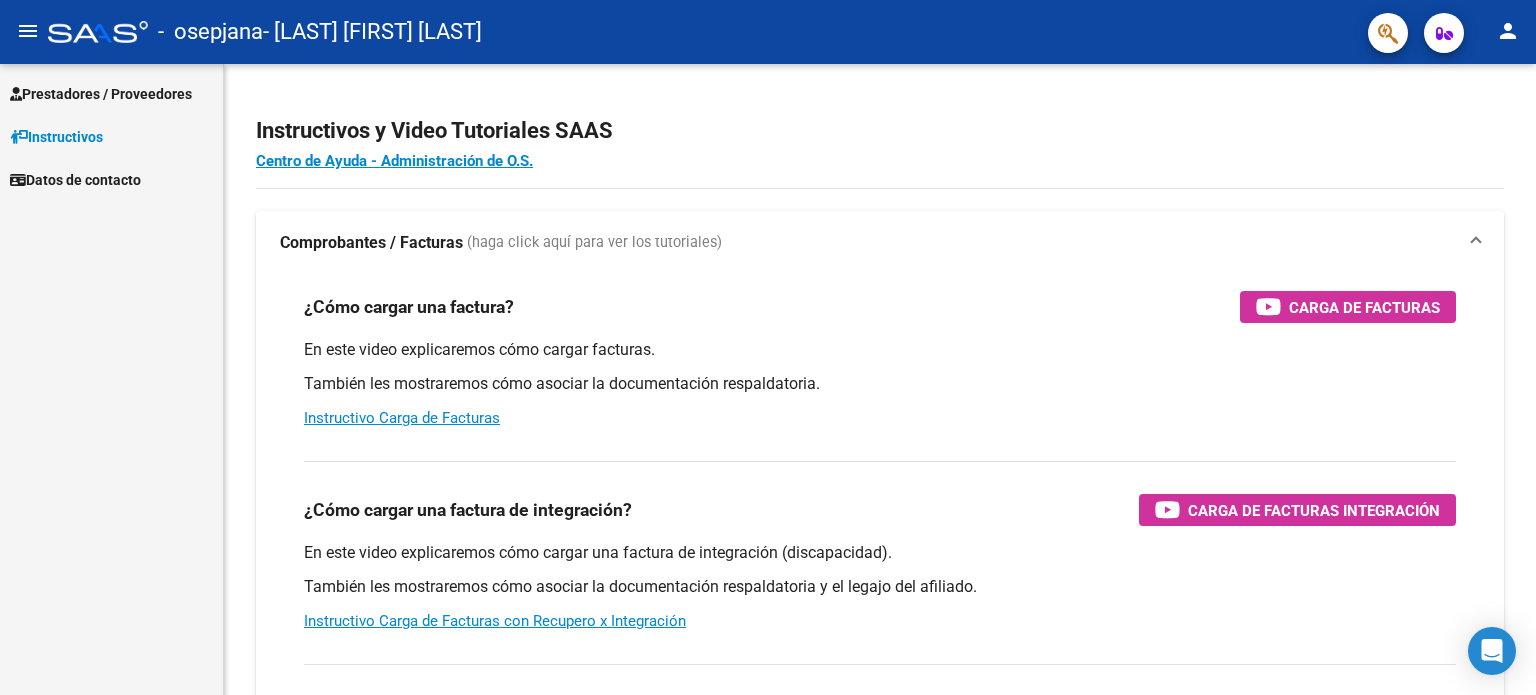 scroll, scrollTop: 0, scrollLeft: 0, axis: both 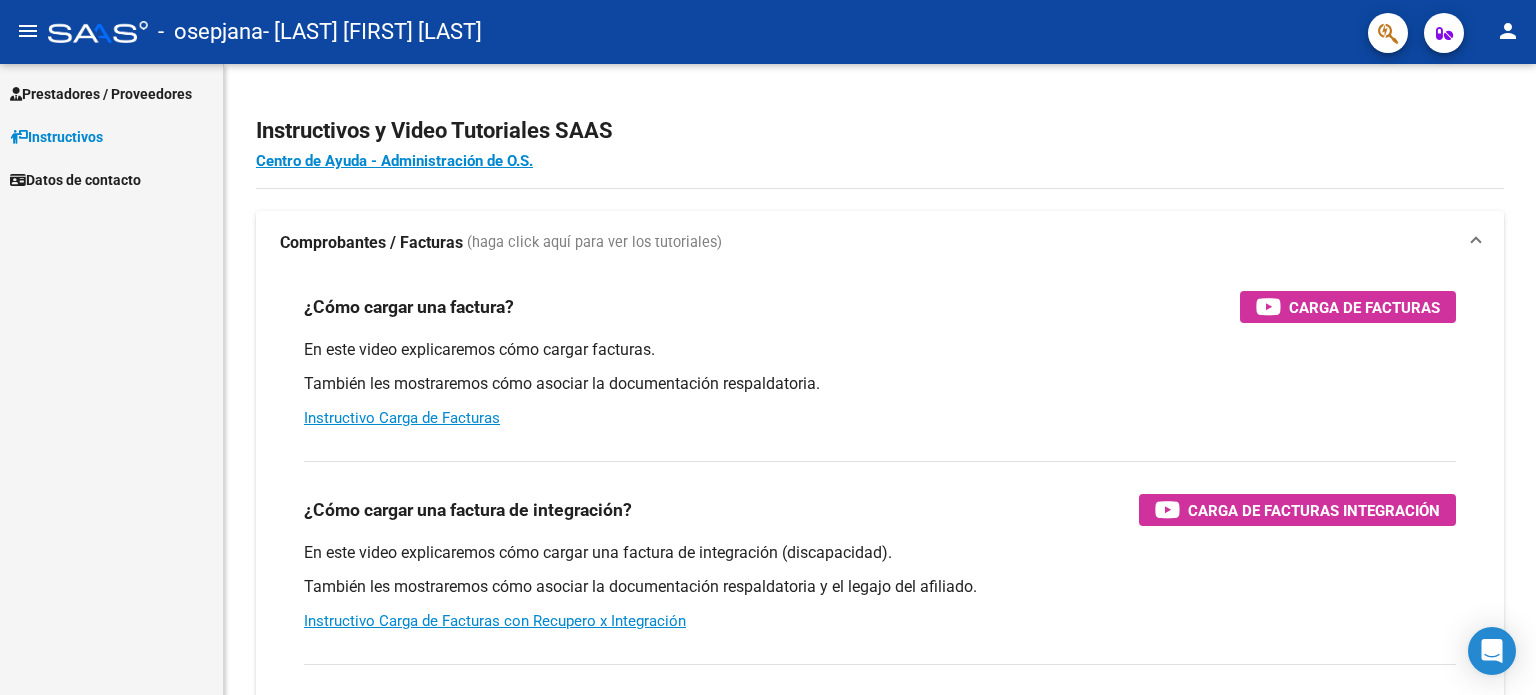 click on "Prestadores / Proveedores" at bounding box center [101, 94] 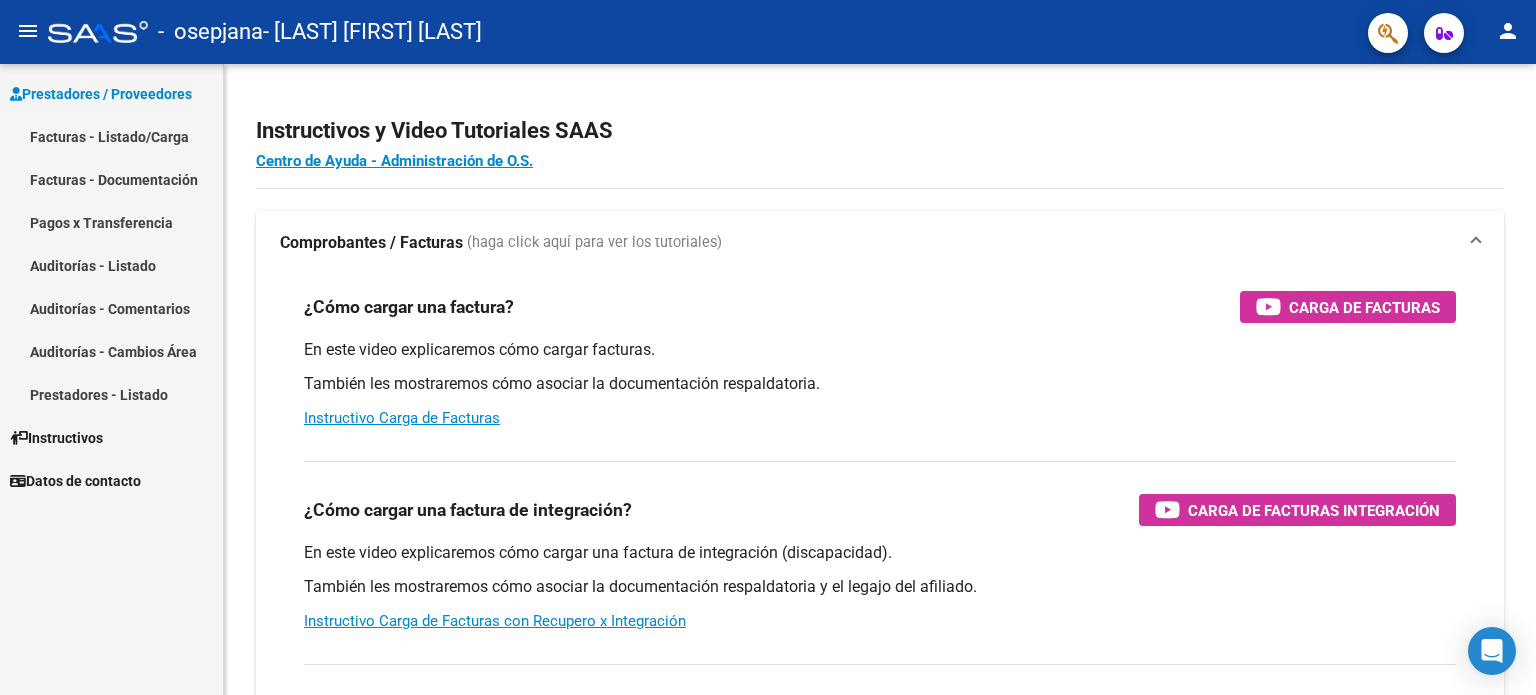 click on "Facturas - Documentación" at bounding box center (111, 179) 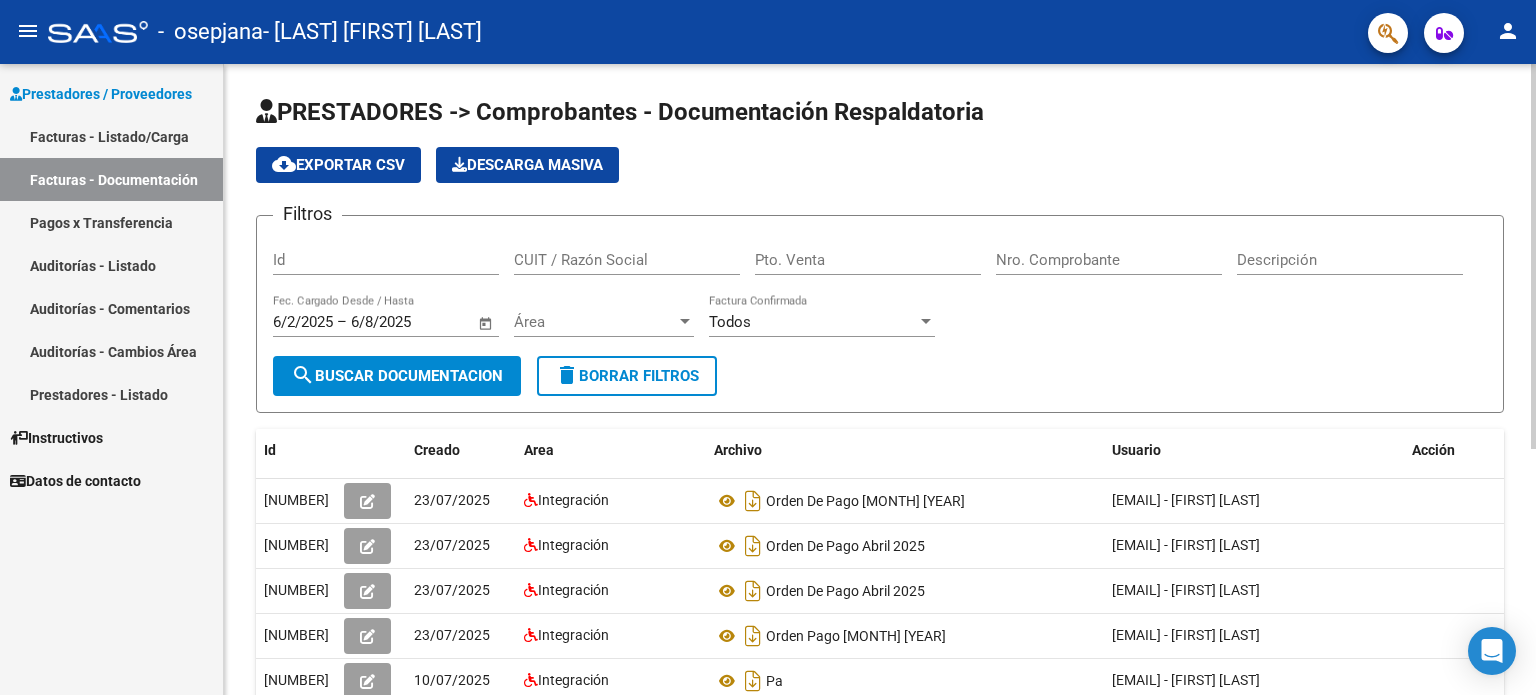 click on "Nro. Comprobante" at bounding box center (1109, 260) 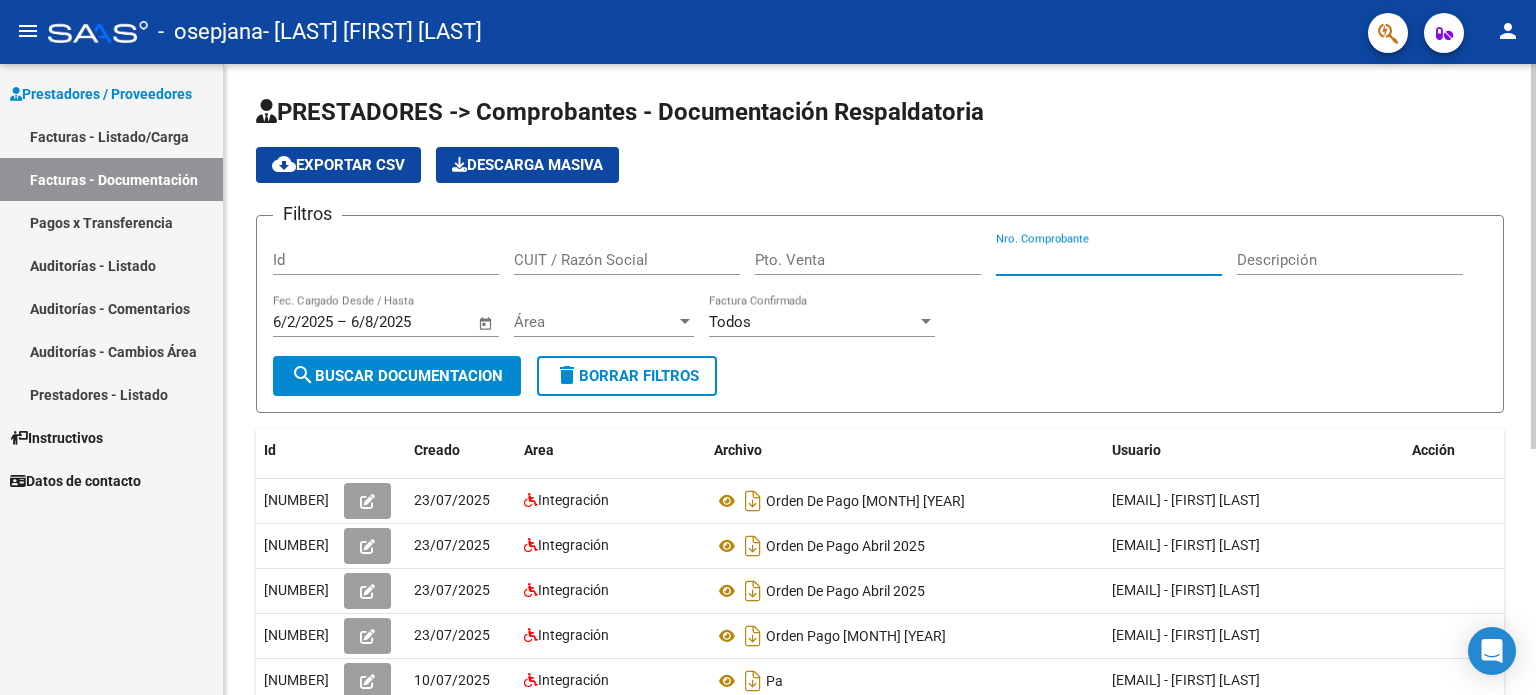 paste on "00000268" 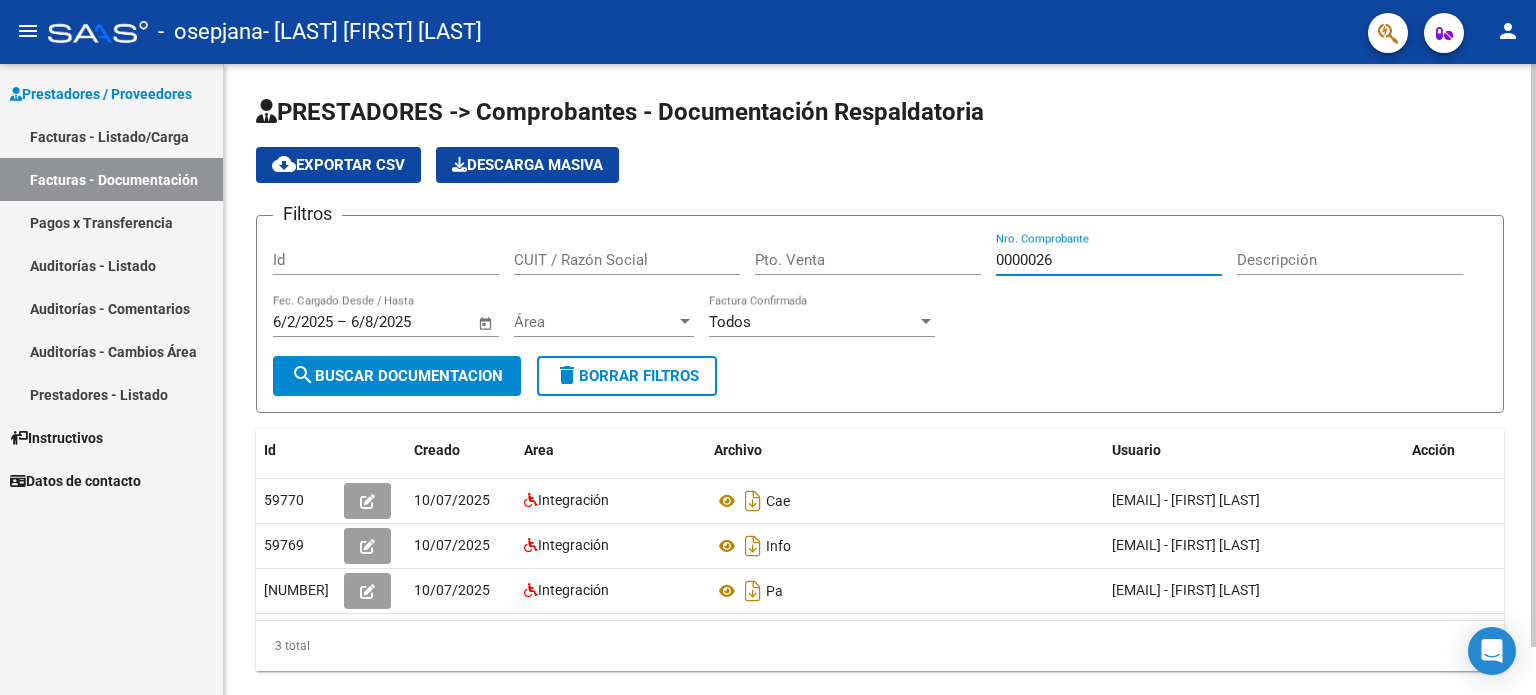 type on "000002" 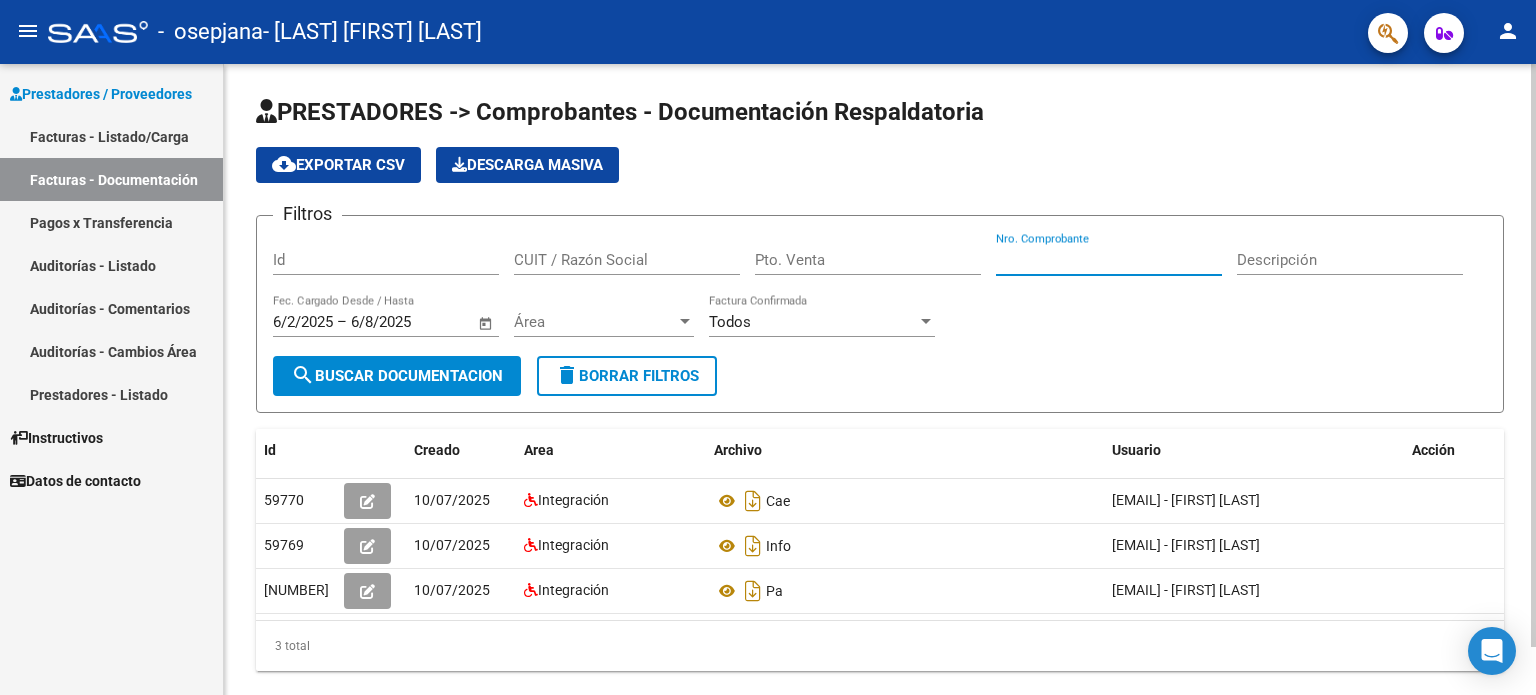 paste on "00000262" 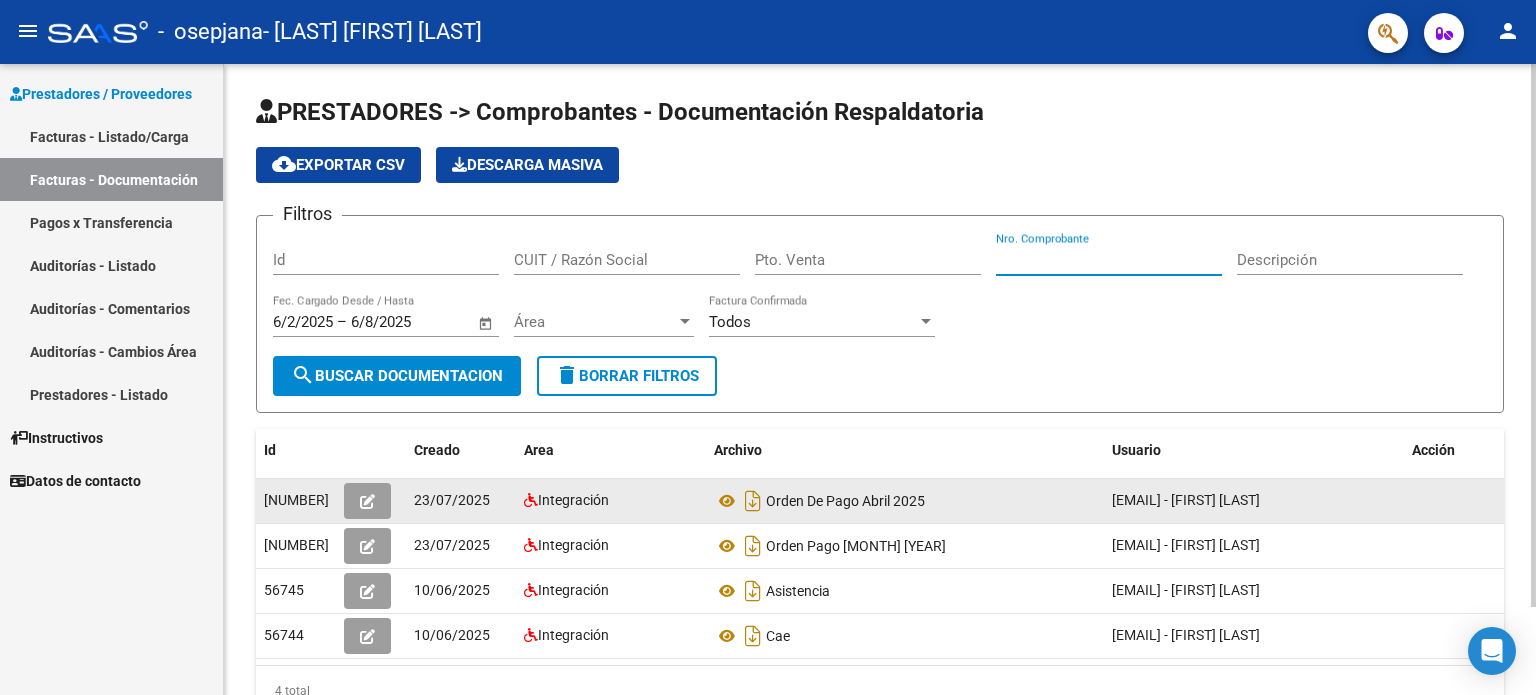 scroll, scrollTop: 101, scrollLeft: 0, axis: vertical 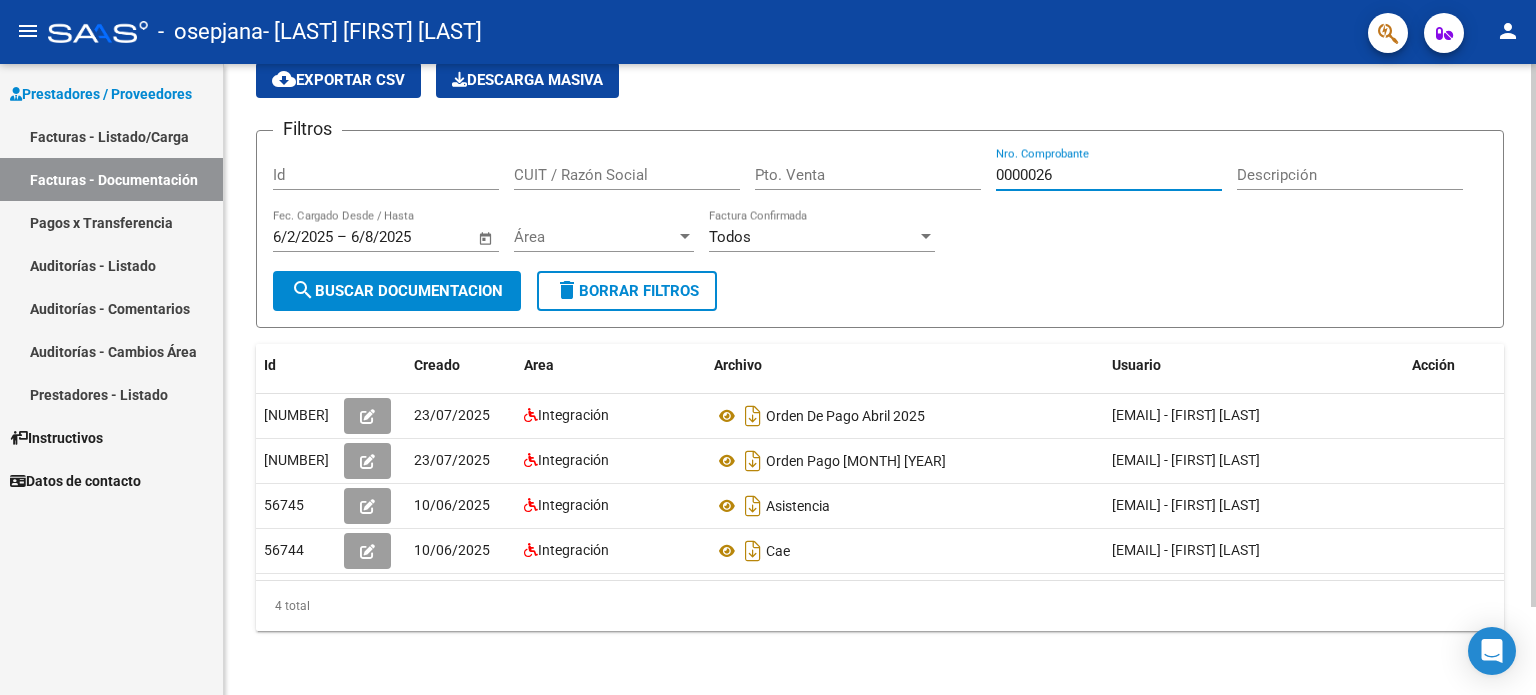 type on "000002" 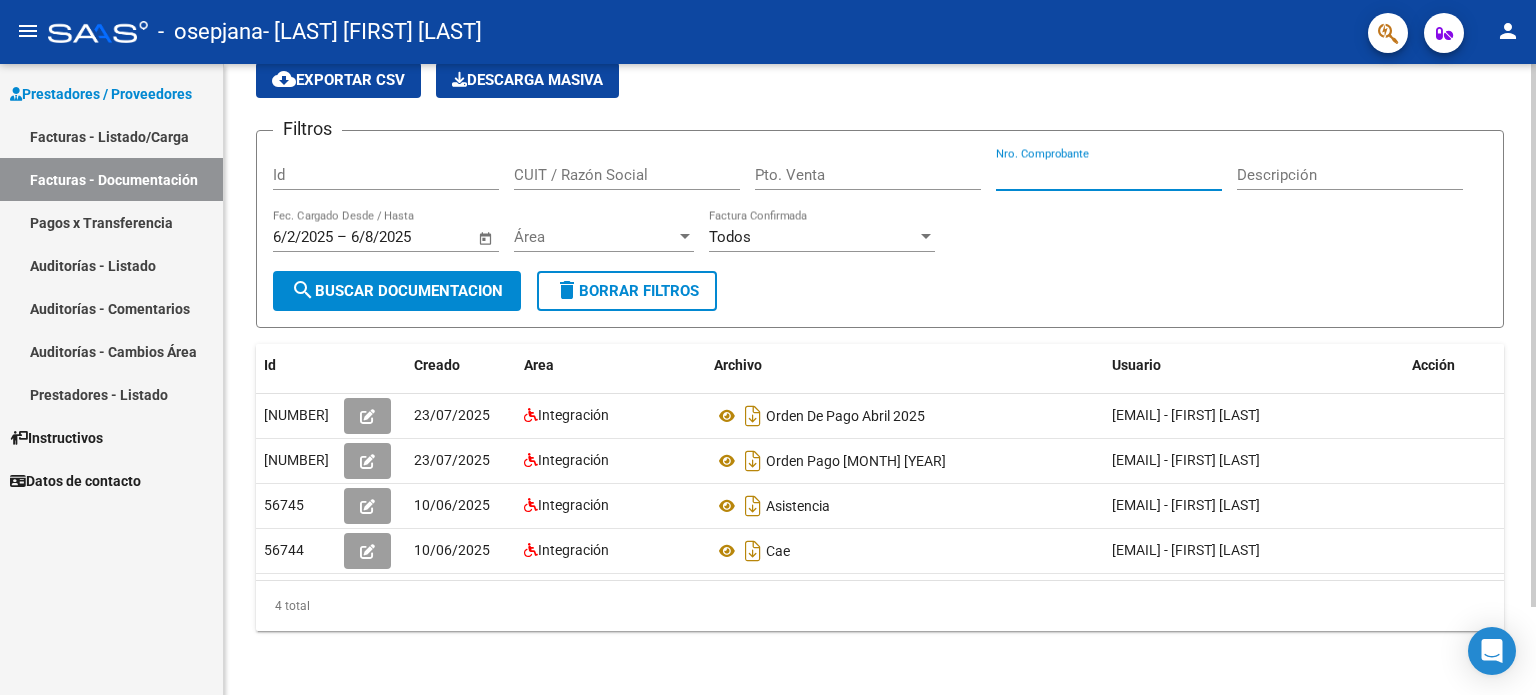paste on "00000254" 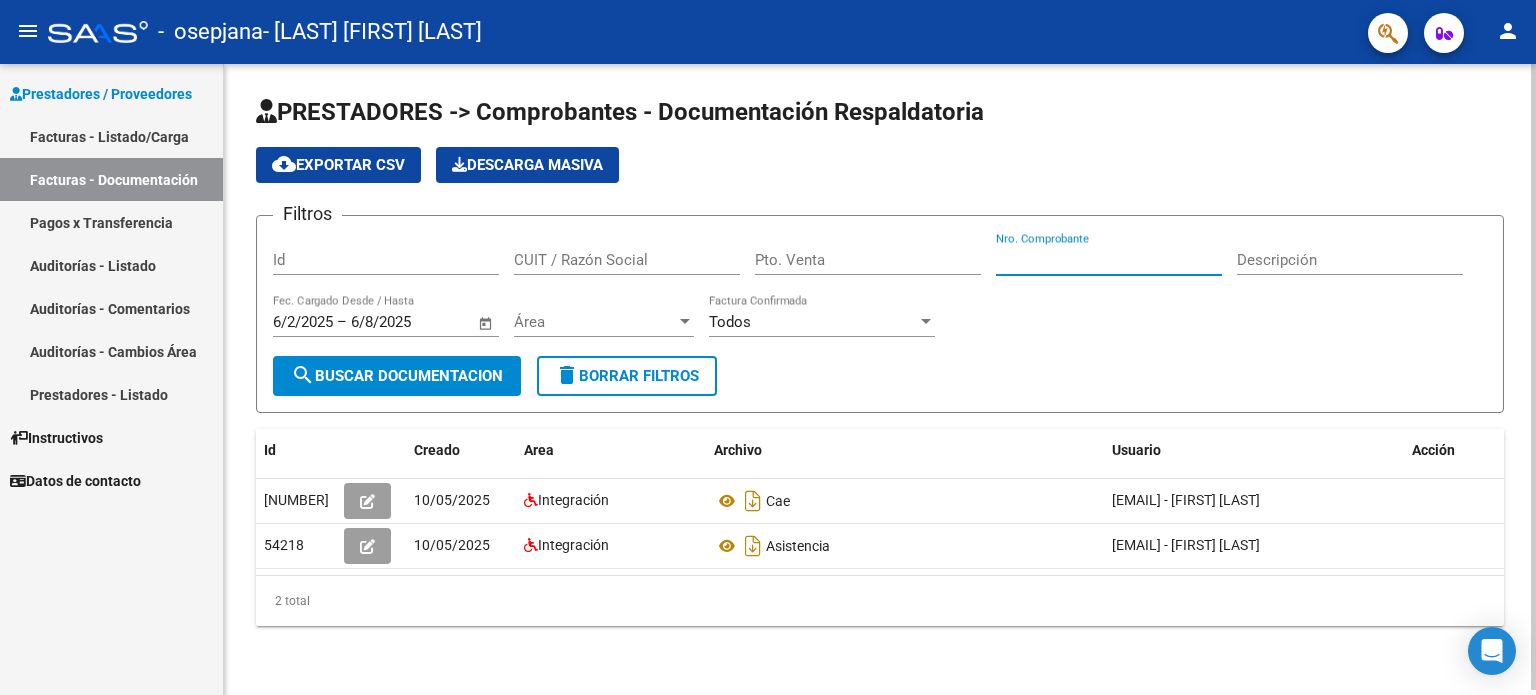 scroll, scrollTop: 1, scrollLeft: 0, axis: vertical 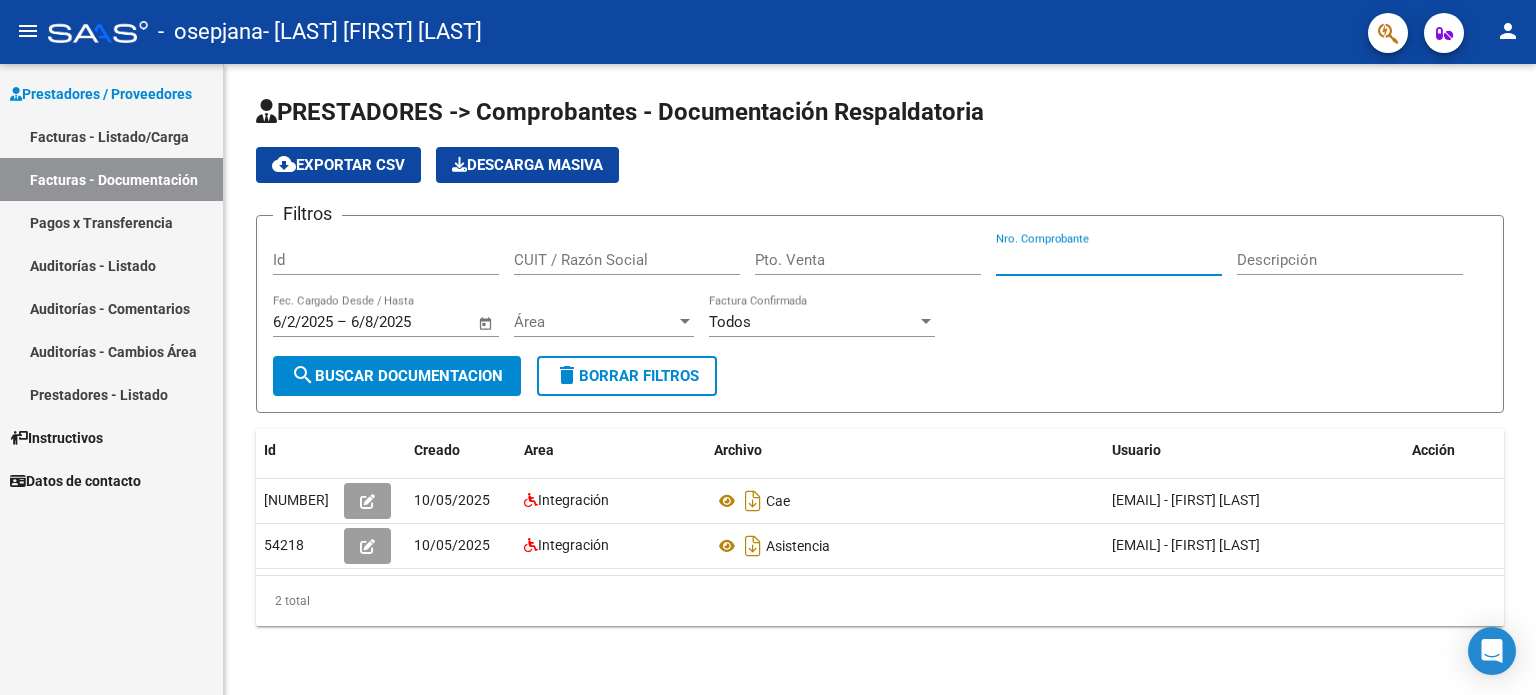 type on "00000254" 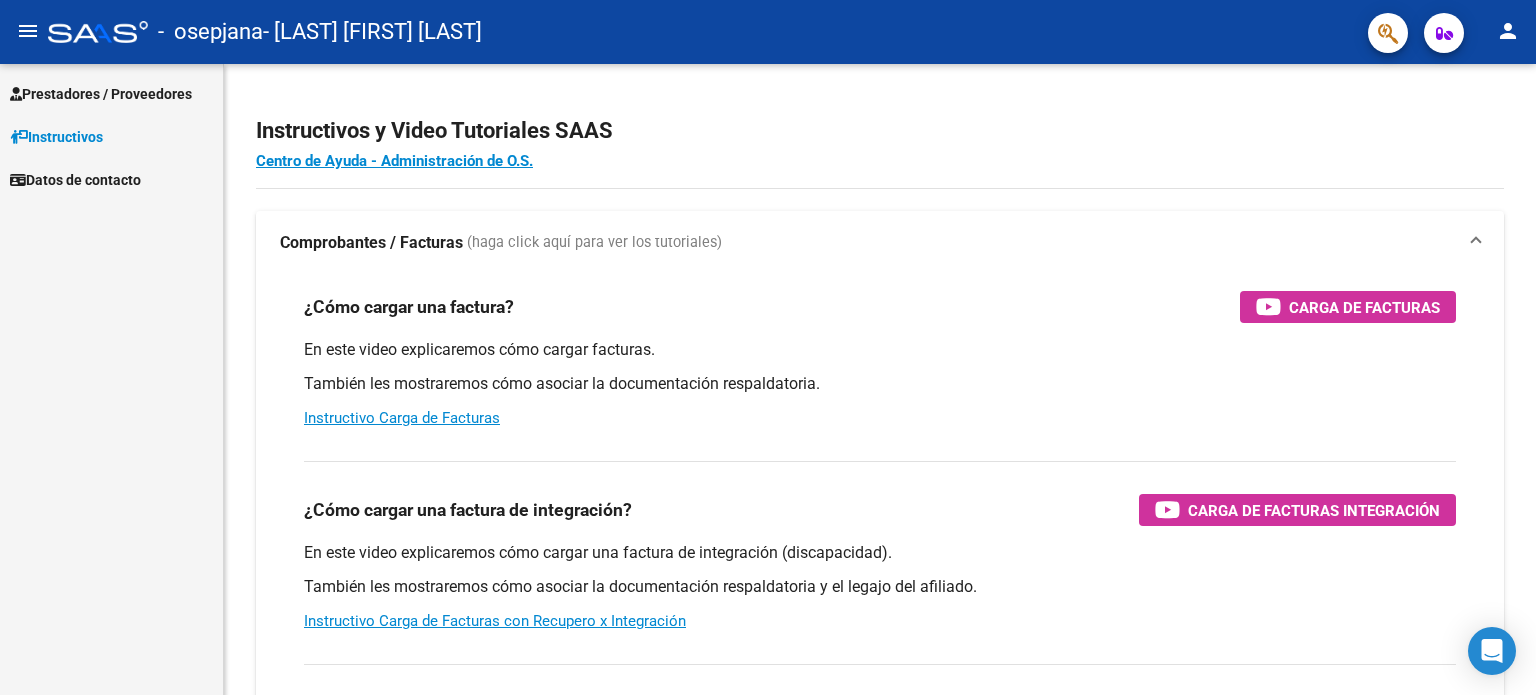 scroll, scrollTop: 0, scrollLeft: 0, axis: both 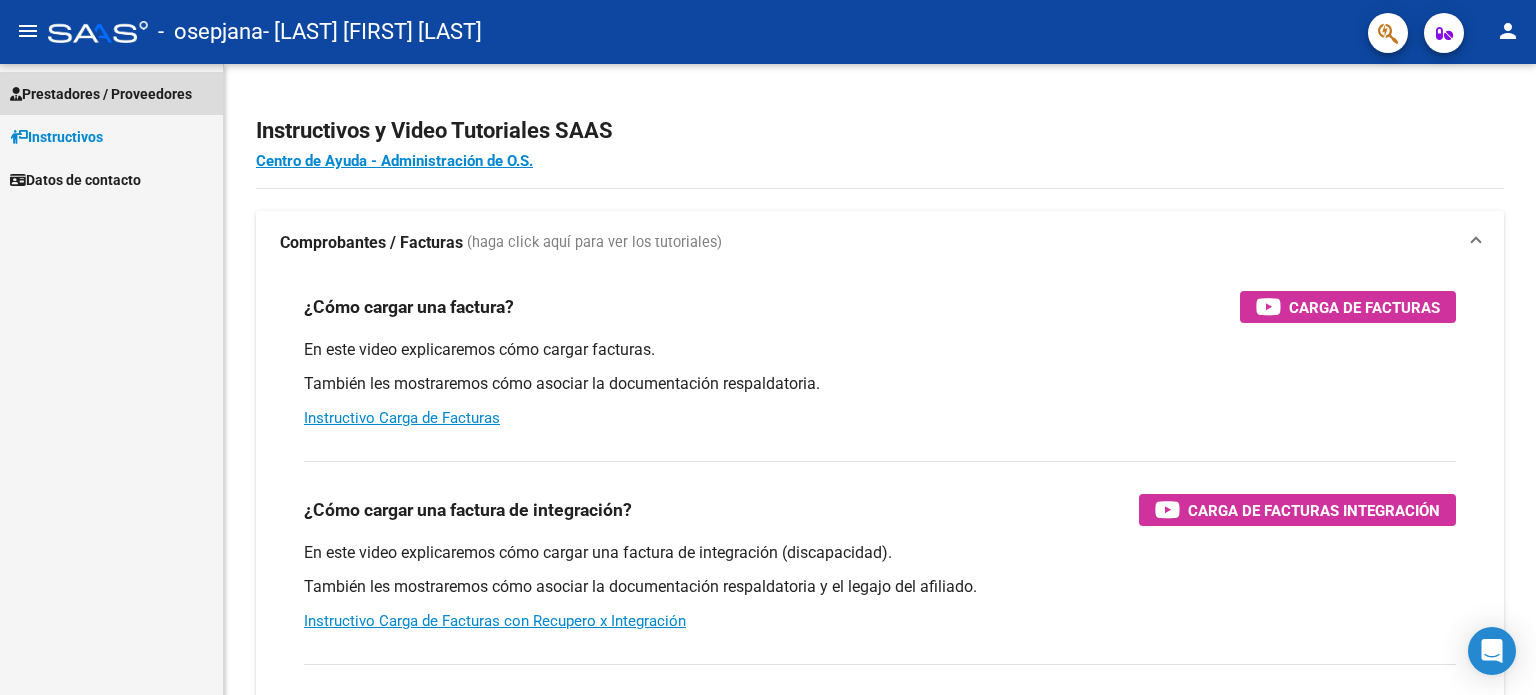 click on "Prestadores / Proveedores" at bounding box center (101, 94) 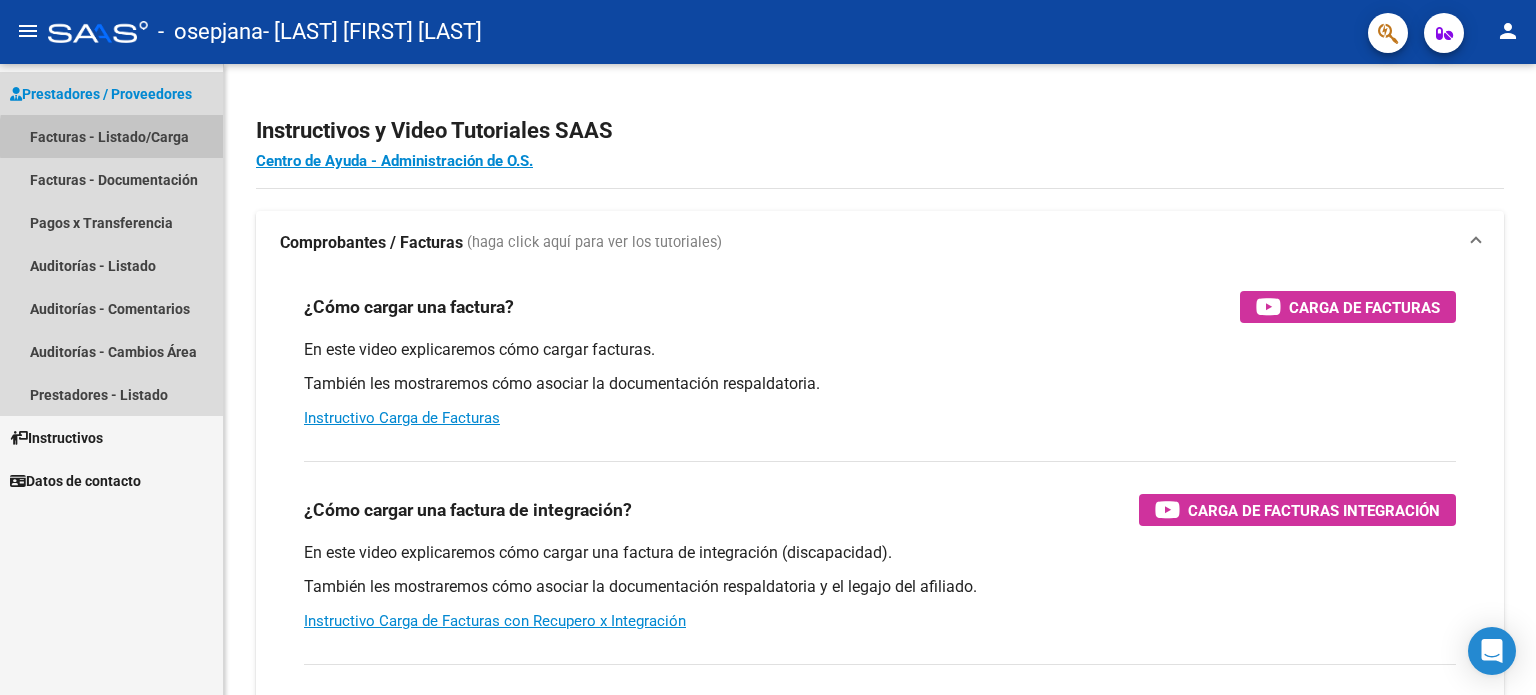 click on "Facturas - Listado/Carga" at bounding box center [111, 136] 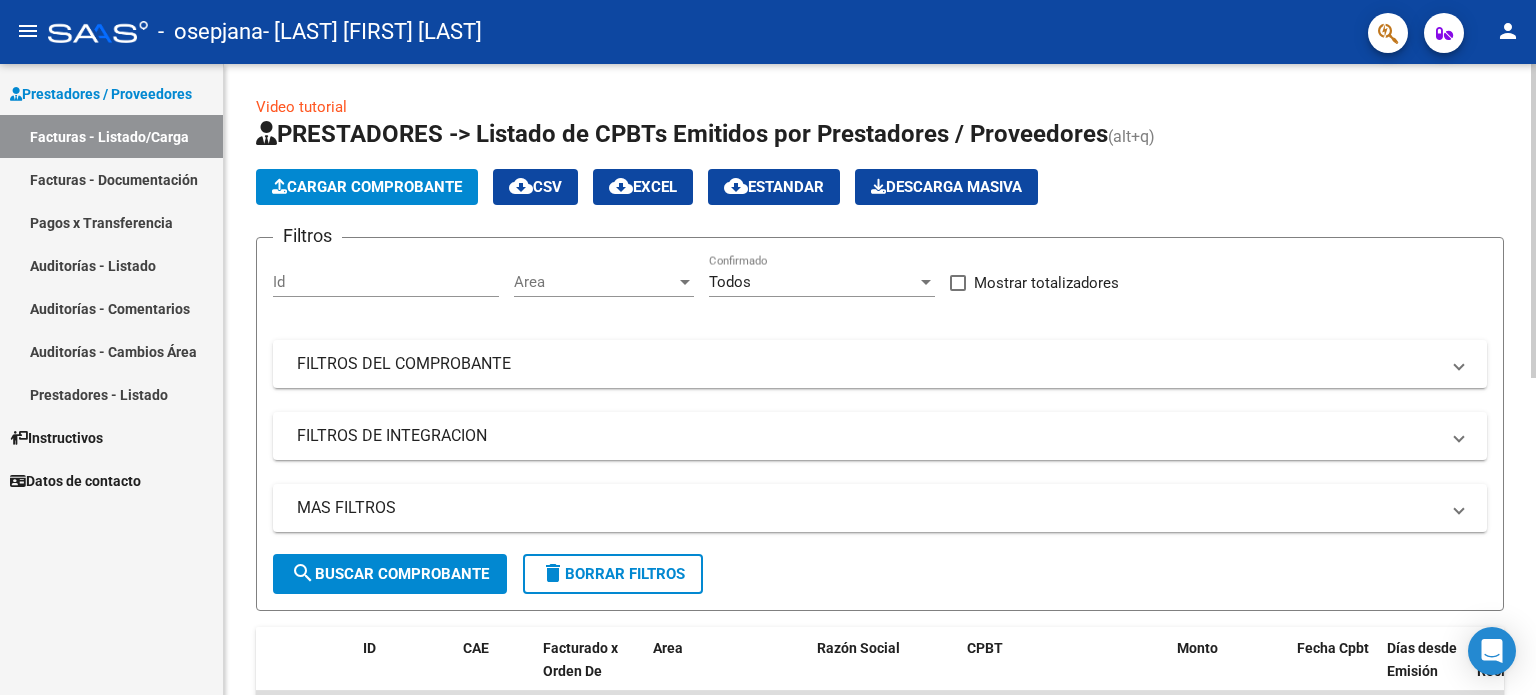 click on "Cargar Comprobante" 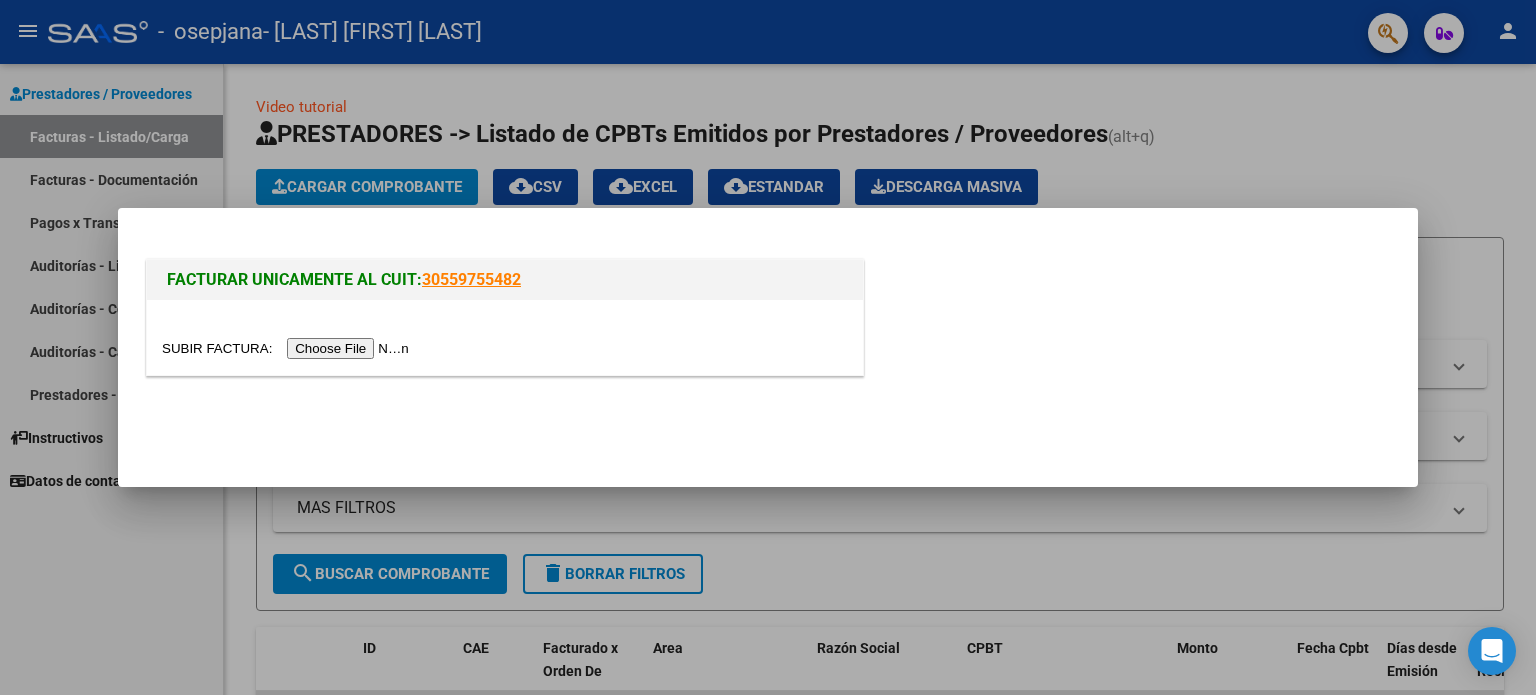 click at bounding box center (288, 348) 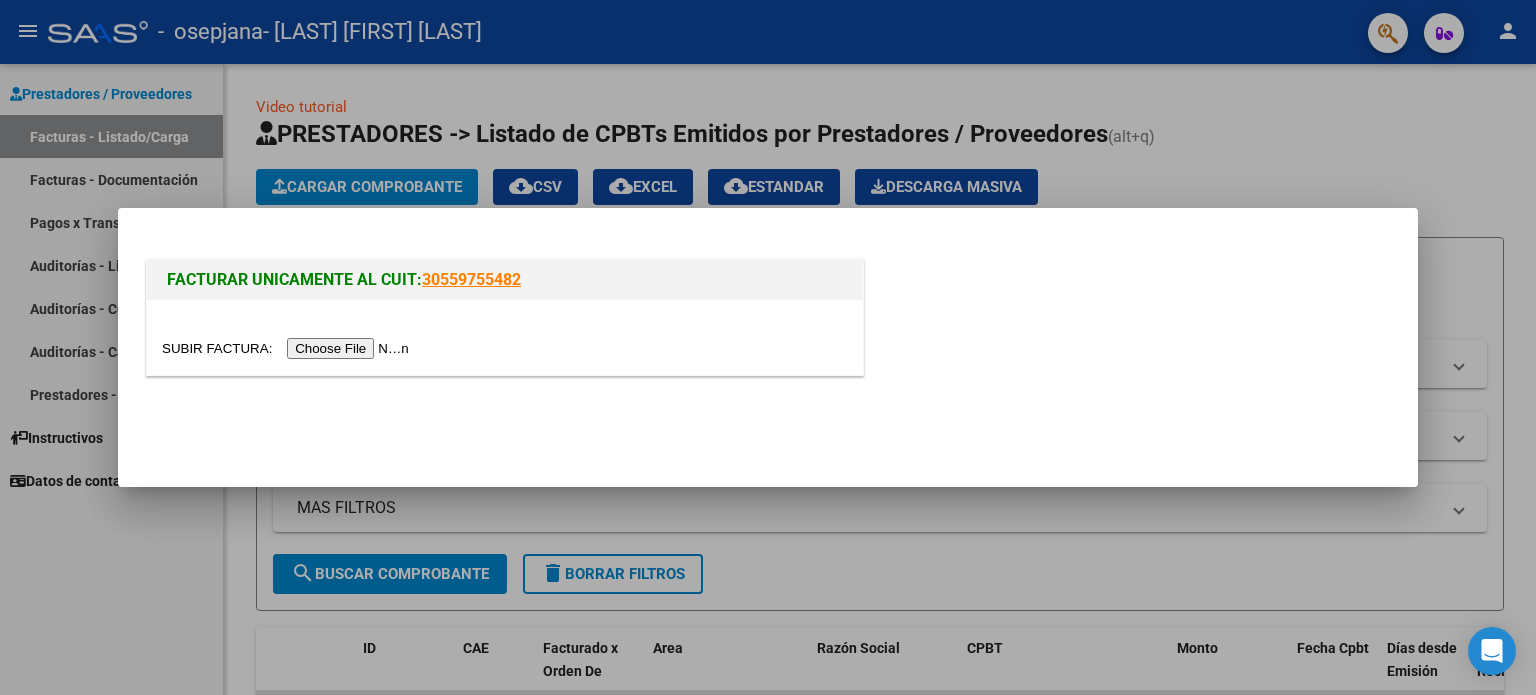 click at bounding box center [288, 348] 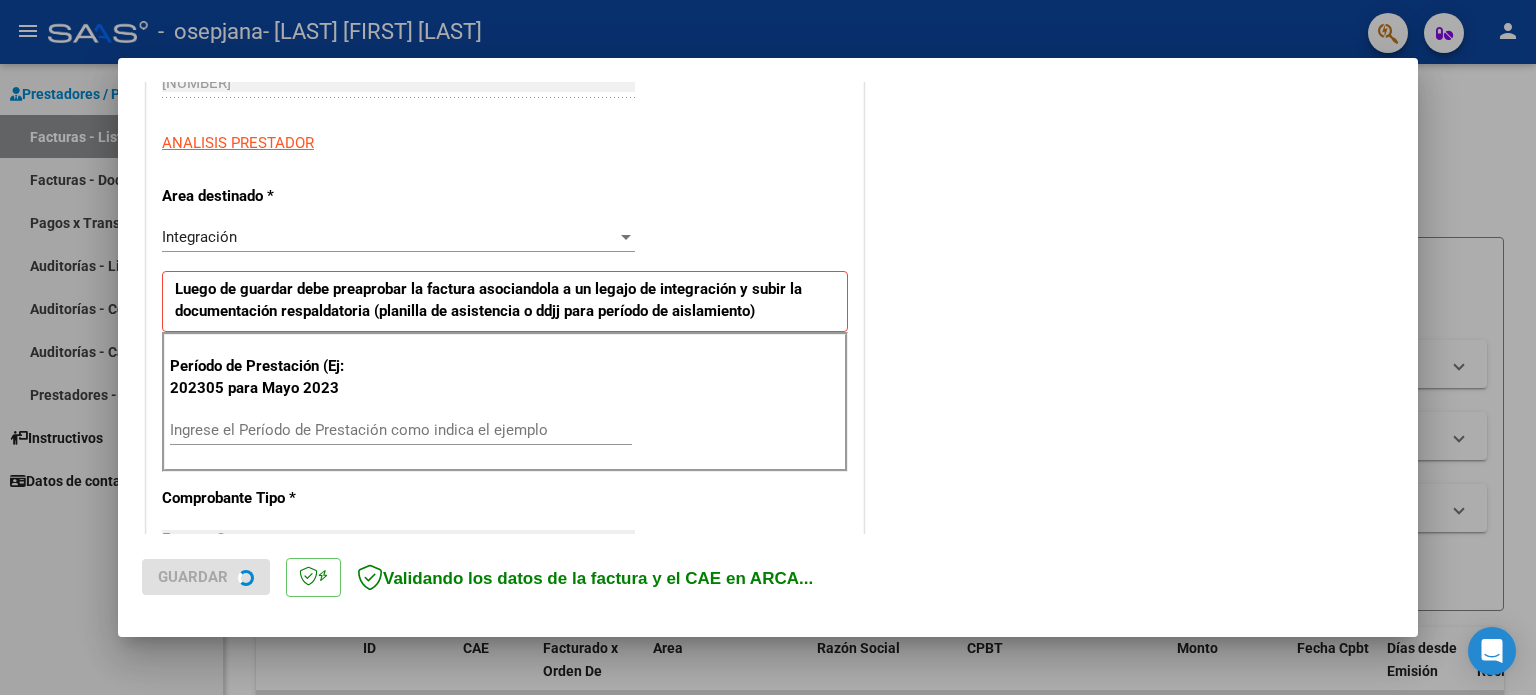 scroll, scrollTop: 332, scrollLeft: 0, axis: vertical 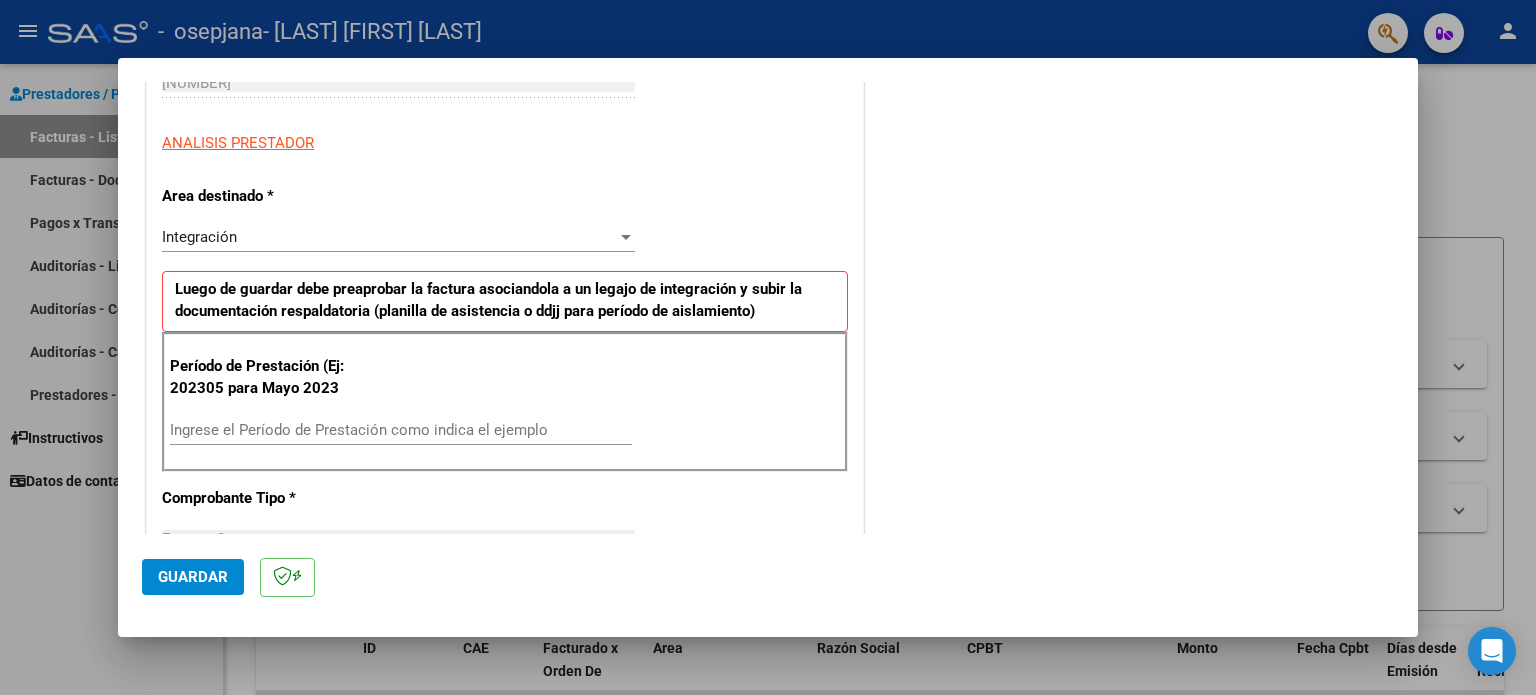 click on "Ingrese el Período de Prestación como indica el ejemplo" at bounding box center (401, 430) 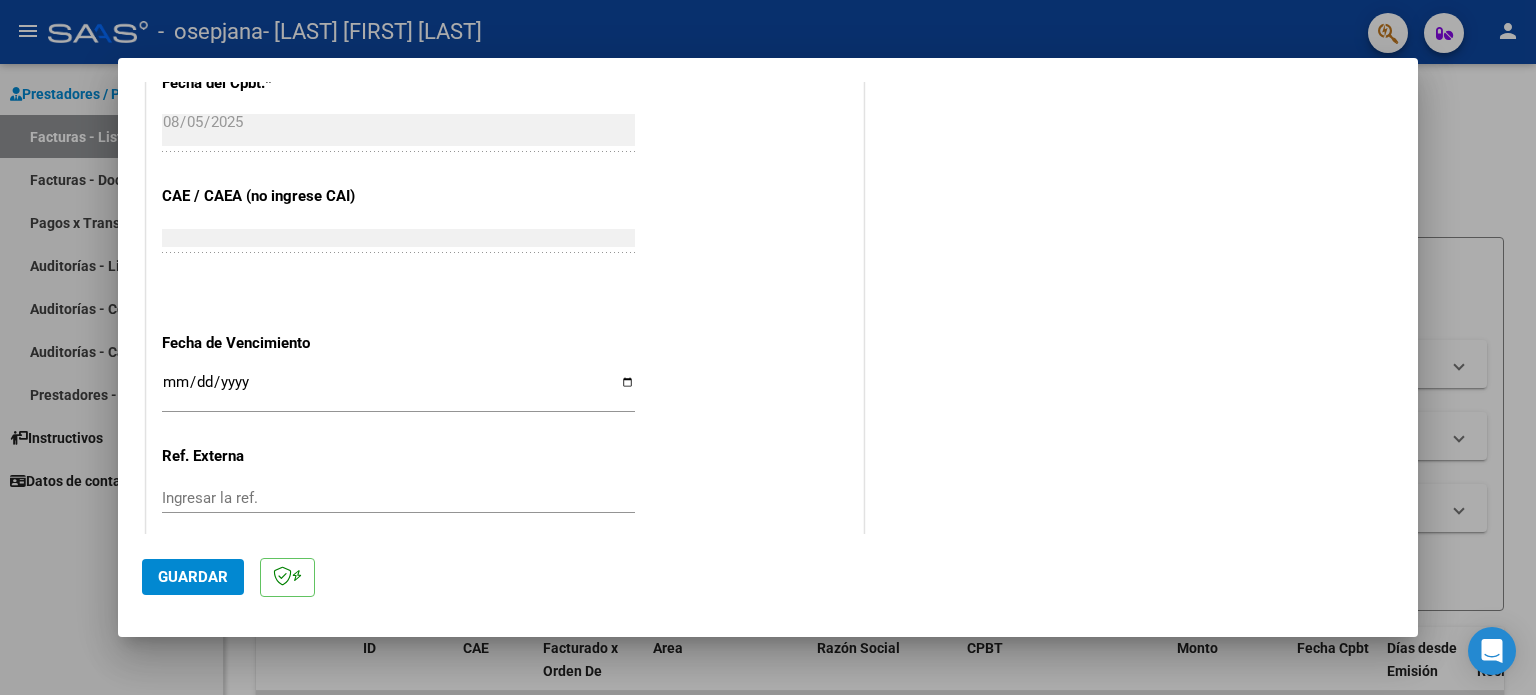 scroll, scrollTop: 1155, scrollLeft: 0, axis: vertical 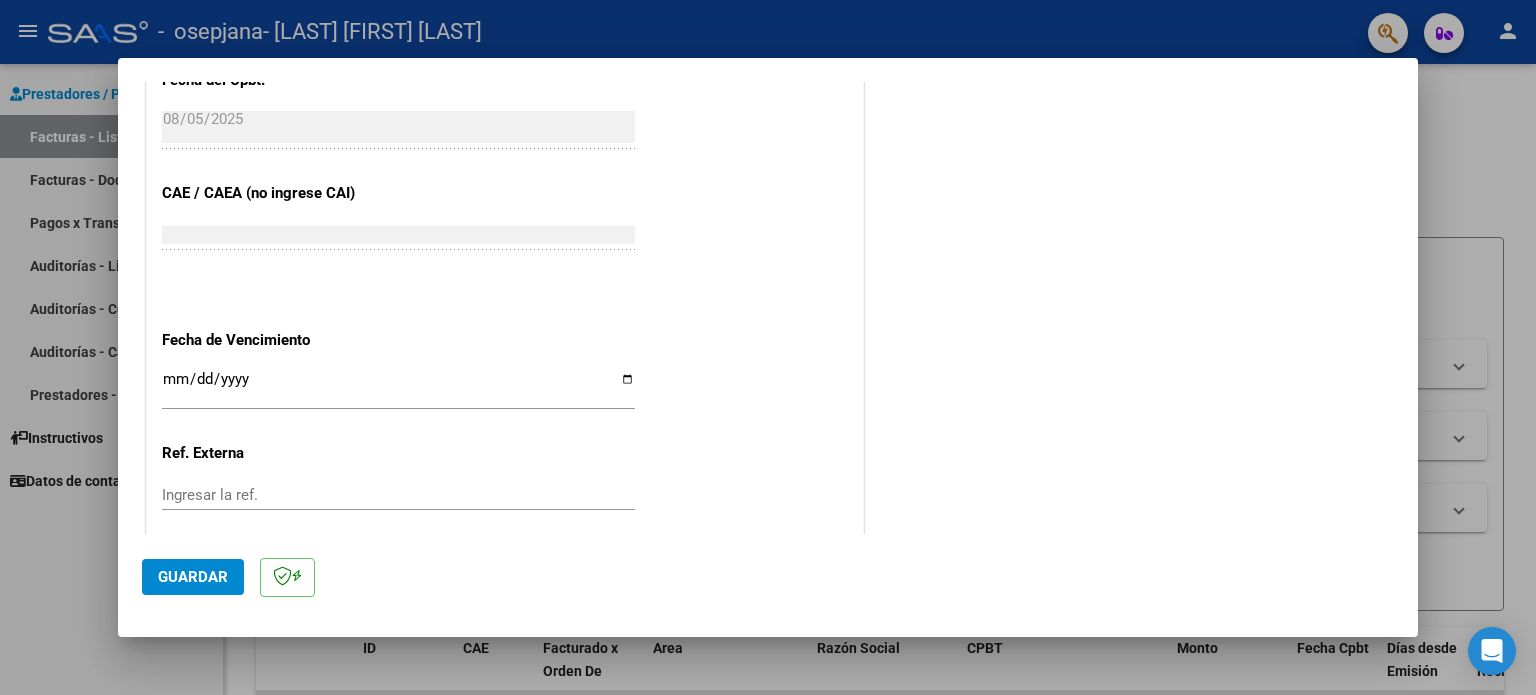 type on "202507" 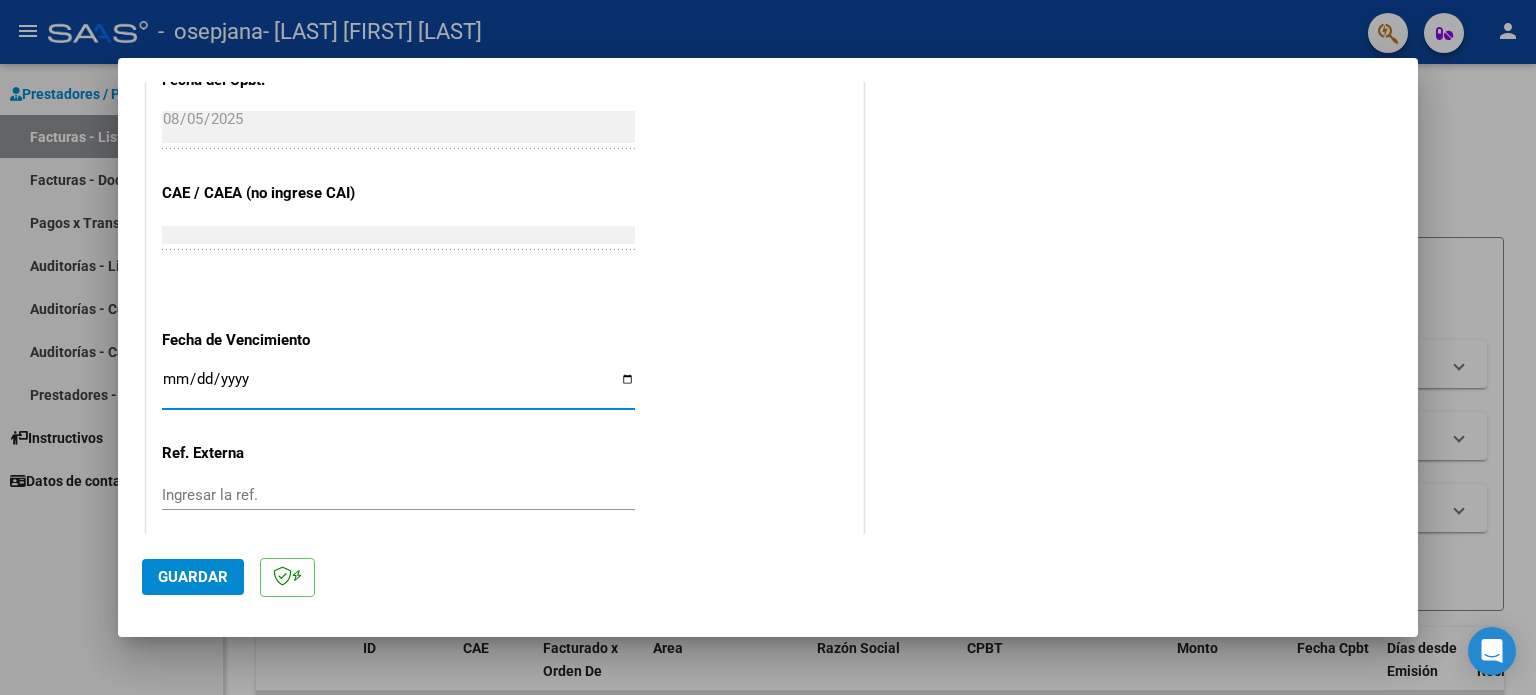click on "Ingresar la fecha" at bounding box center (398, 387) 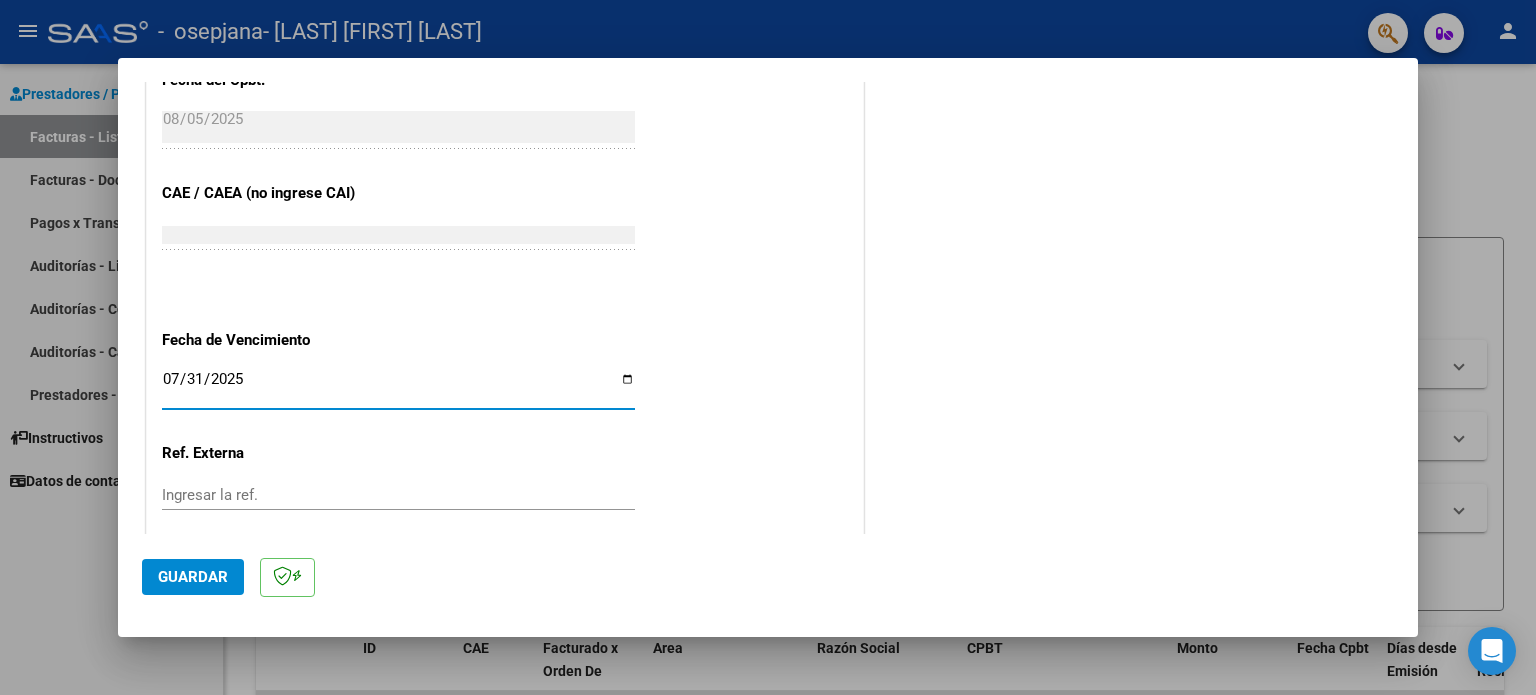 type on "2025-07-31" 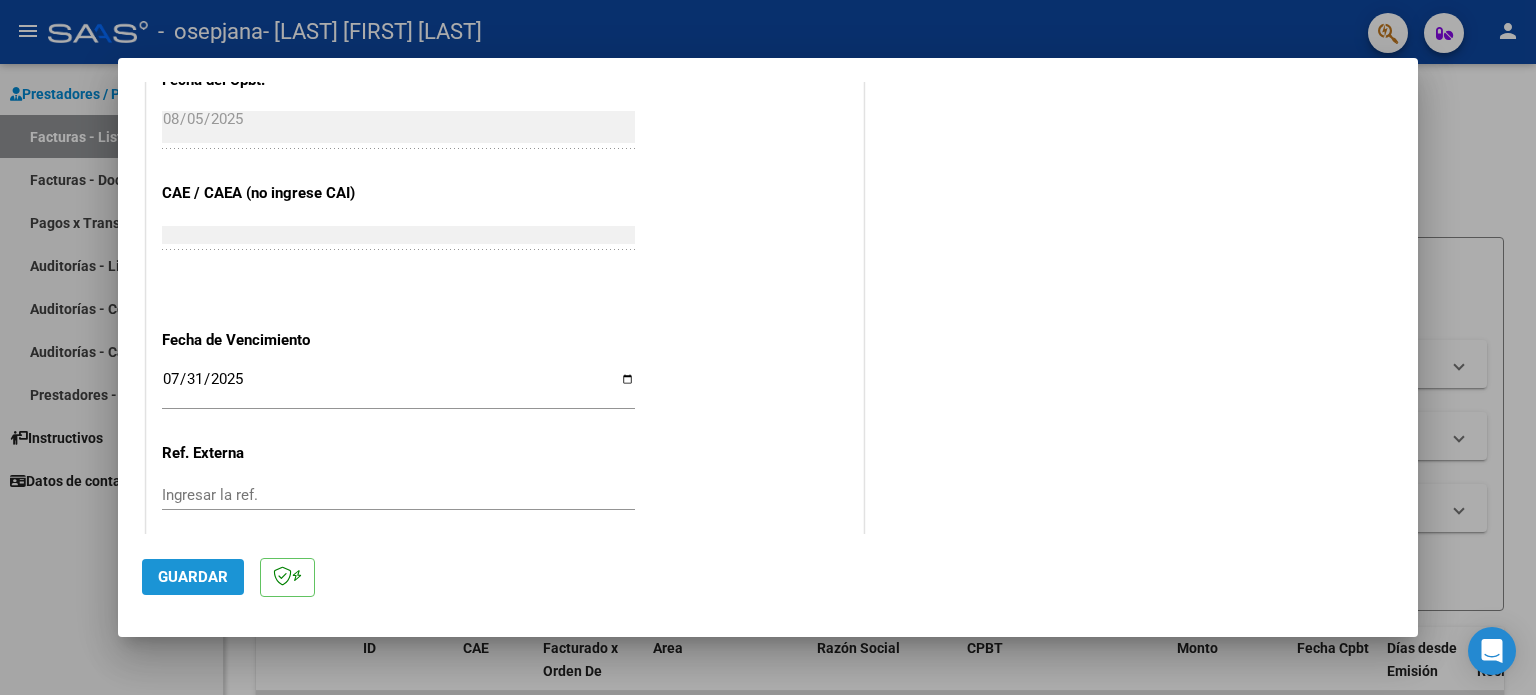 click on "Guardar" 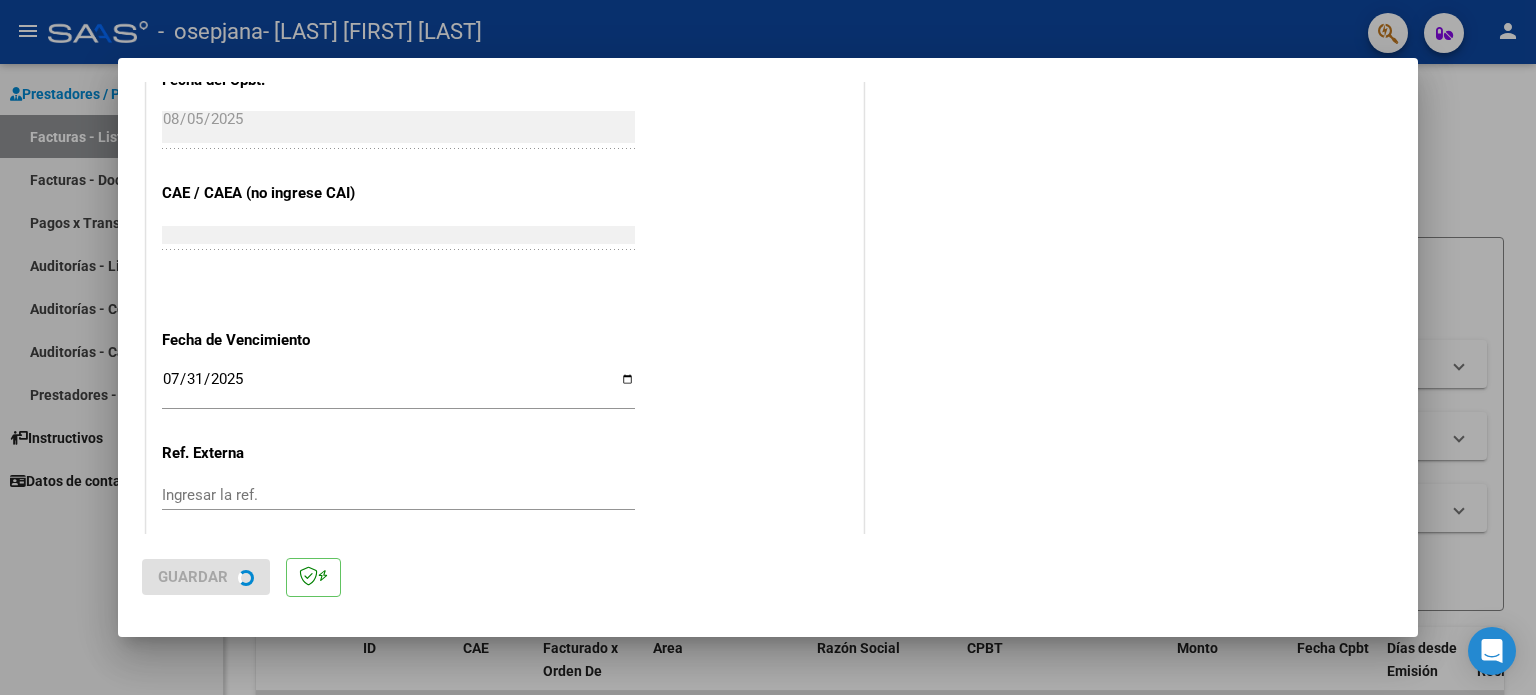 scroll, scrollTop: 0, scrollLeft: 0, axis: both 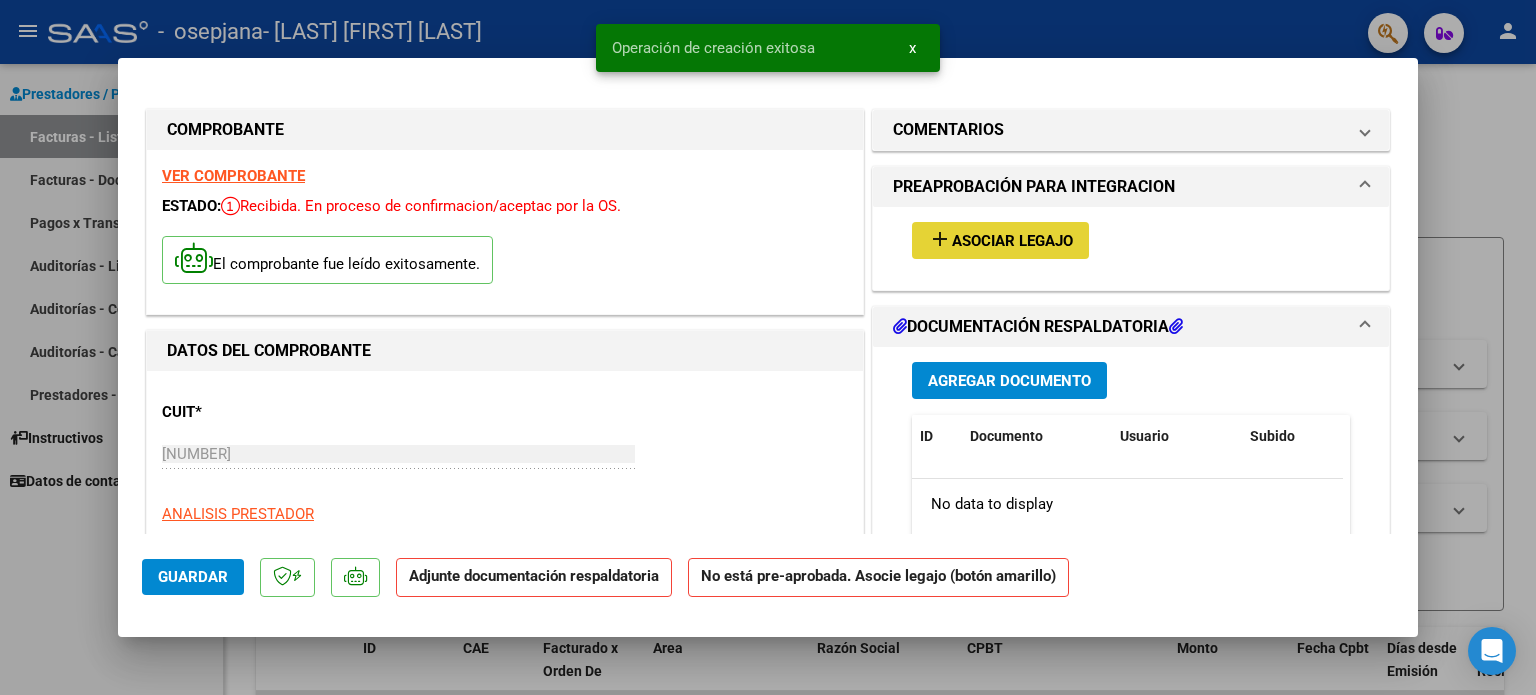 click on "Asociar Legajo" at bounding box center (1012, 241) 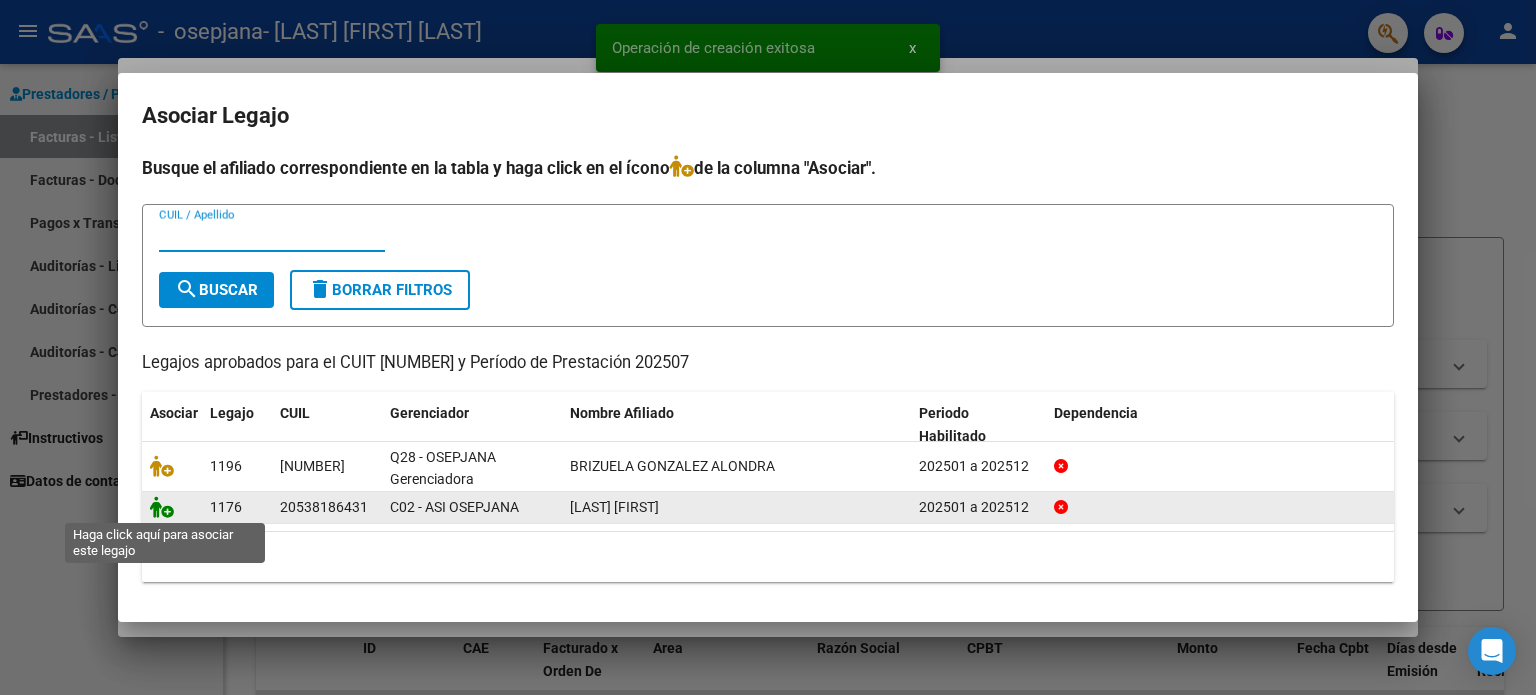 click 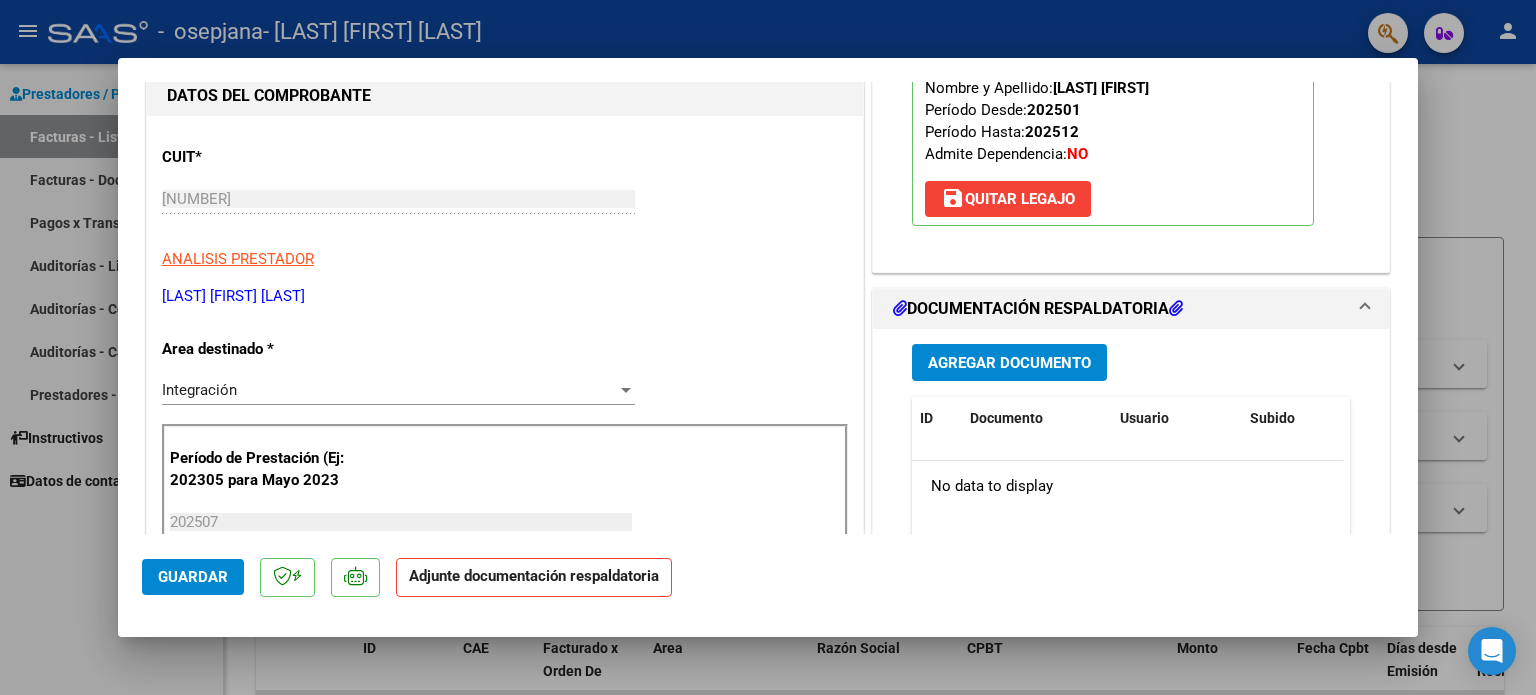 scroll, scrollTop: 272, scrollLeft: 0, axis: vertical 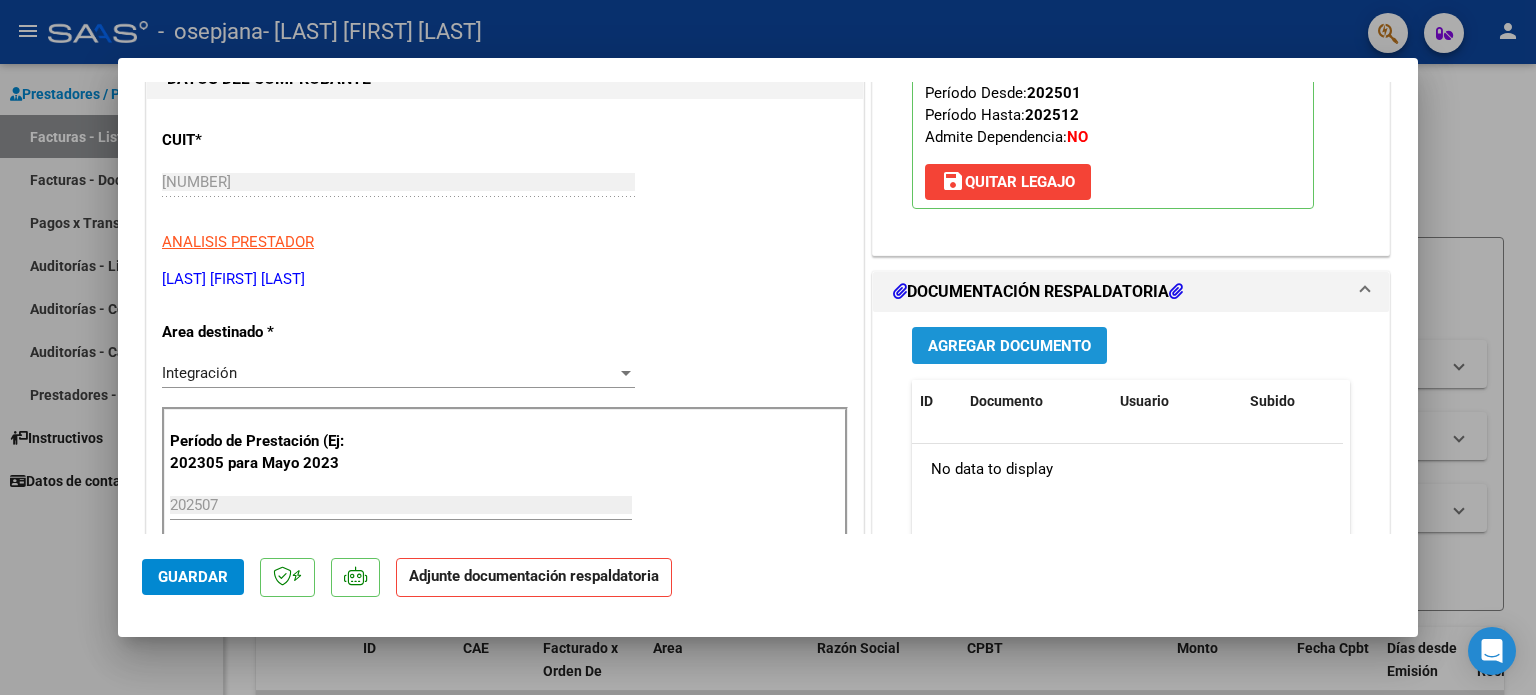 click on "Agregar Documento" at bounding box center [1009, 346] 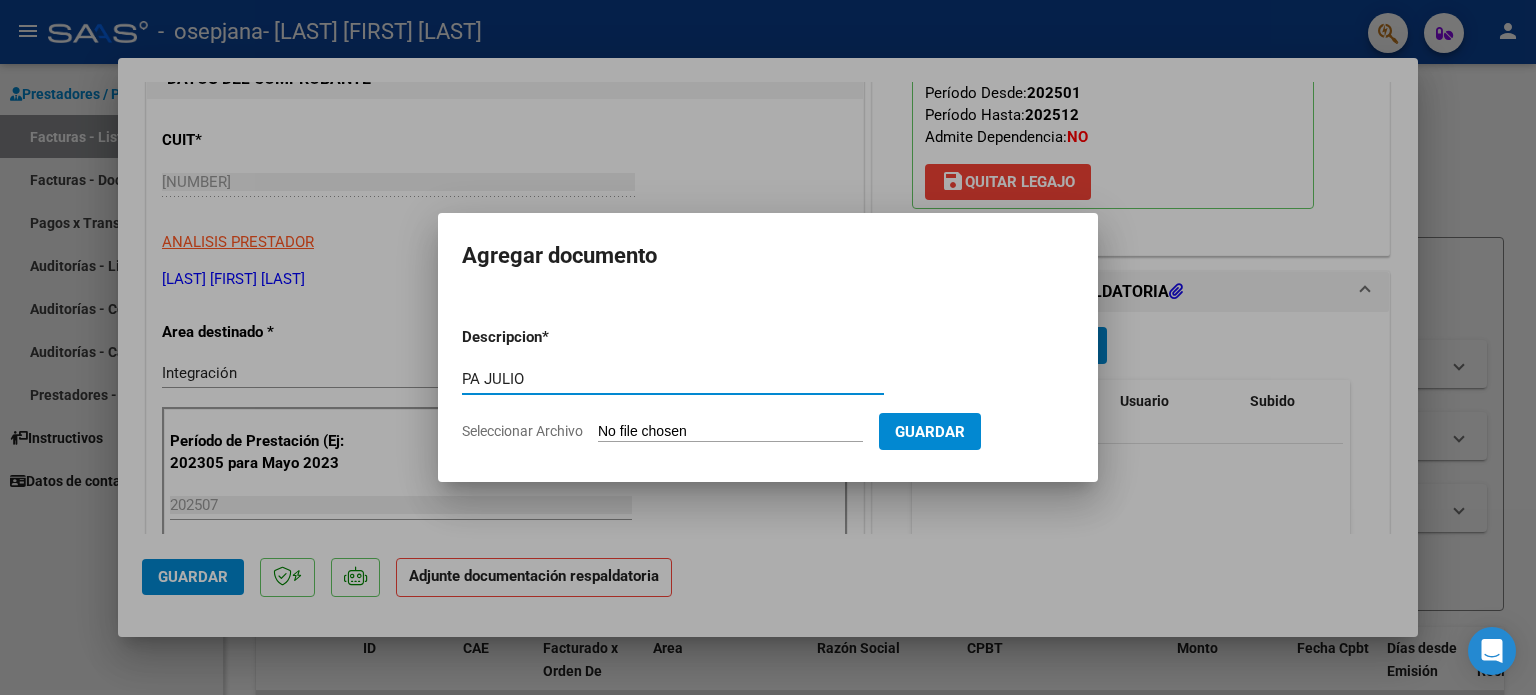 type on "PA JULIO" 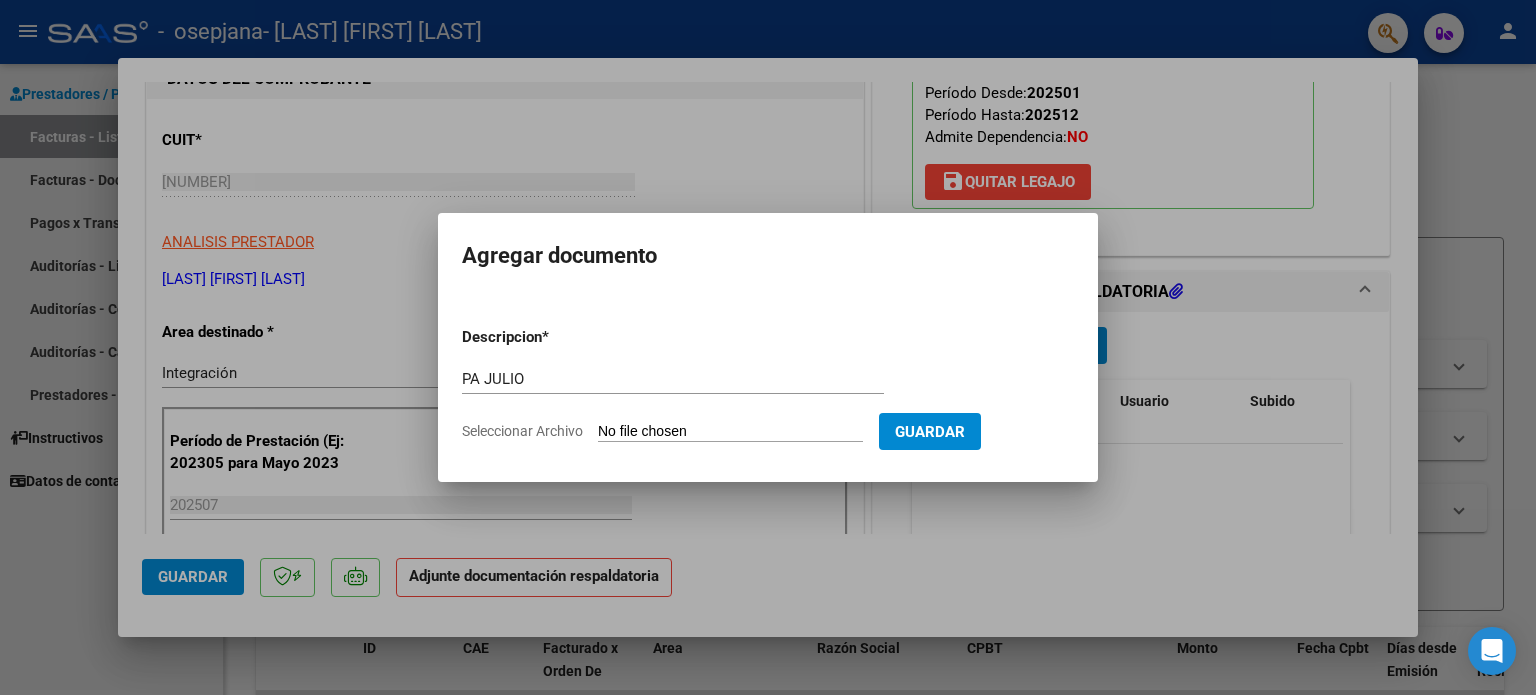 type on "C:\fakepath\PA JULIO.pdf" 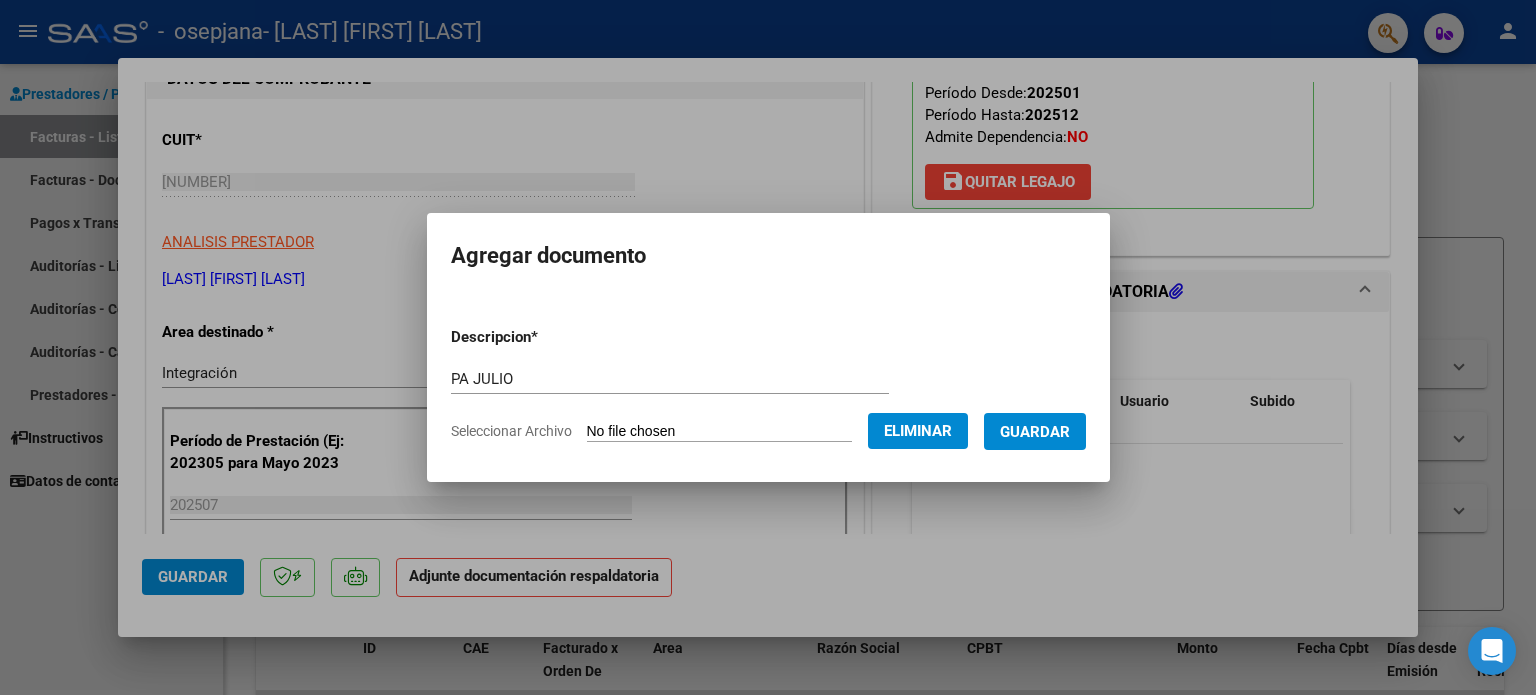 click on "Guardar" at bounding box center [1035, 431] 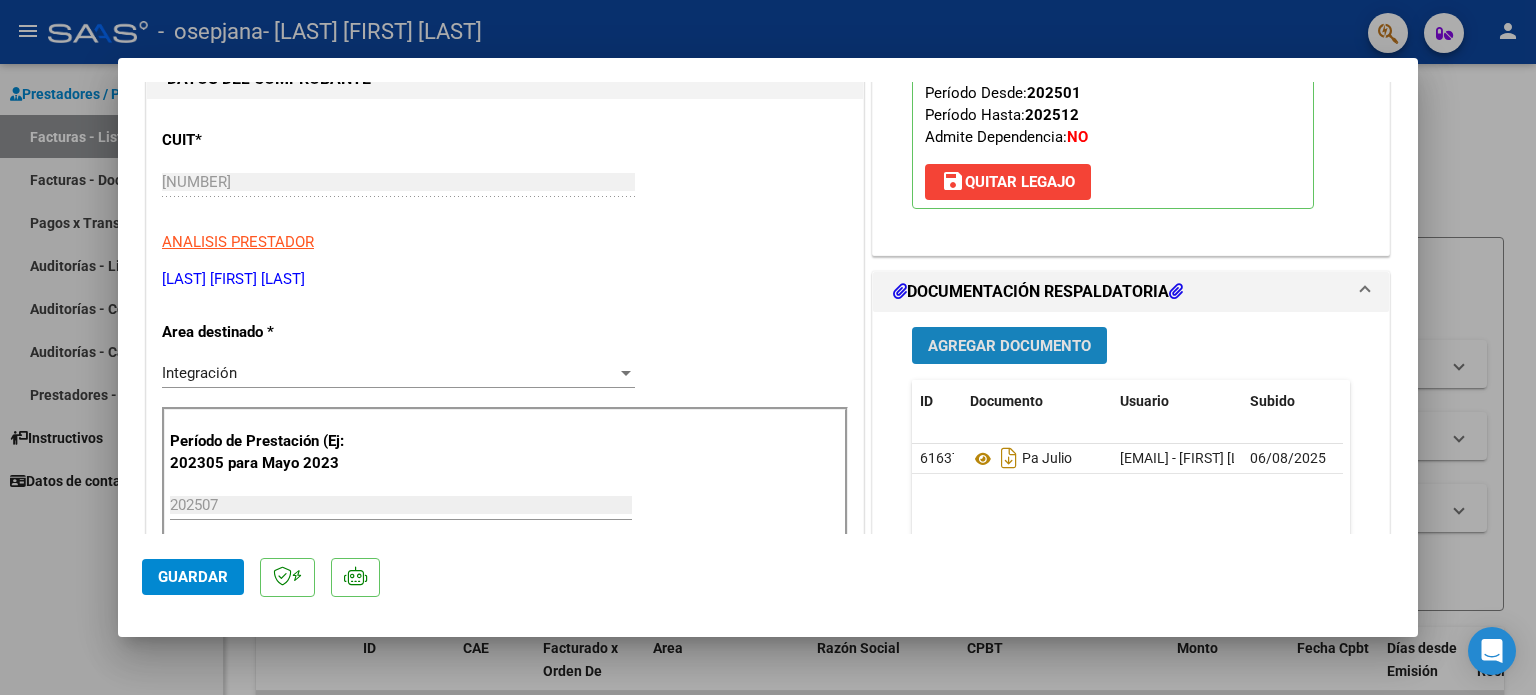click on "Agregar Documento" at bounding box center (1009, 345) 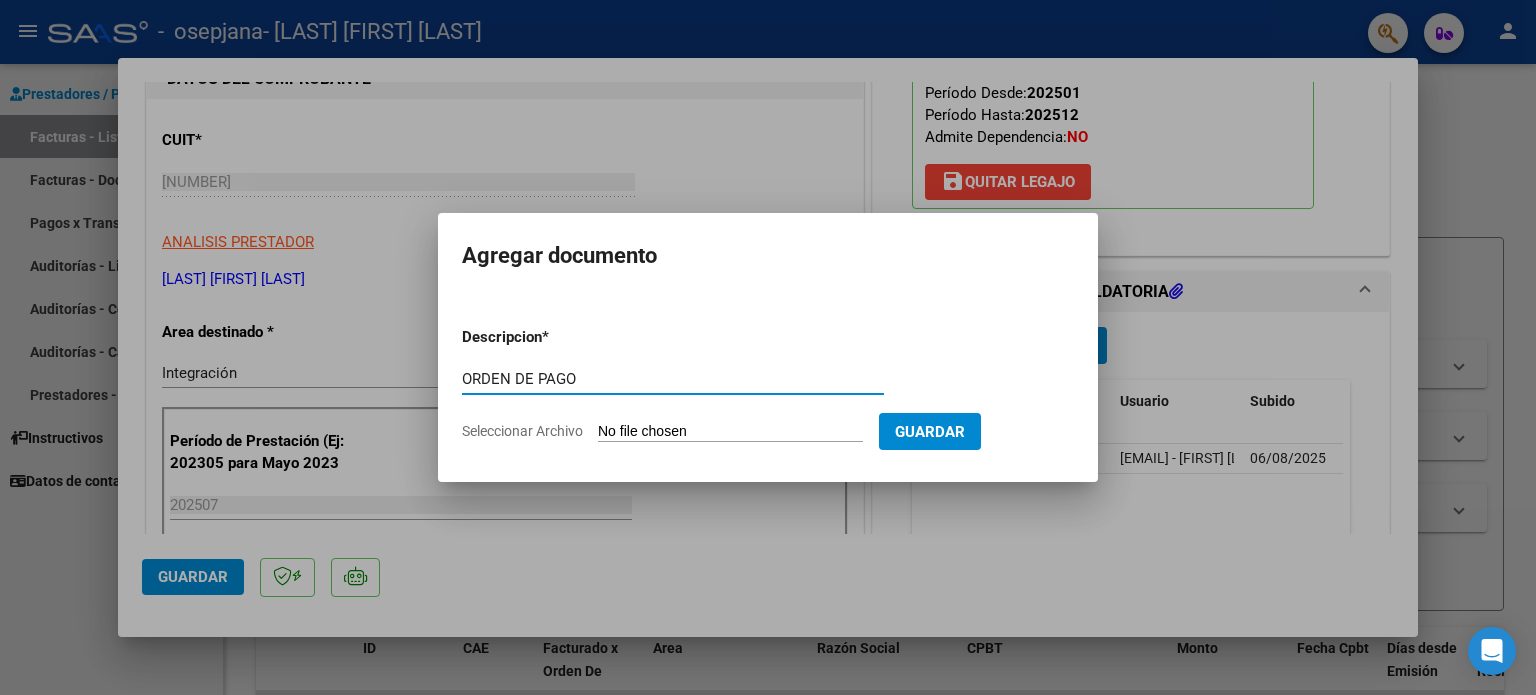 type on "ORDEN DE PAGO" 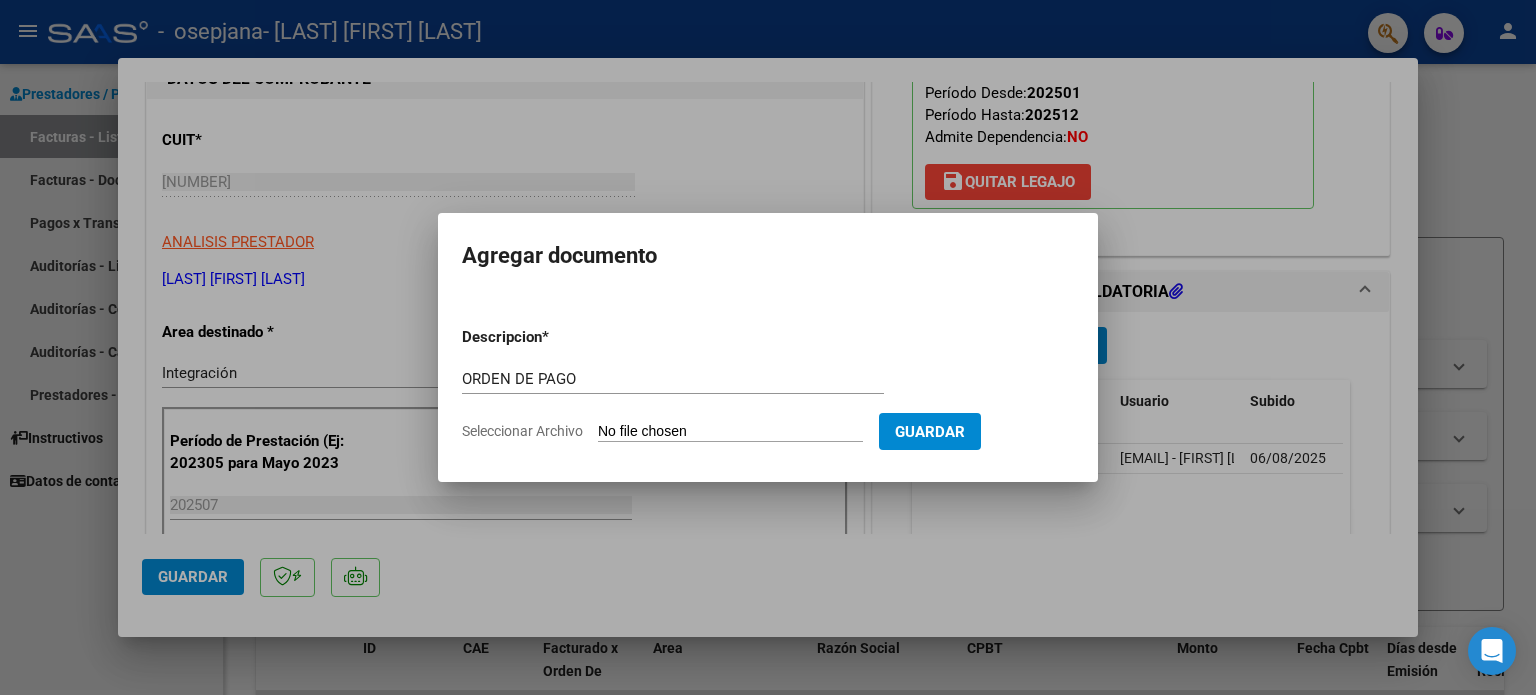 click on "ORDEN DE PAGO Escriba aquí una descripcion" at bounding box center (673, 388) 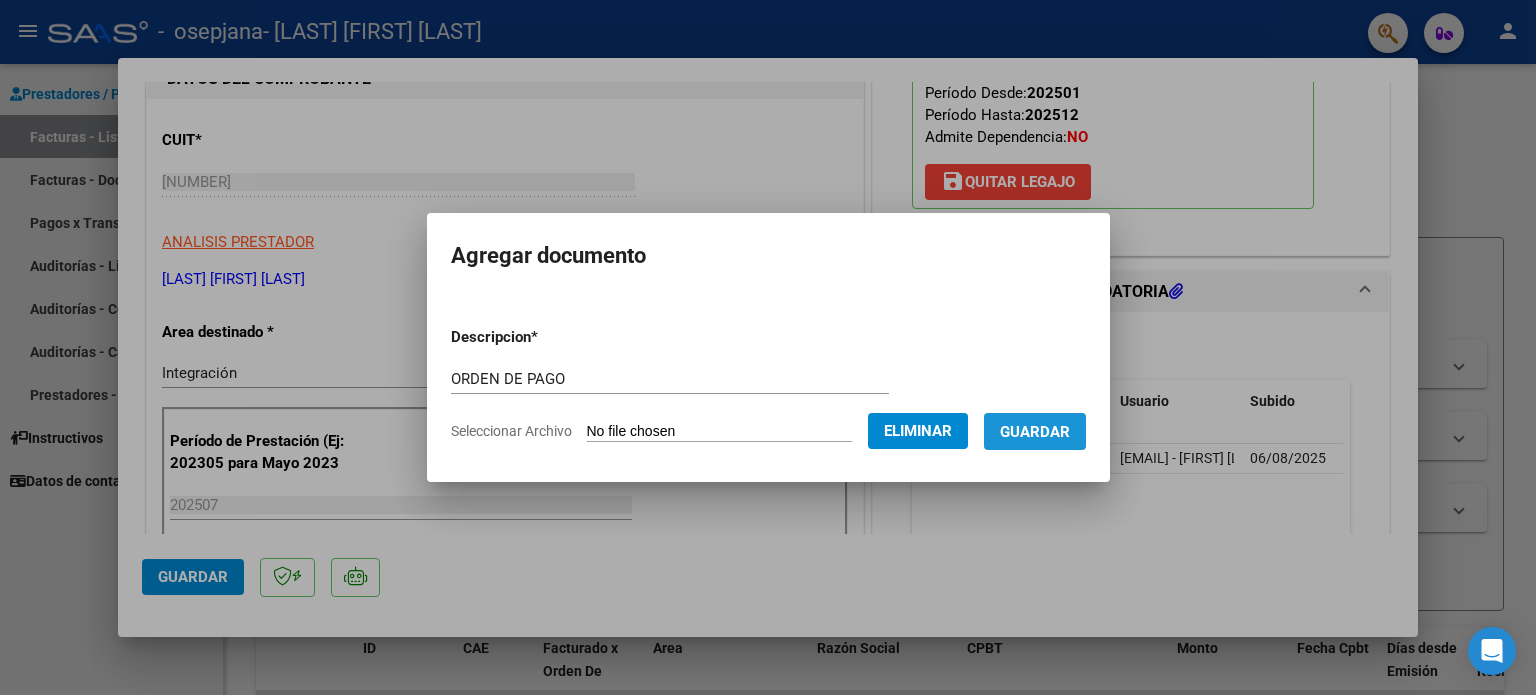 click on "Guardar" at bounding box center (1035, 432) 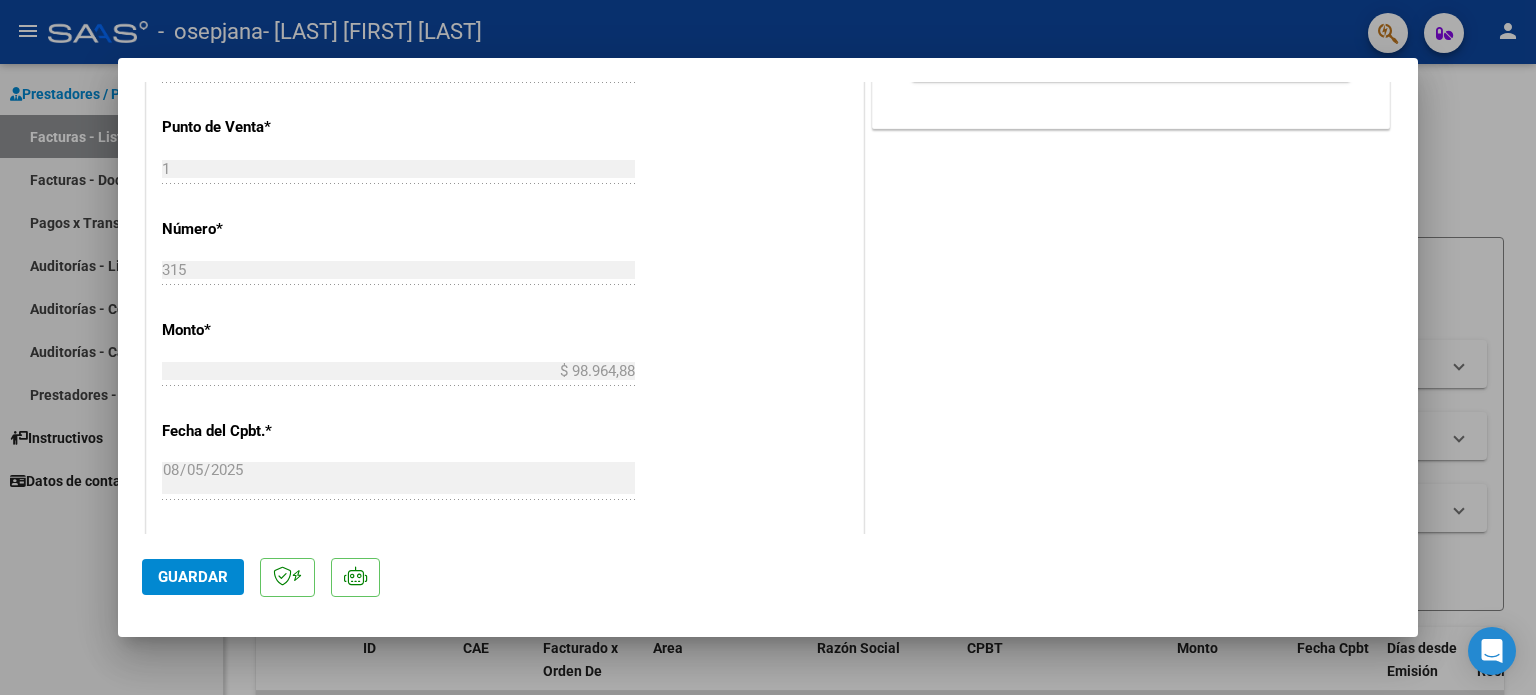scroll, scrollTop: 872, scrollLeft: 0, axis: vertical 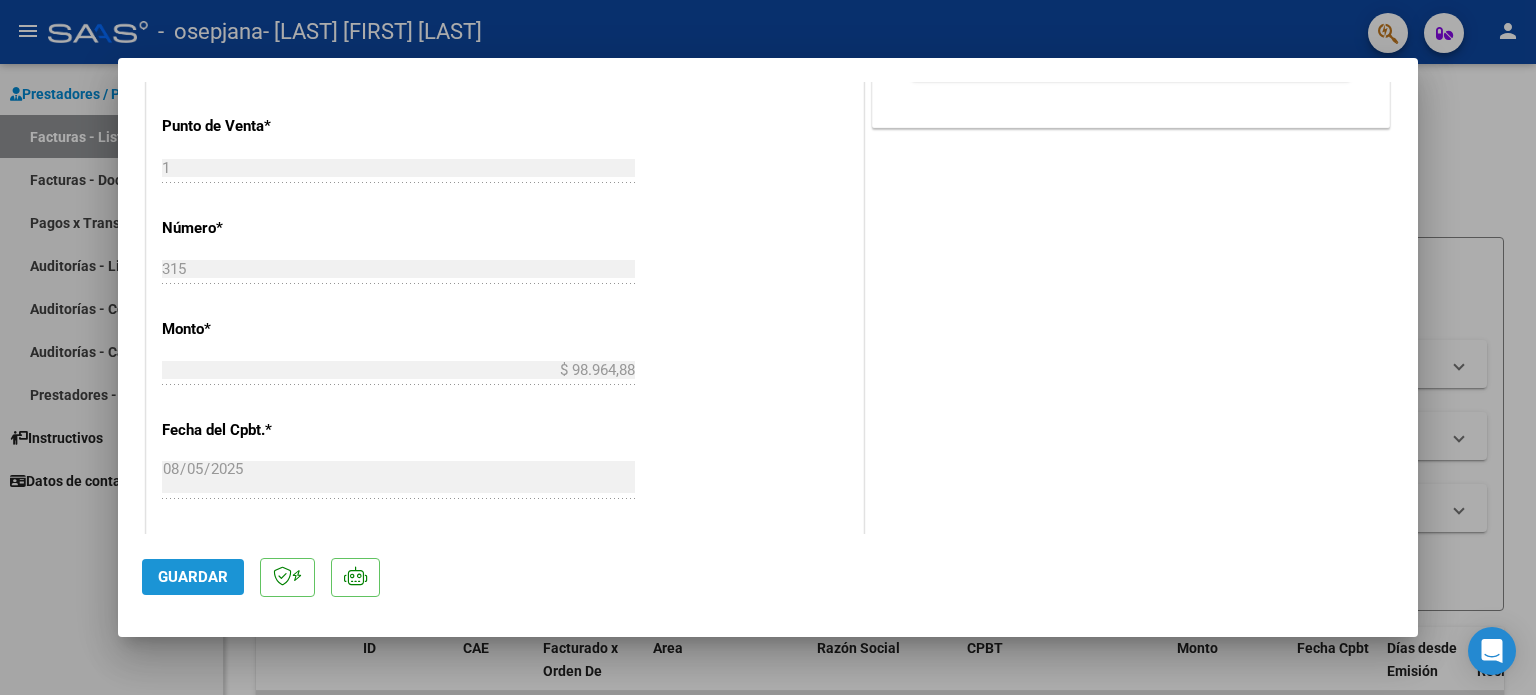 drag, startPoint x: 180, startPoint y: 567, endPoint x: 193, endPoint y: 576, distance: 15.811388 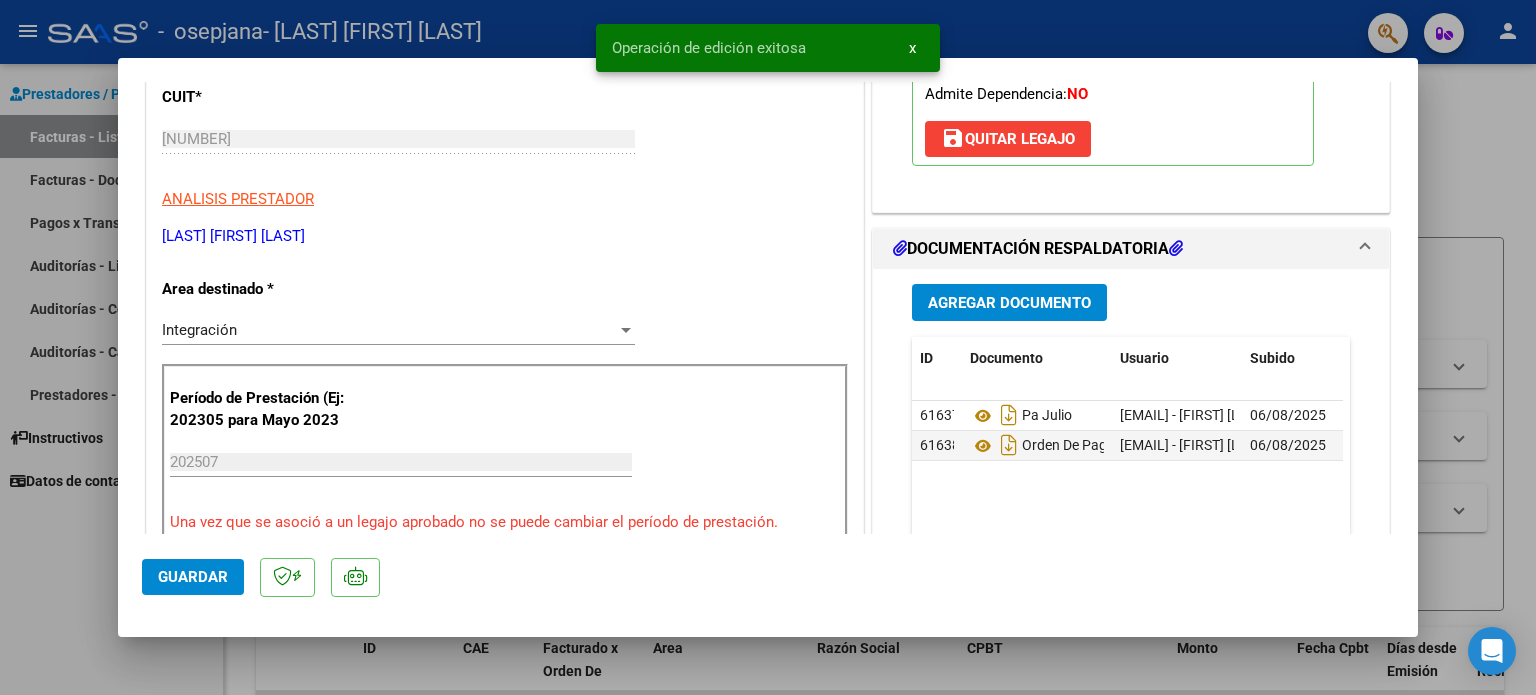 scroll, scrollTop: 0, scrollLeft: 0, axis: both 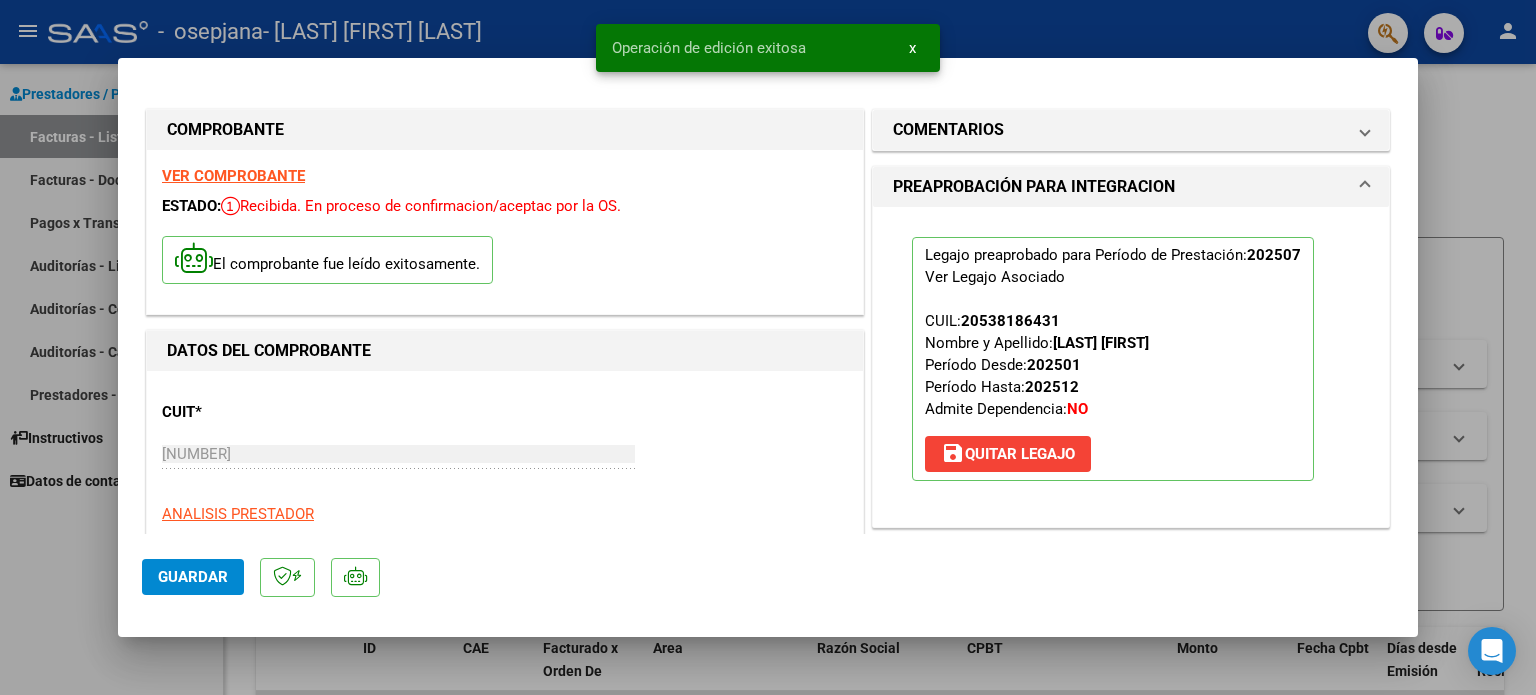 click at bounding box center [768, 347] 